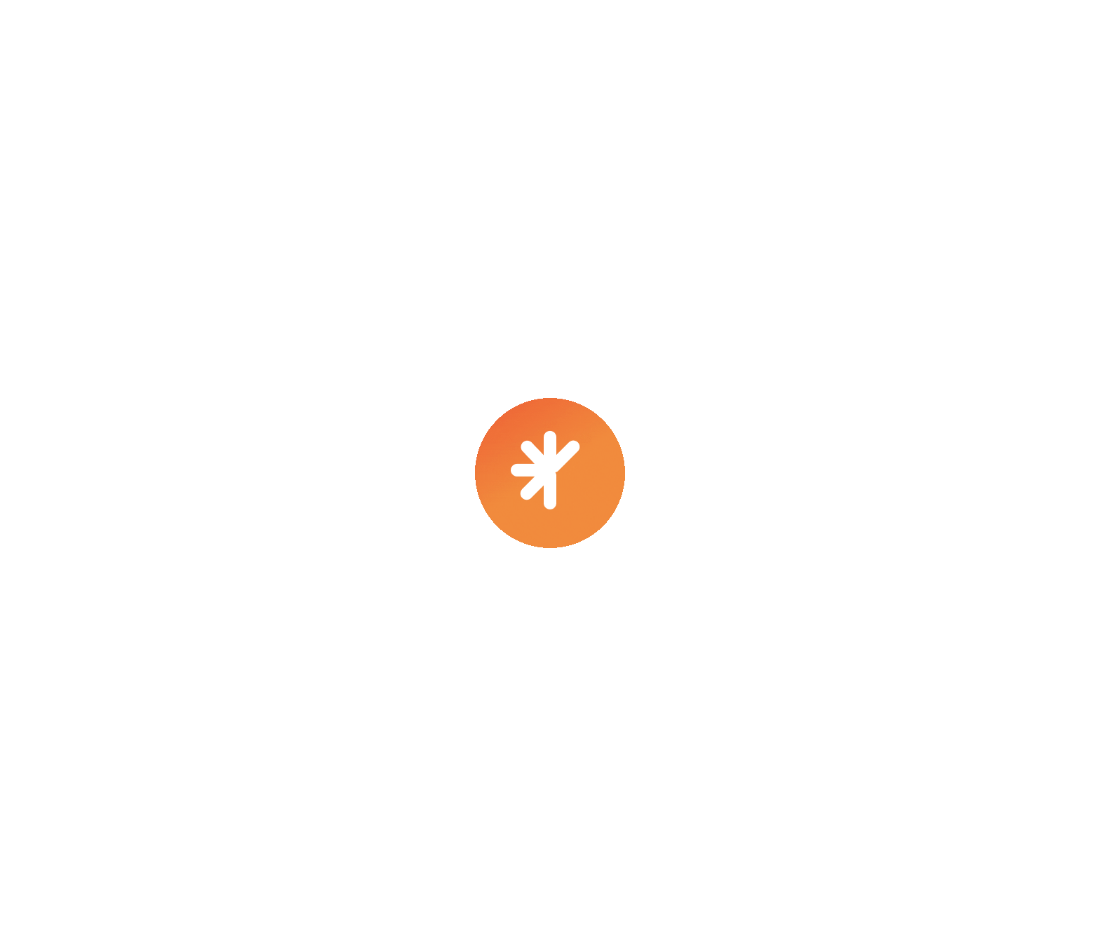 scroll, scrollTop: 0, scrollLeft: 0, axis: both 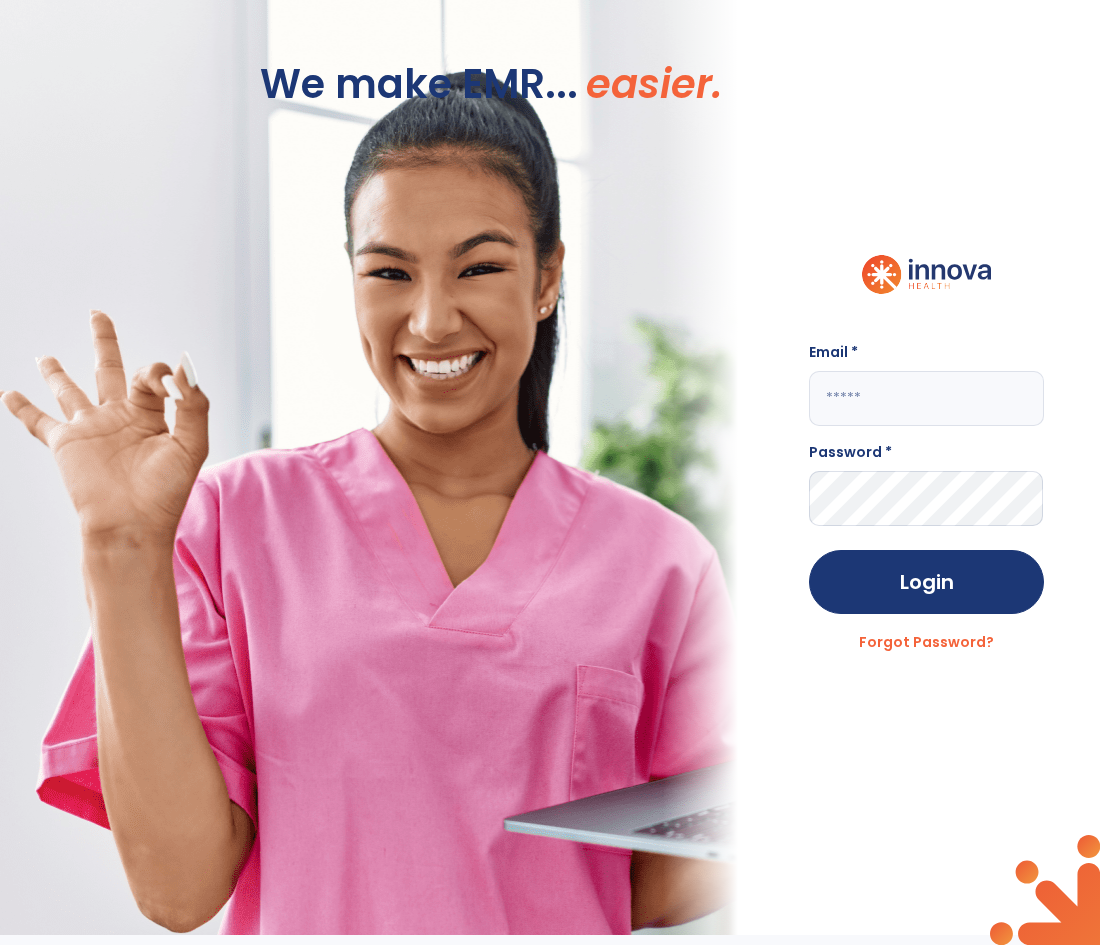click 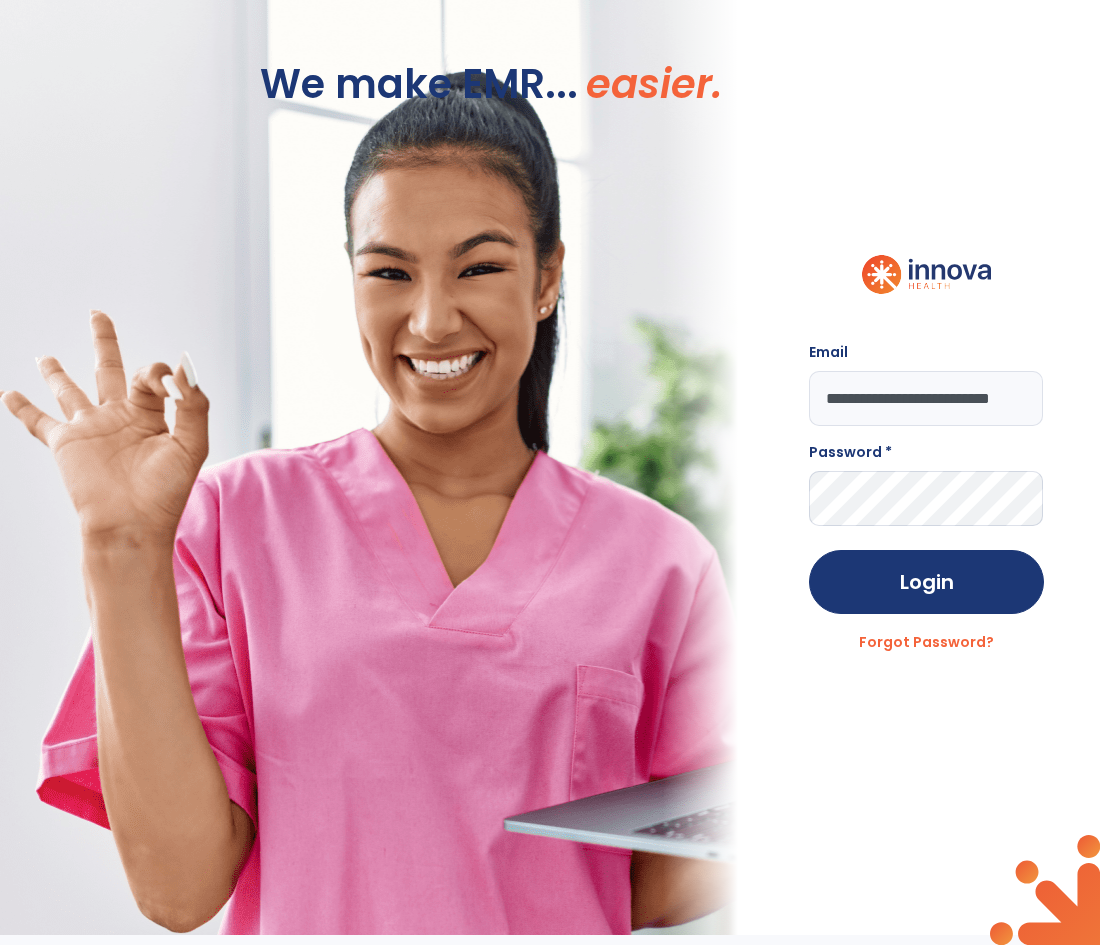 scroll, scrollTop: 0, scrollLeft: 45, axis: horizontal 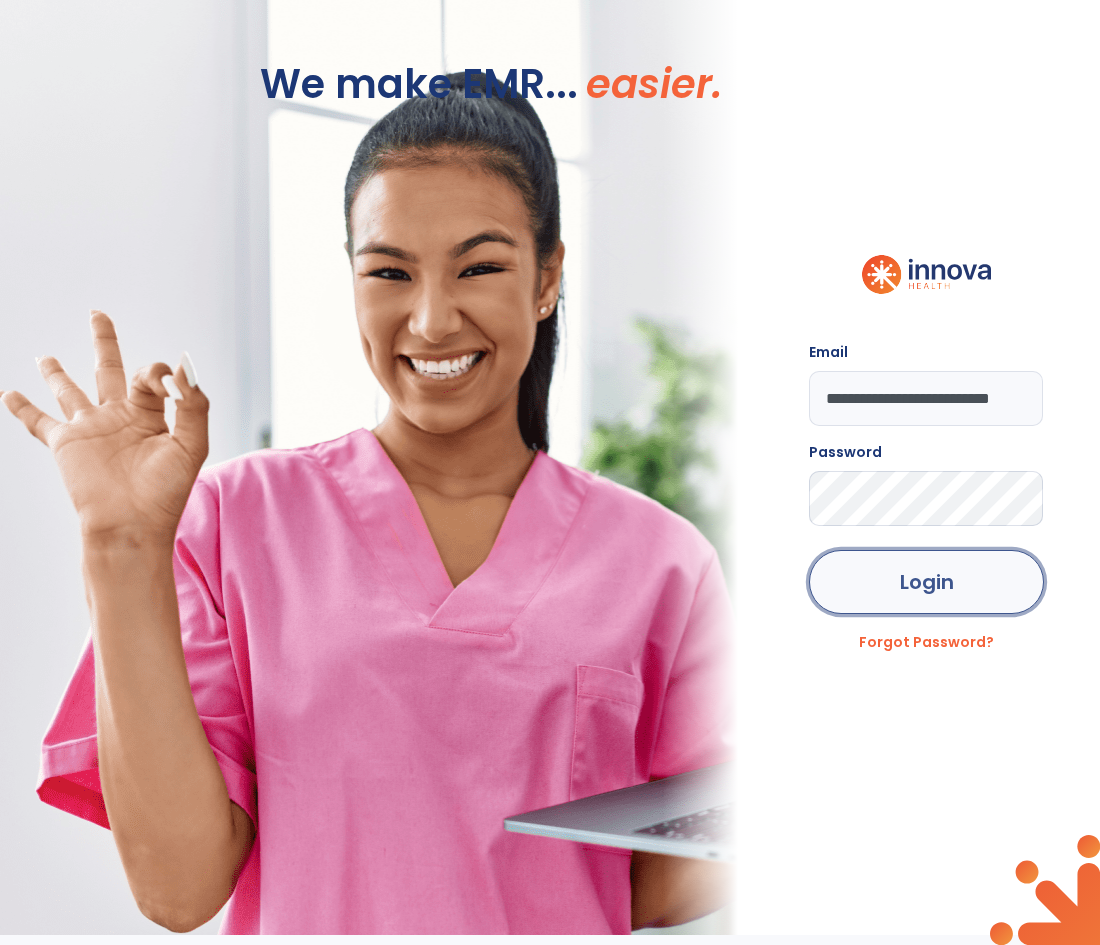 click on "Login" 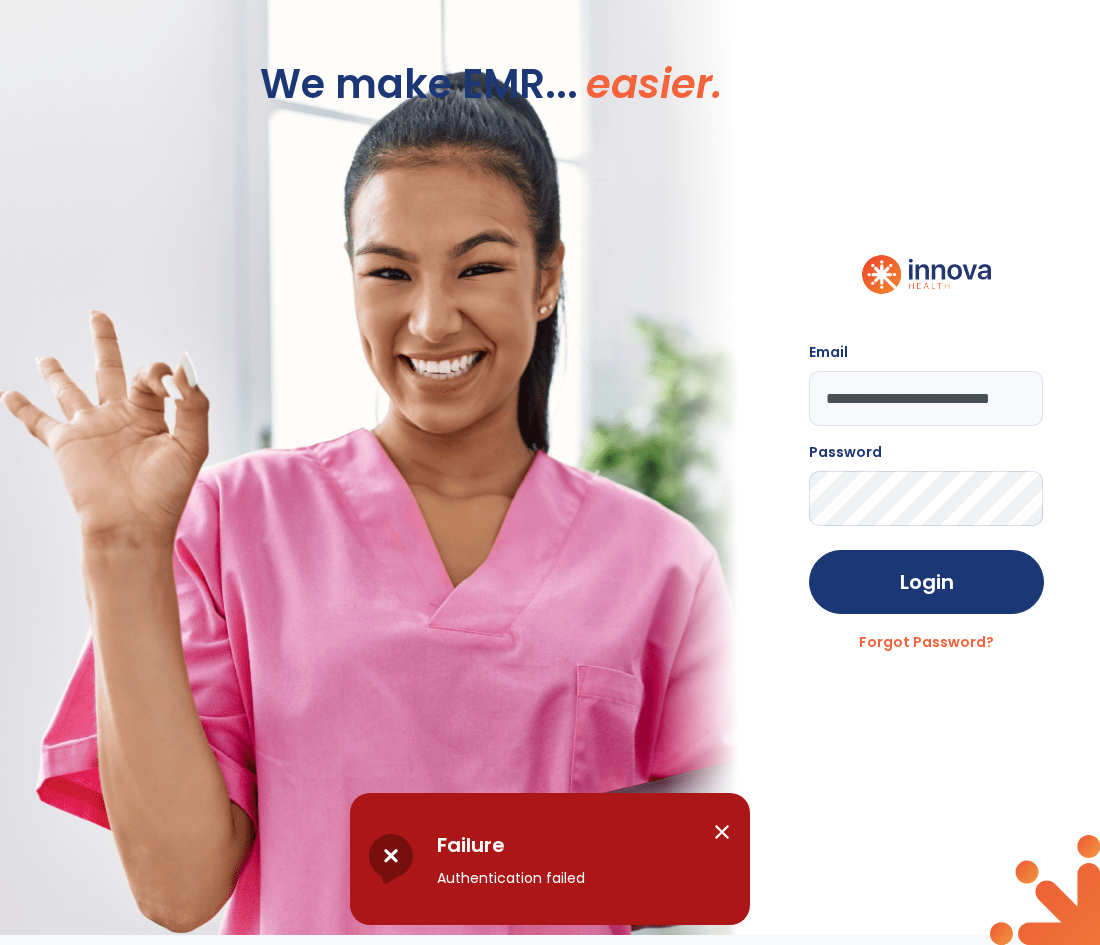 click on "**********" 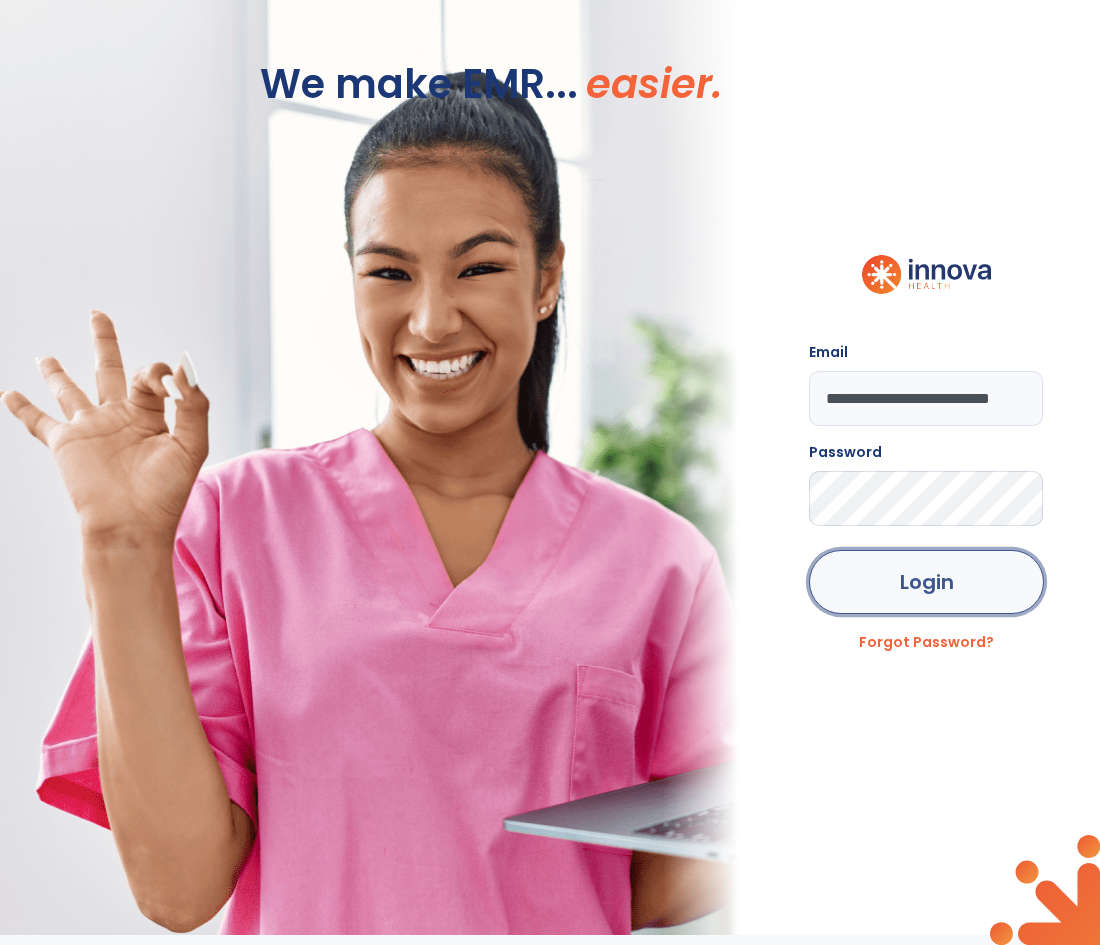 click on "Login" 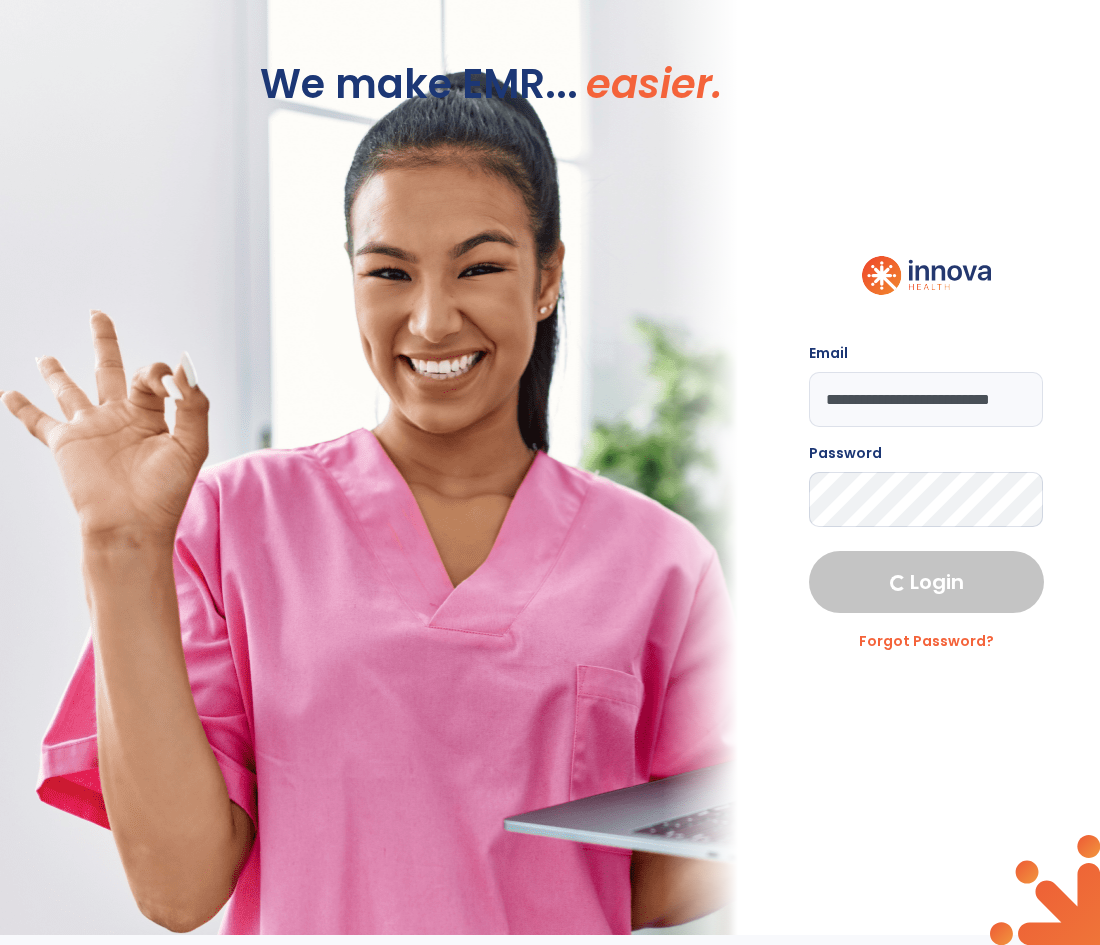select on "****" 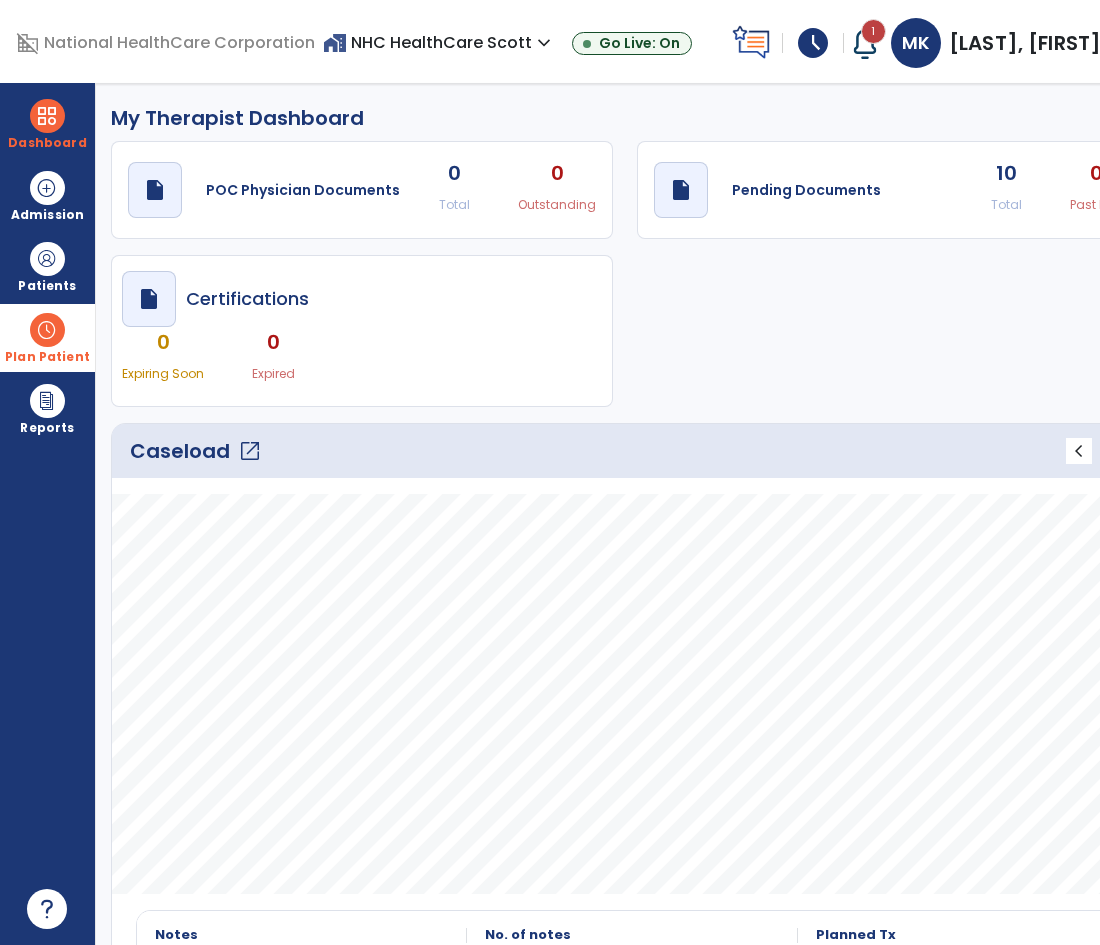 click at bounding box center (47, 330) 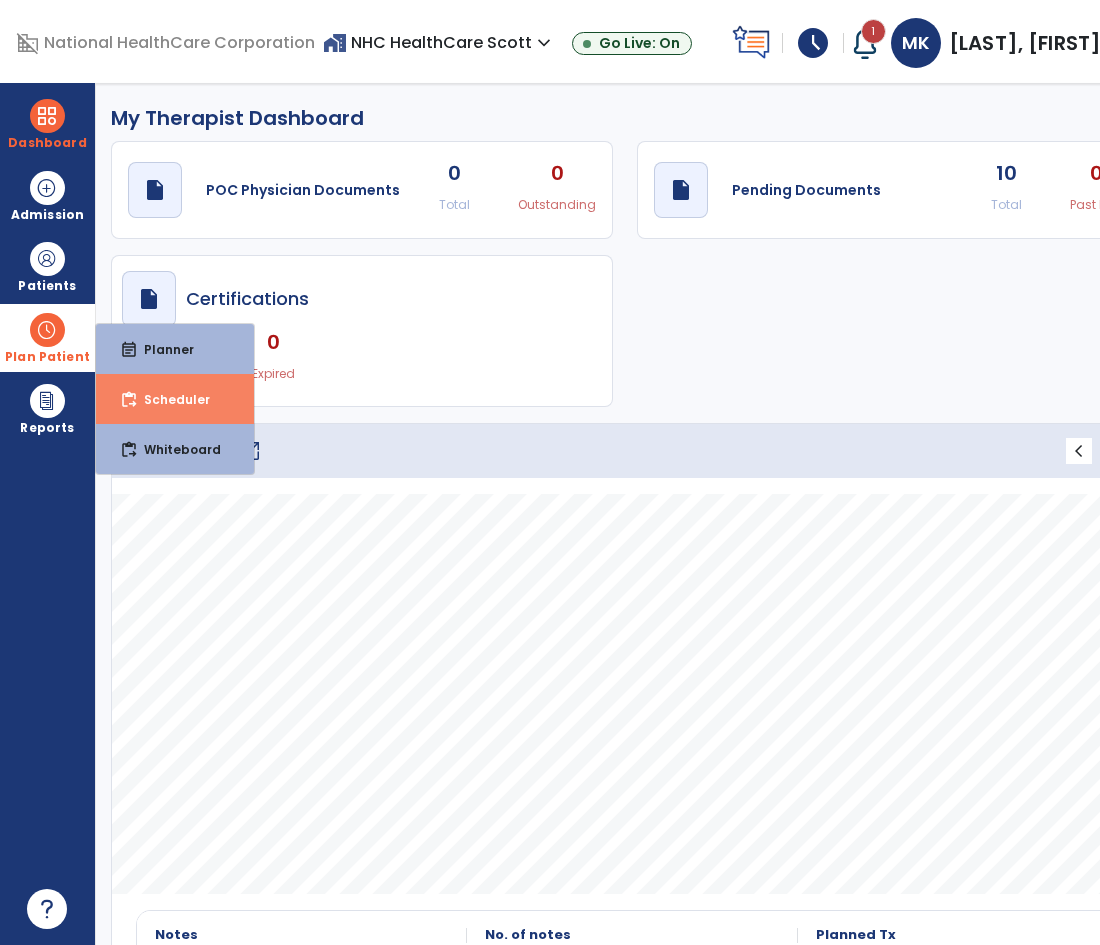 click on "content_paste_go  Scheduler" at bounding box center [175, 399] 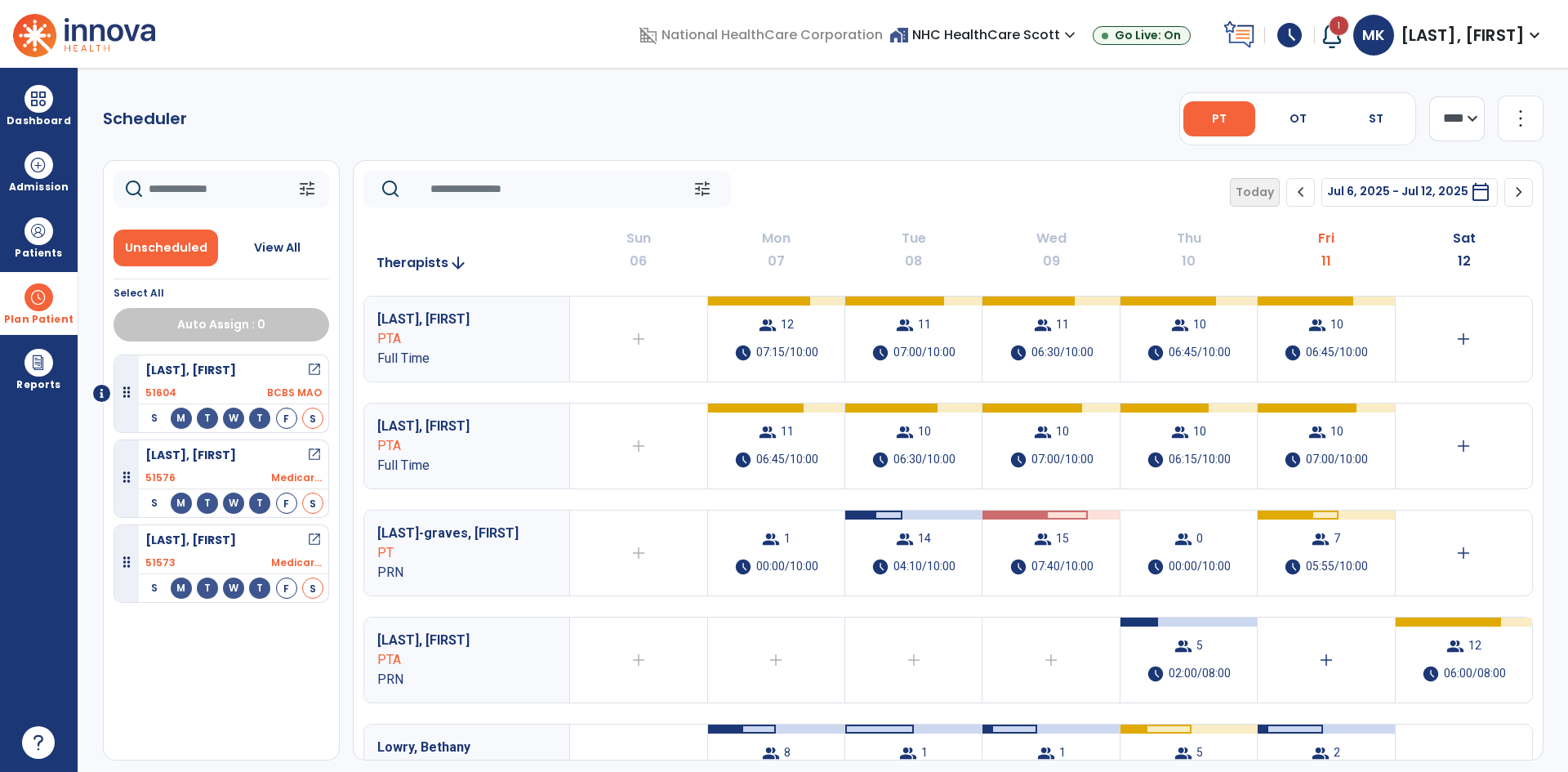 click on "**** ***" 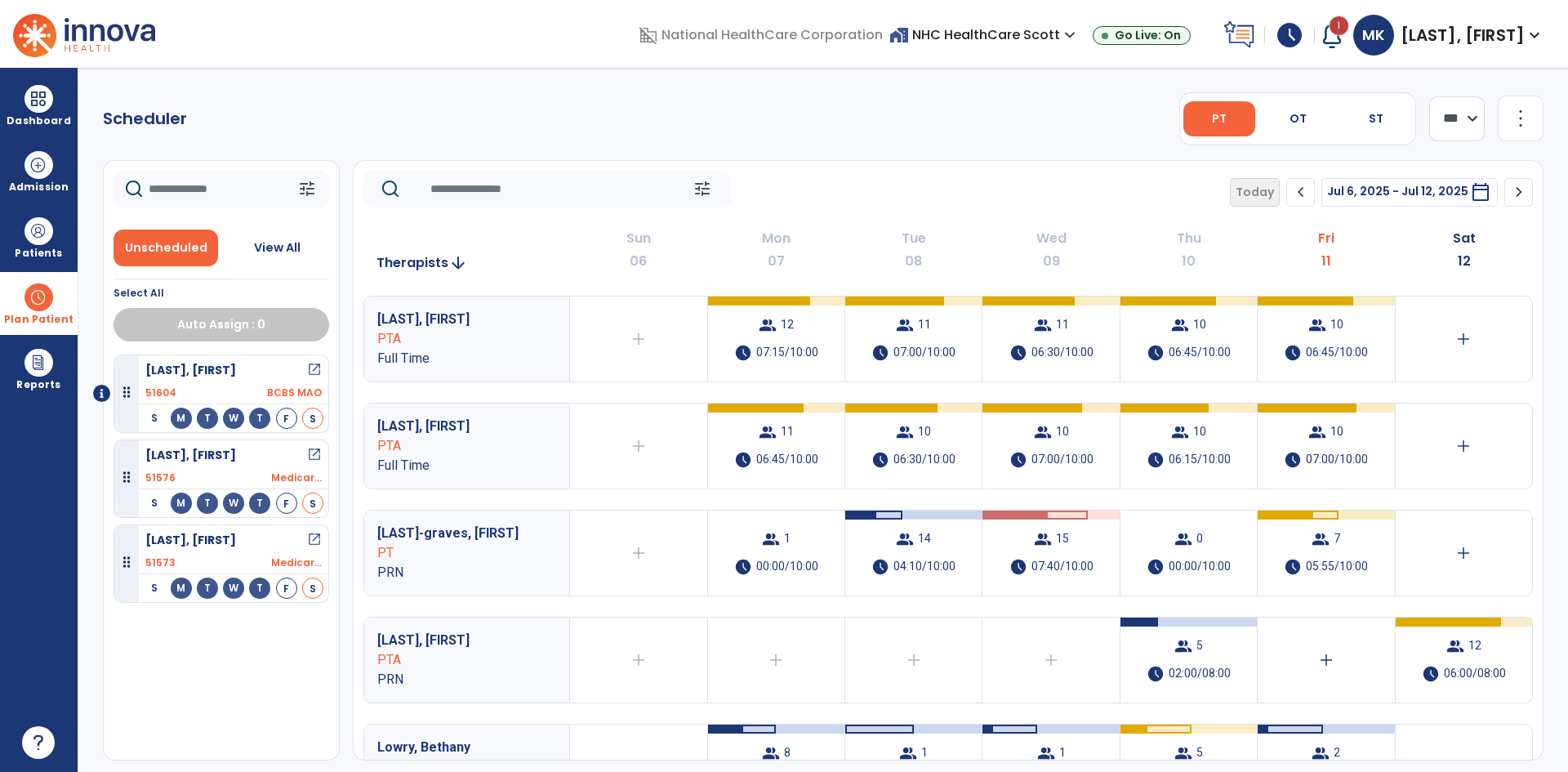 click on "**** ***" 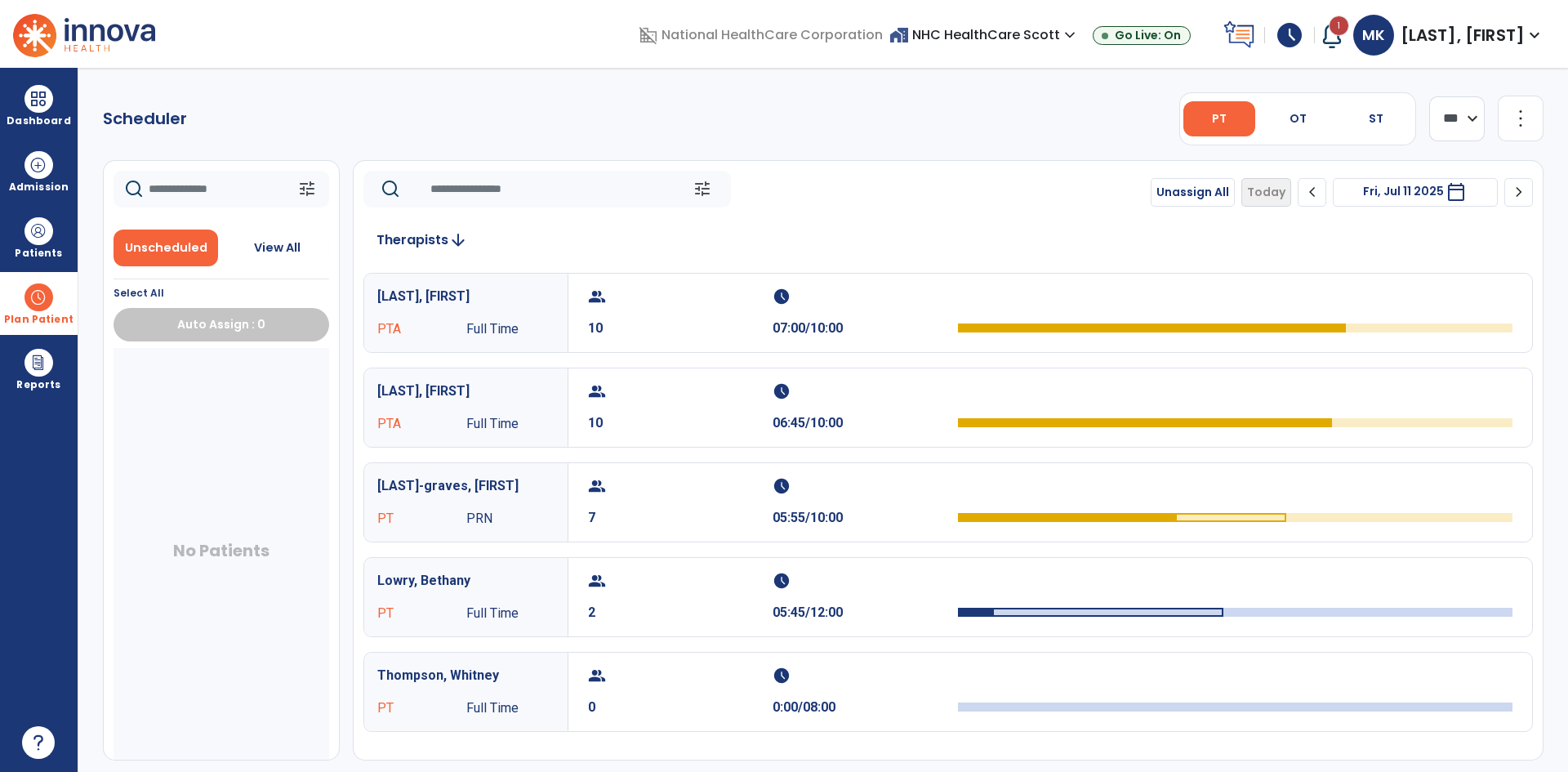 click on "[LAST], [FIRST]" at bounding box center [466, 297] 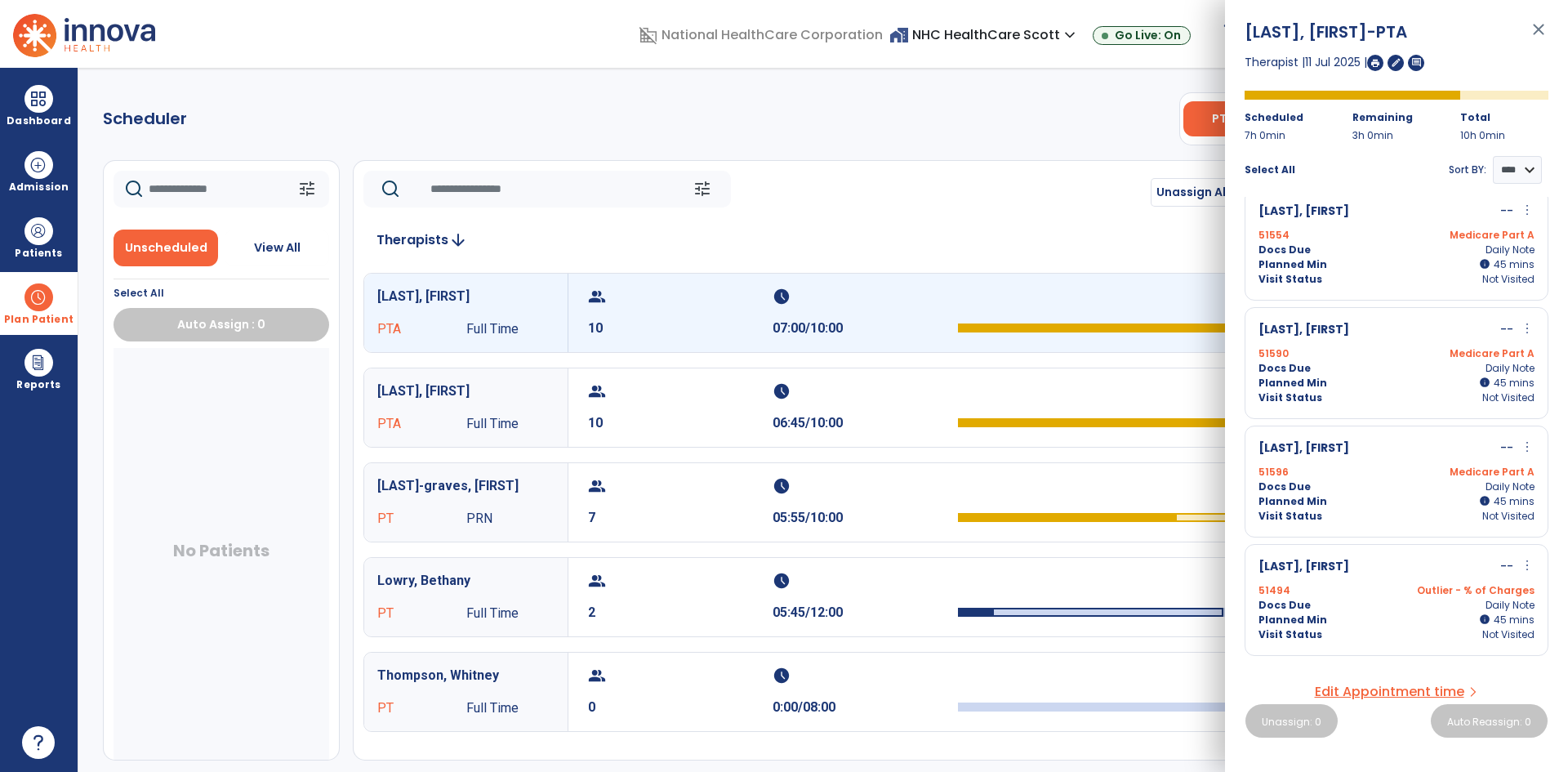 scroll, scrollTop: 0, scrollLeft: 0, axis: both 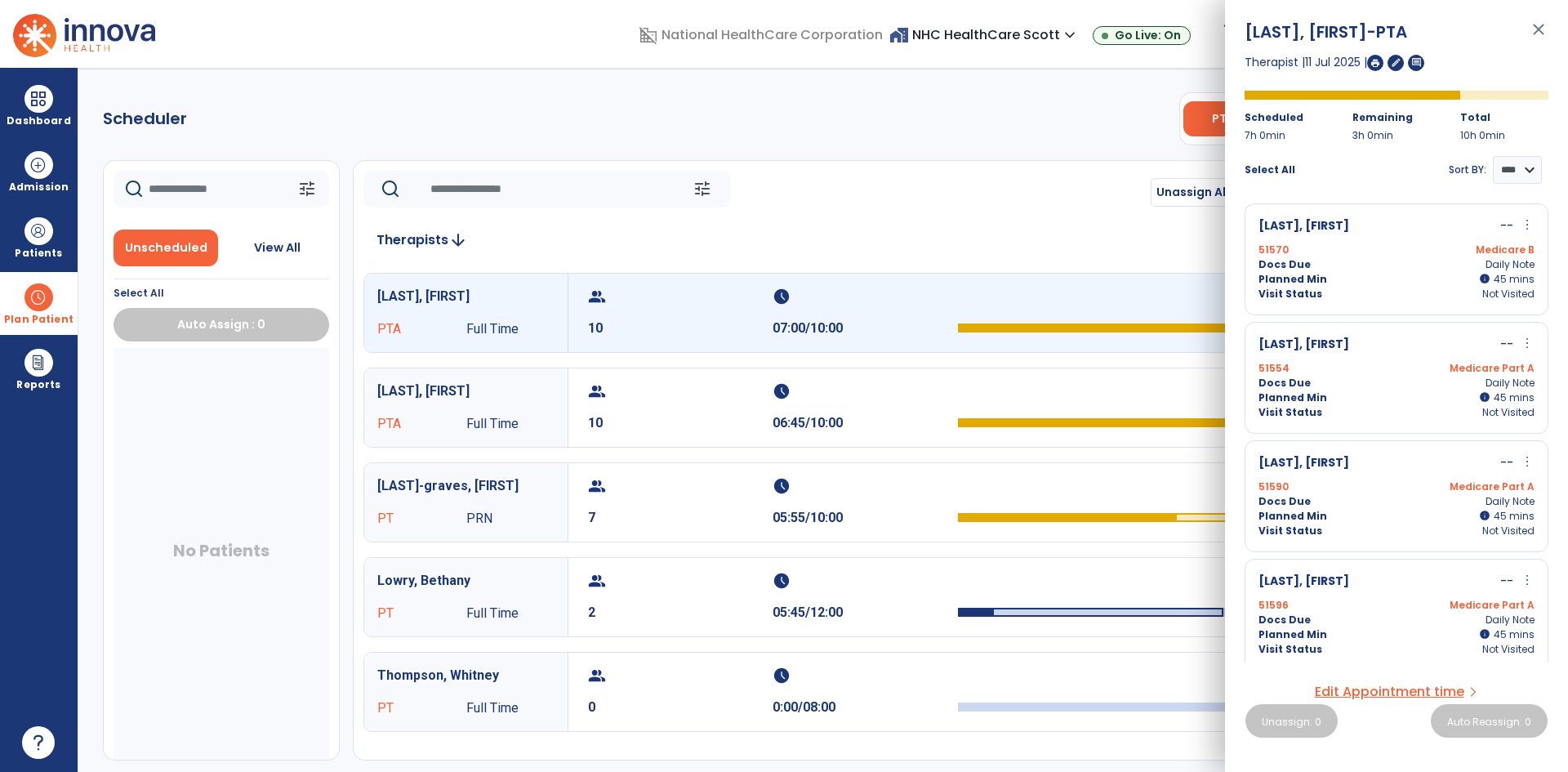 click at bounding box center [1375, 63] 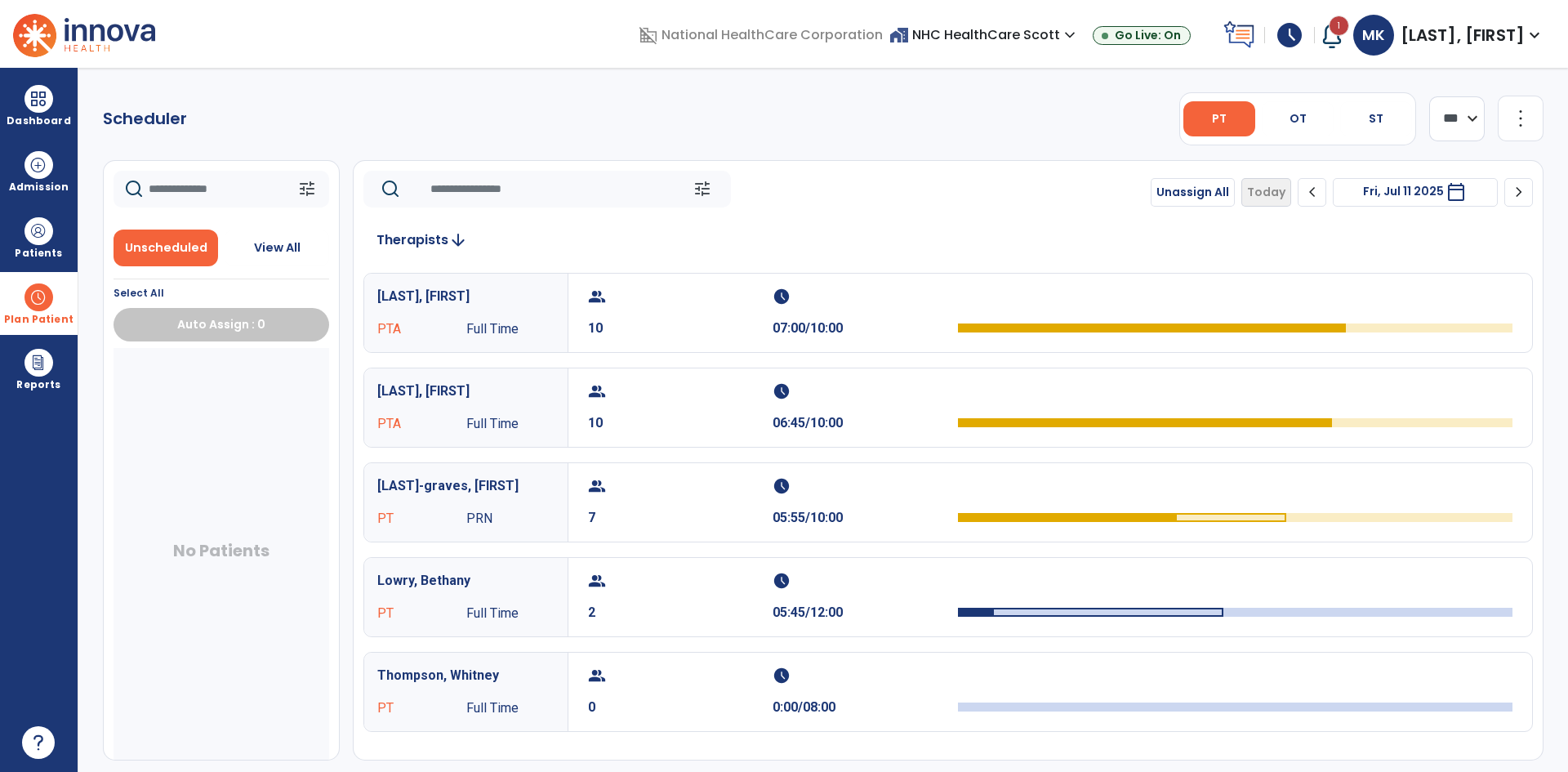click on "chevron_right" 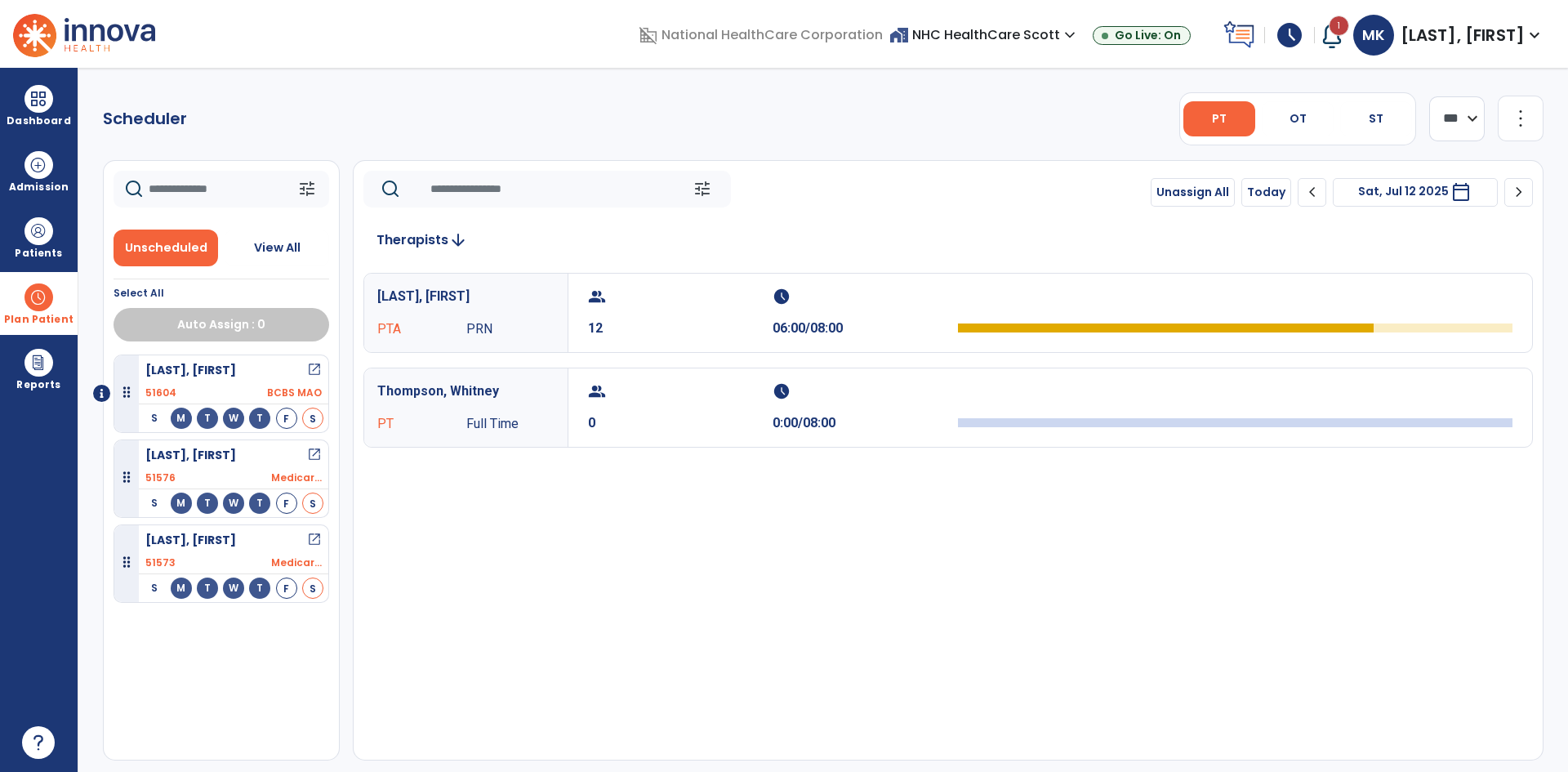 click on "chevron_right" 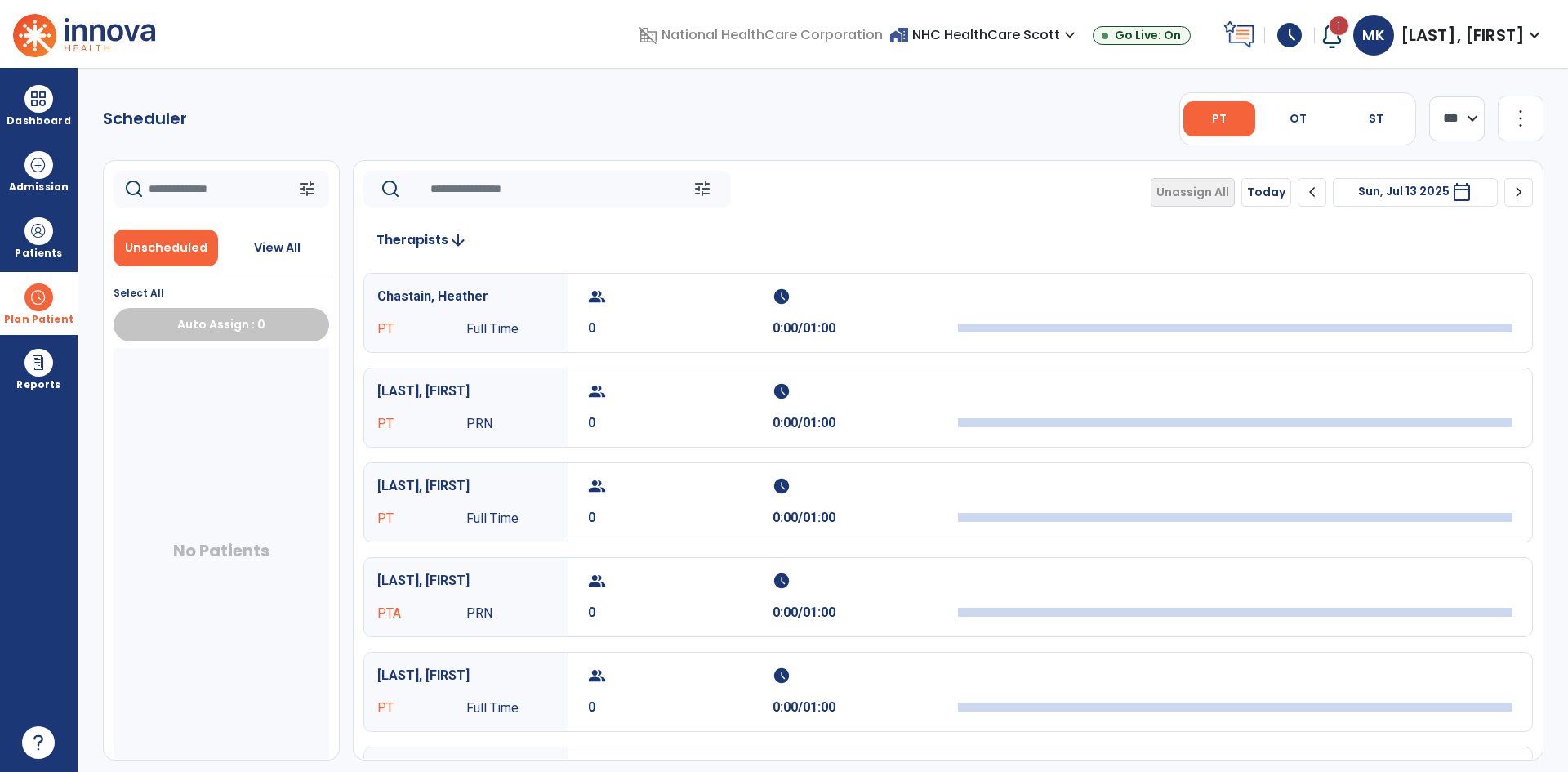 click on "chevron_right" 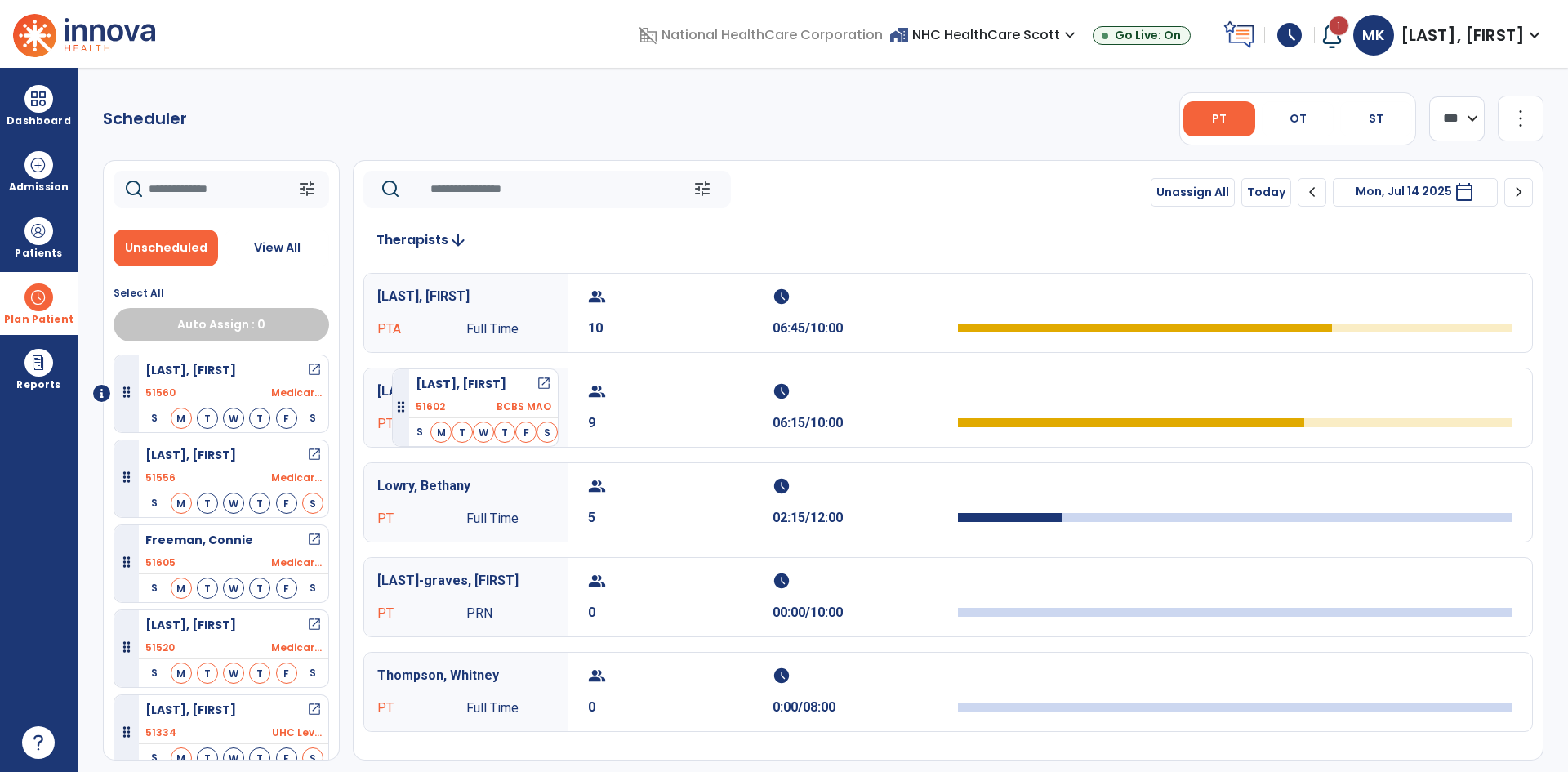 drag, startPoint x: 166, startPoint y: 373, endPoint x: 392, endPoint y: 362, distance: 226.26754 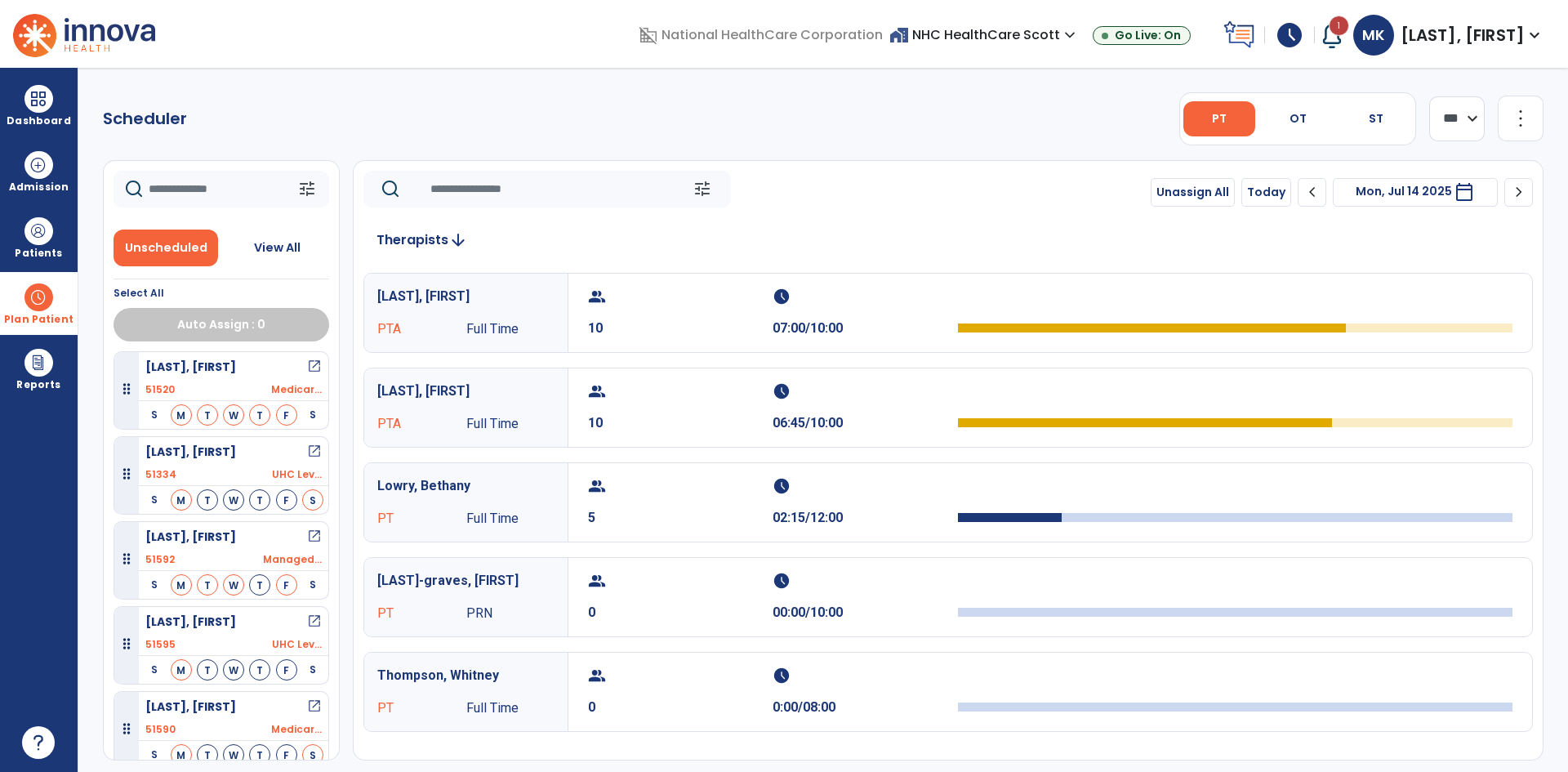 scroll, scrollTop: 261, scrollLeft: 0, axis: vertical 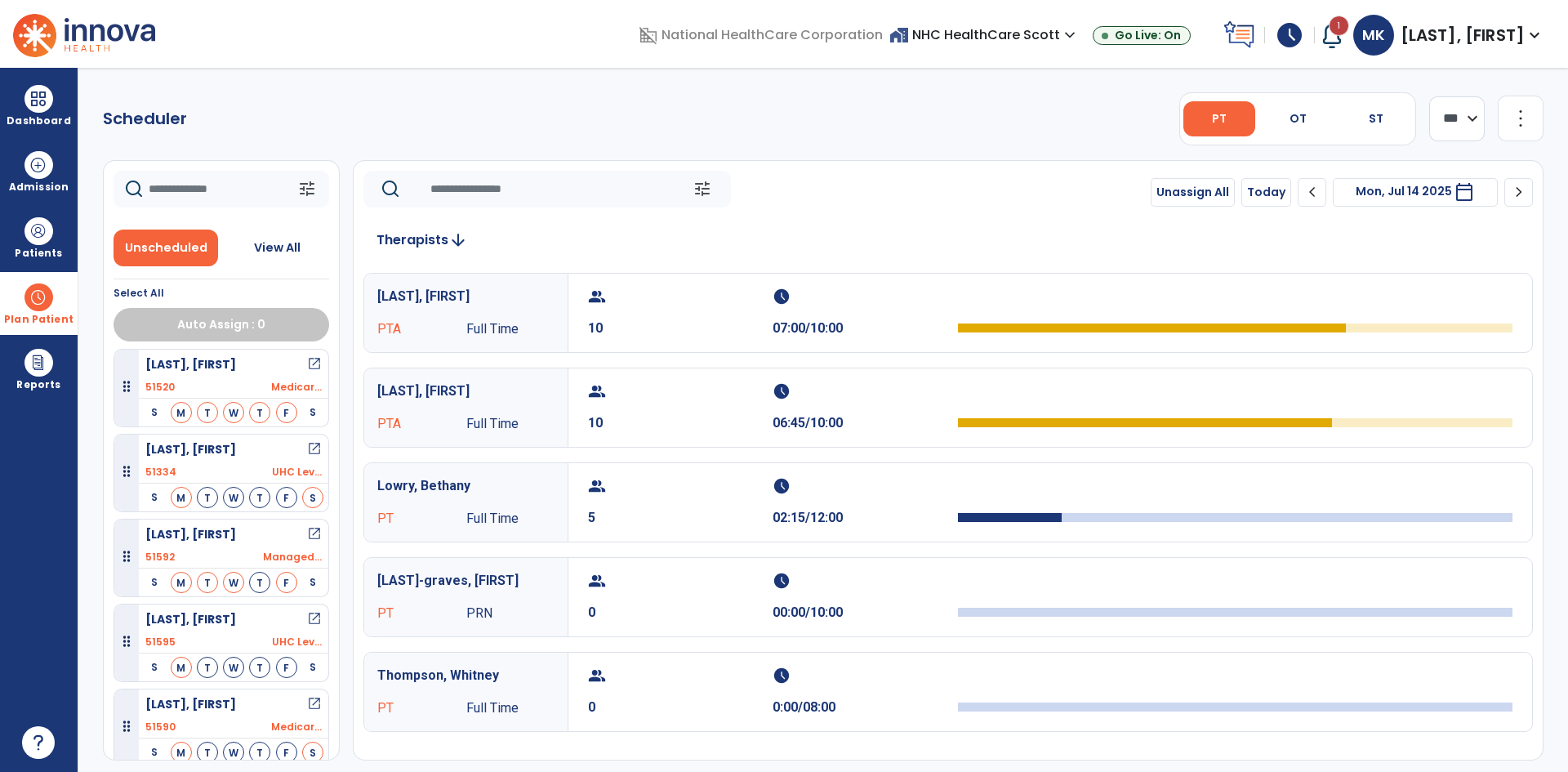 click on "[LAST], [FIRST]" at bounding box center [466, 297] 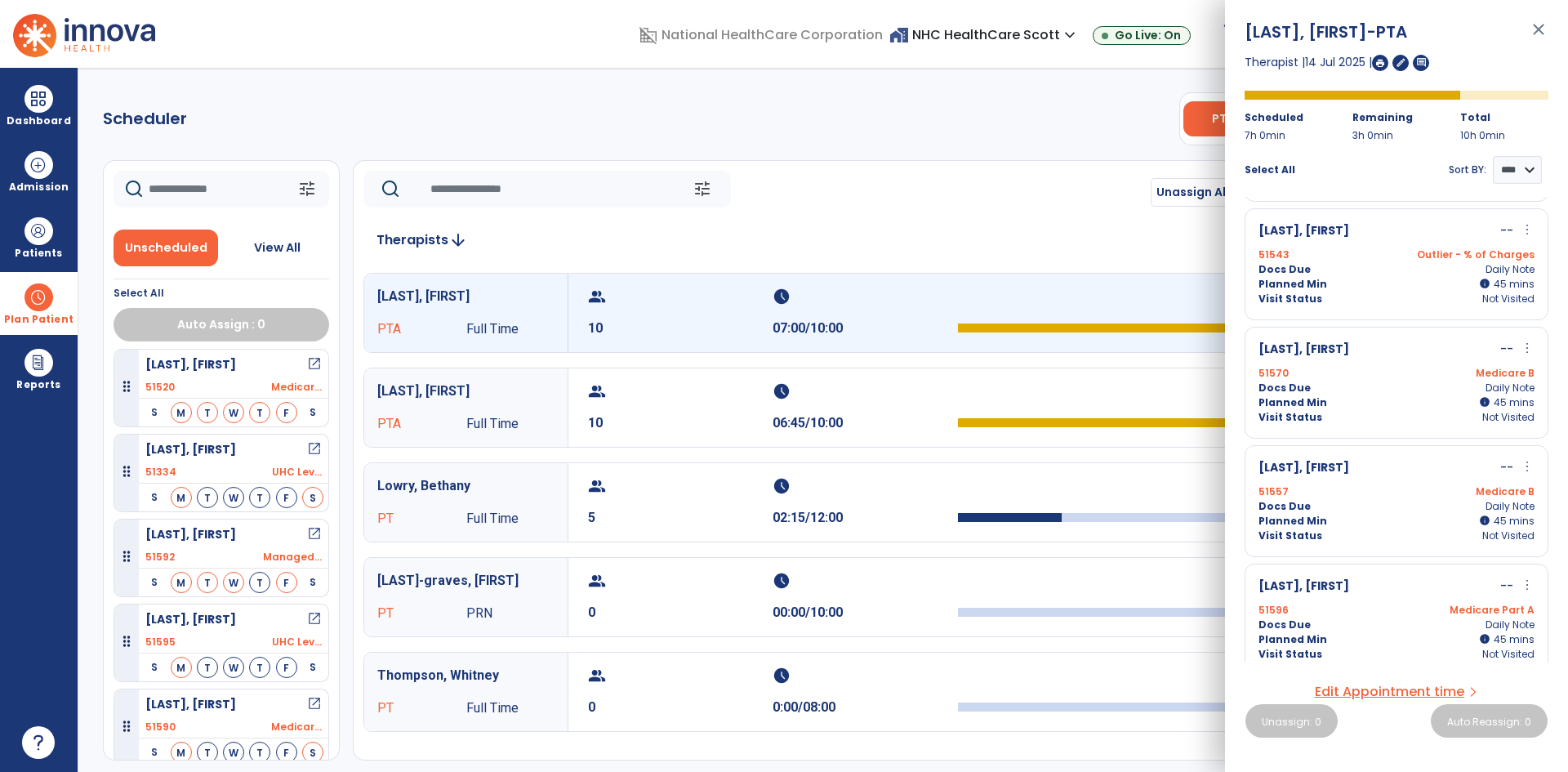 scroll, scrollTop: 359, scrollLeft: 0, axis: vertical 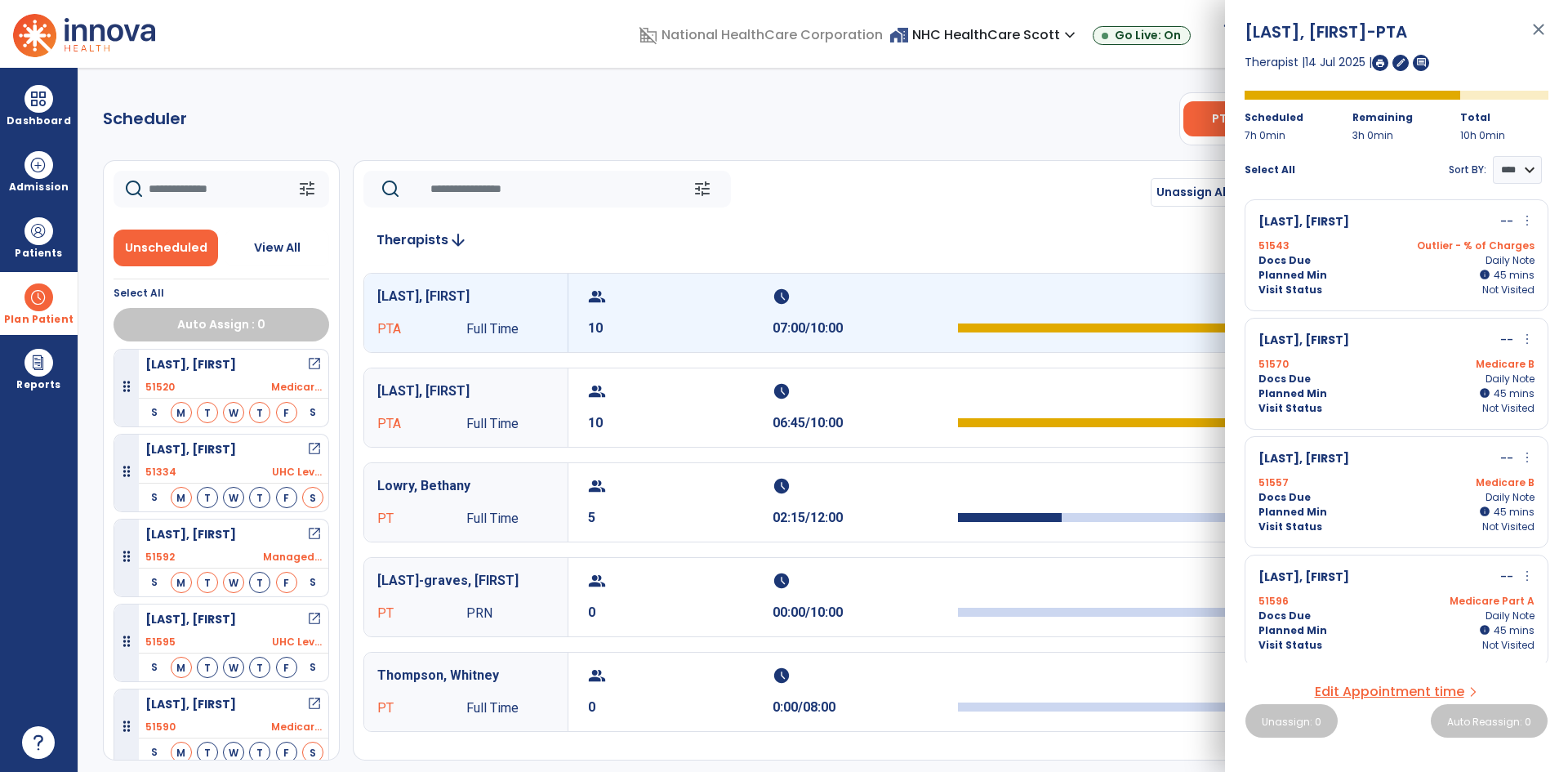 click on "51557" at bounding box center (1273, 483) 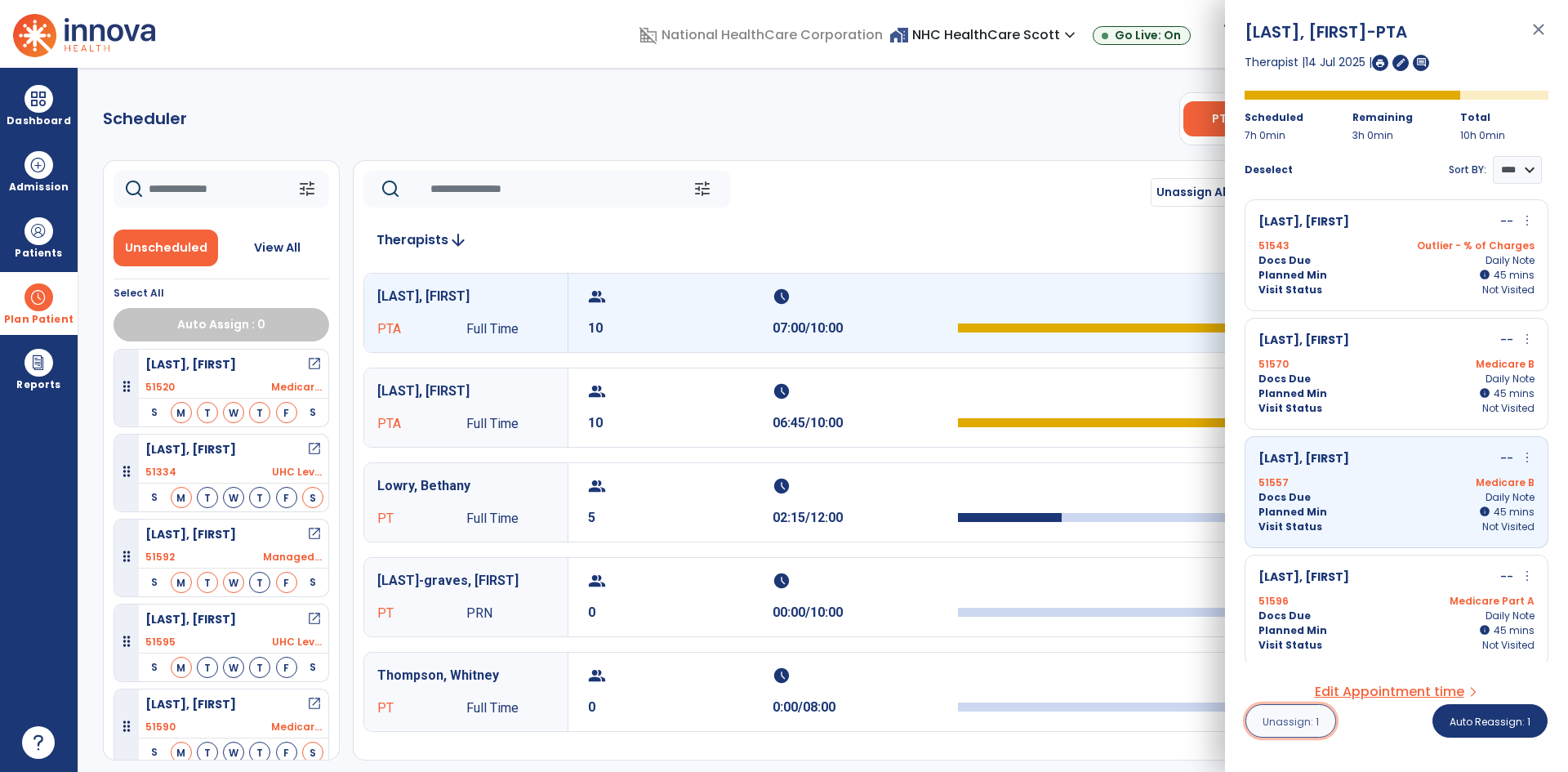 click on "Unassign: 1" at bounding box center (1290, 721) 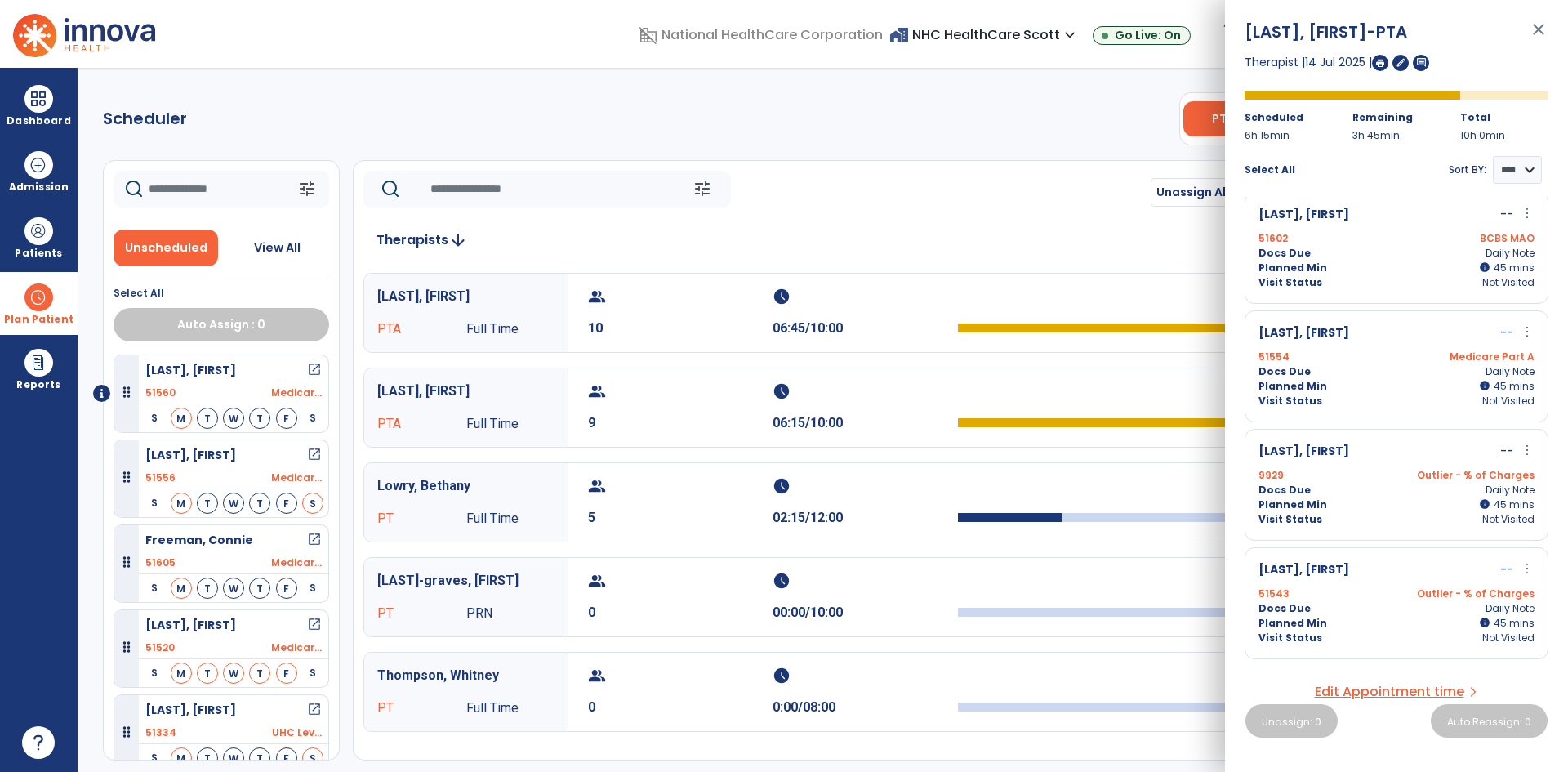 scroll, scrollTop: 255, scrollLeft: 0, axis: vertical 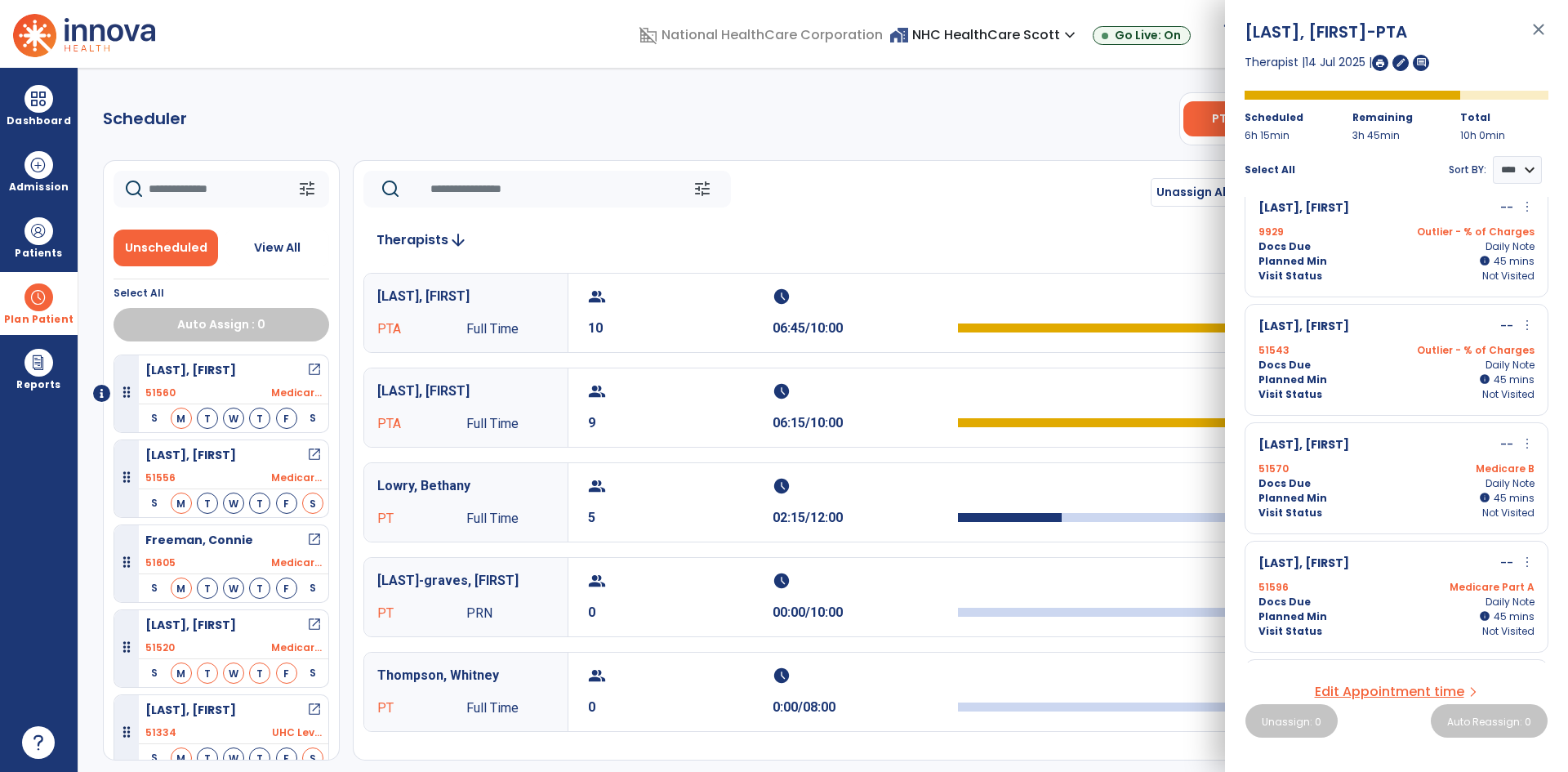 click on "[LAST], [FIRST]   --  more_vert  edit   Edit Session   alt_route   Split Minutes  51543 Outlier - % of Charges  Docs Due Daily Note   Planned Min  info   45 I 45 mins  Visit Status  Not Visited" at bounding box center [1396, 359] 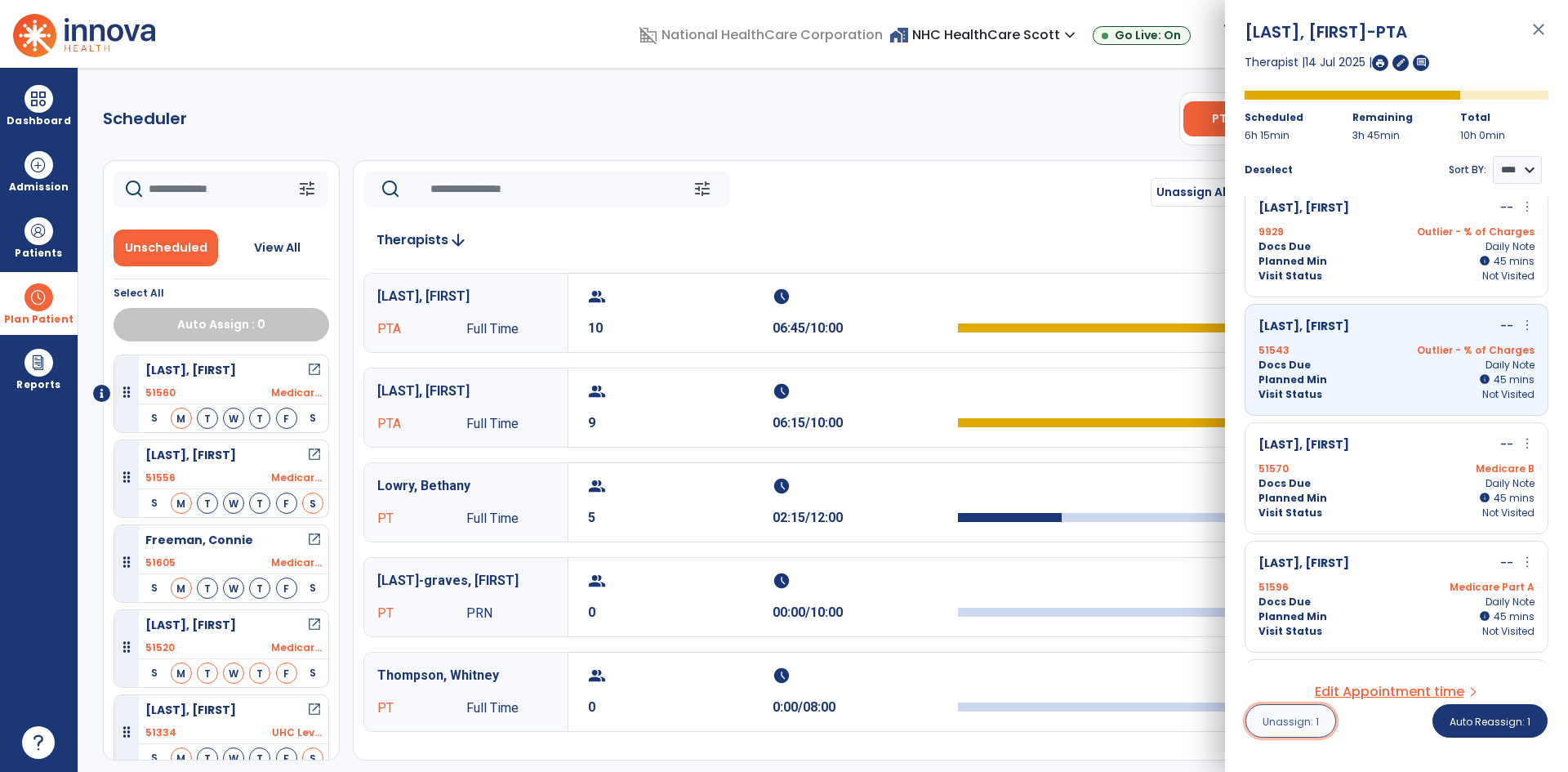 click on "Unassign: 1" at bounding box center [1290, 721] 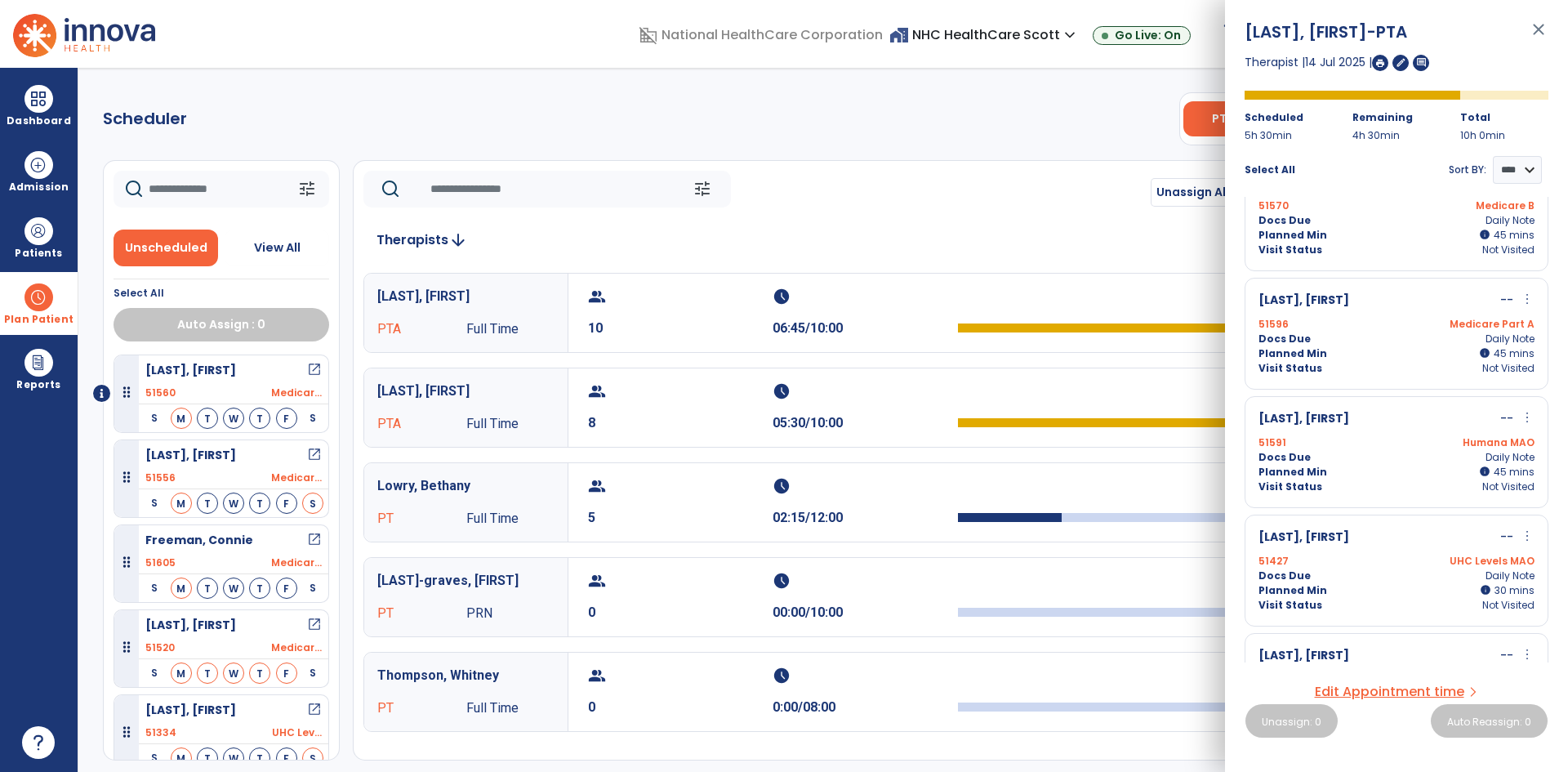 scroll, scrollTop: 482, scrollLeft: 0, axis: vertical 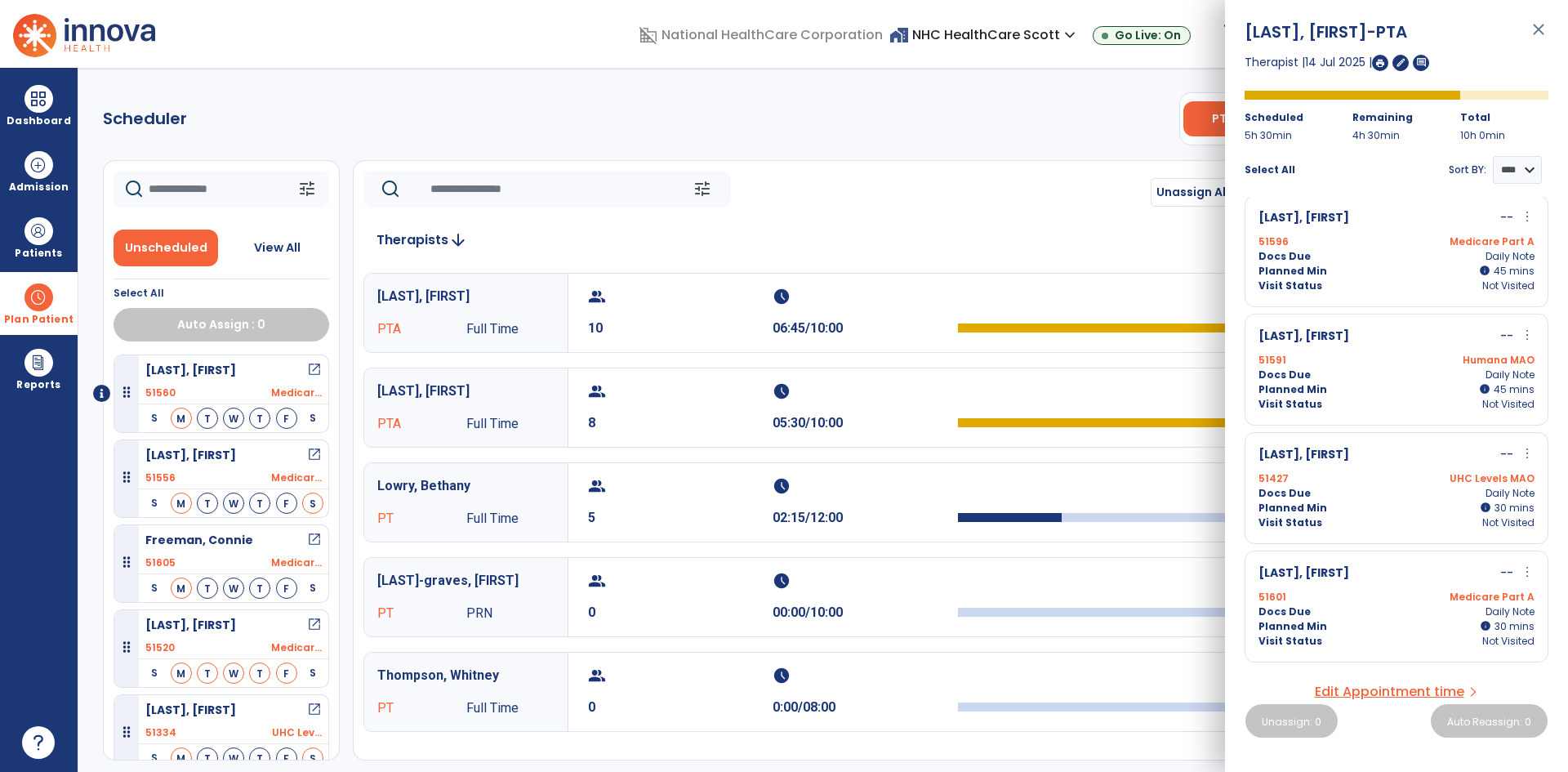 click on "[LAST], [FIRST]" at bounding box center (1303, 573) 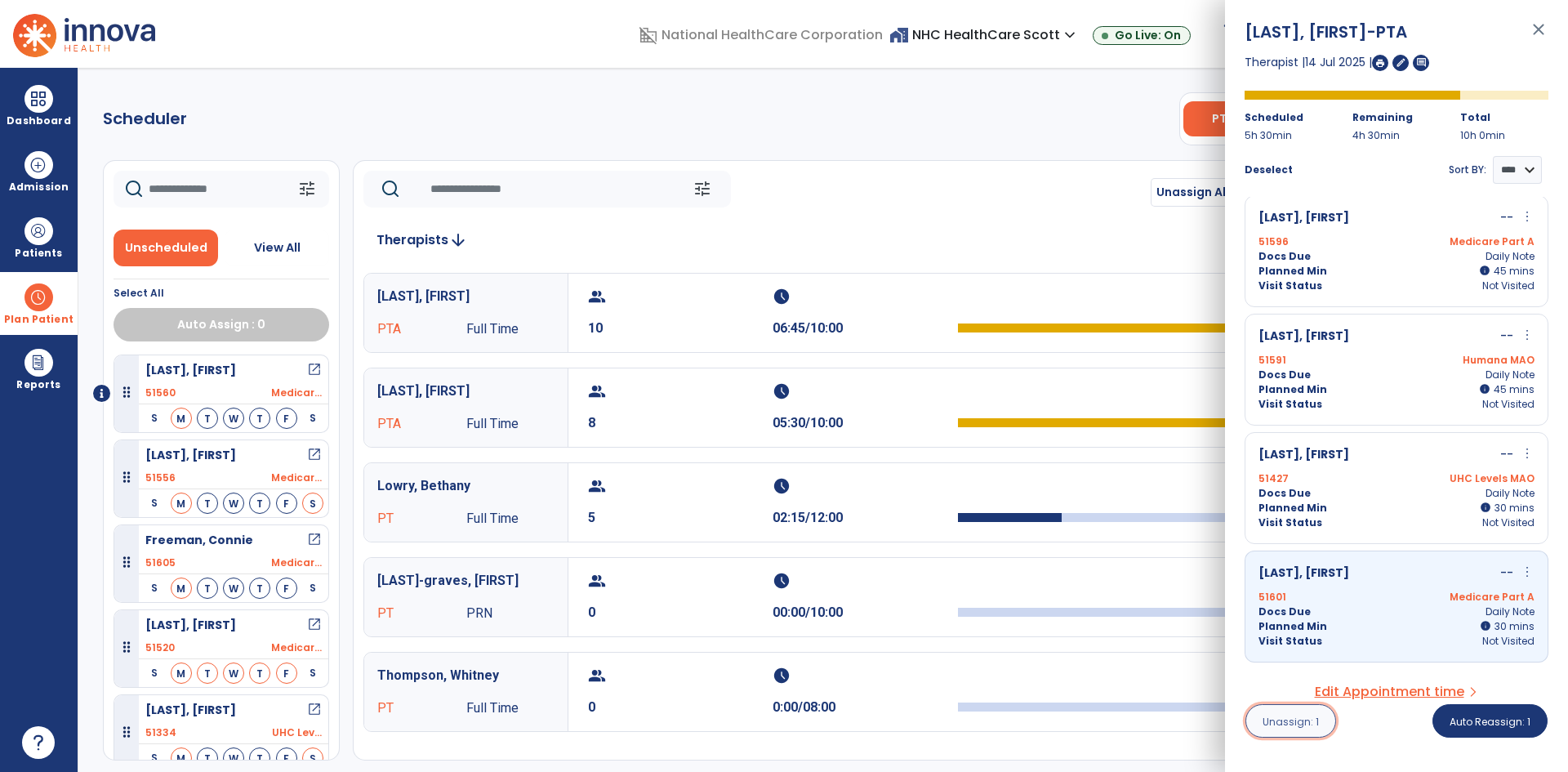 click on "Unassign: 1" at bounding box center [1290, 721] 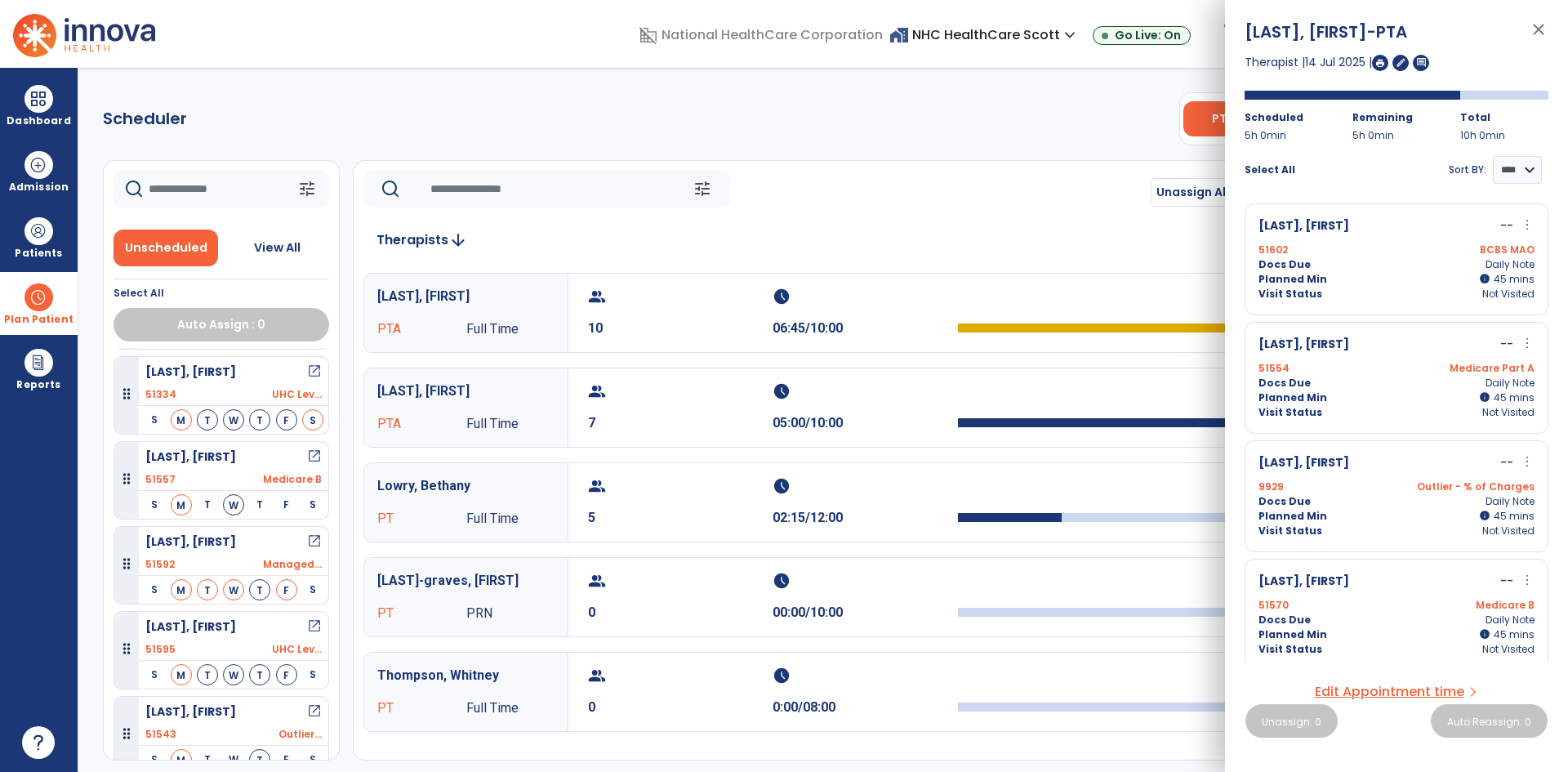scroll, scrollTop: 368, scrollLeft: 0, axis: vertical 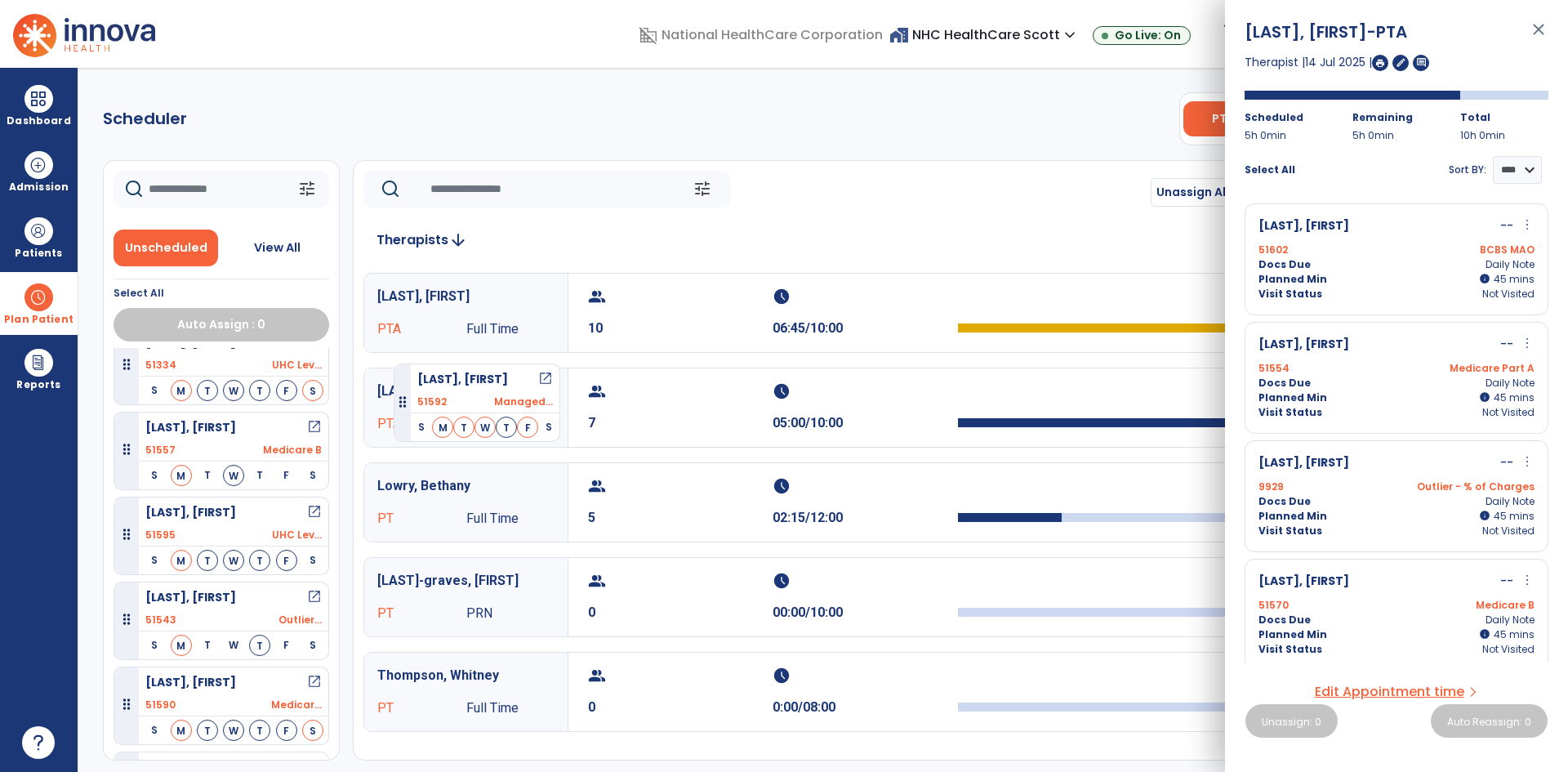 drag, startPoint x: 197, startPoint y: 509, endPoint x: 394, endPoint y: 357, distance: 248.823 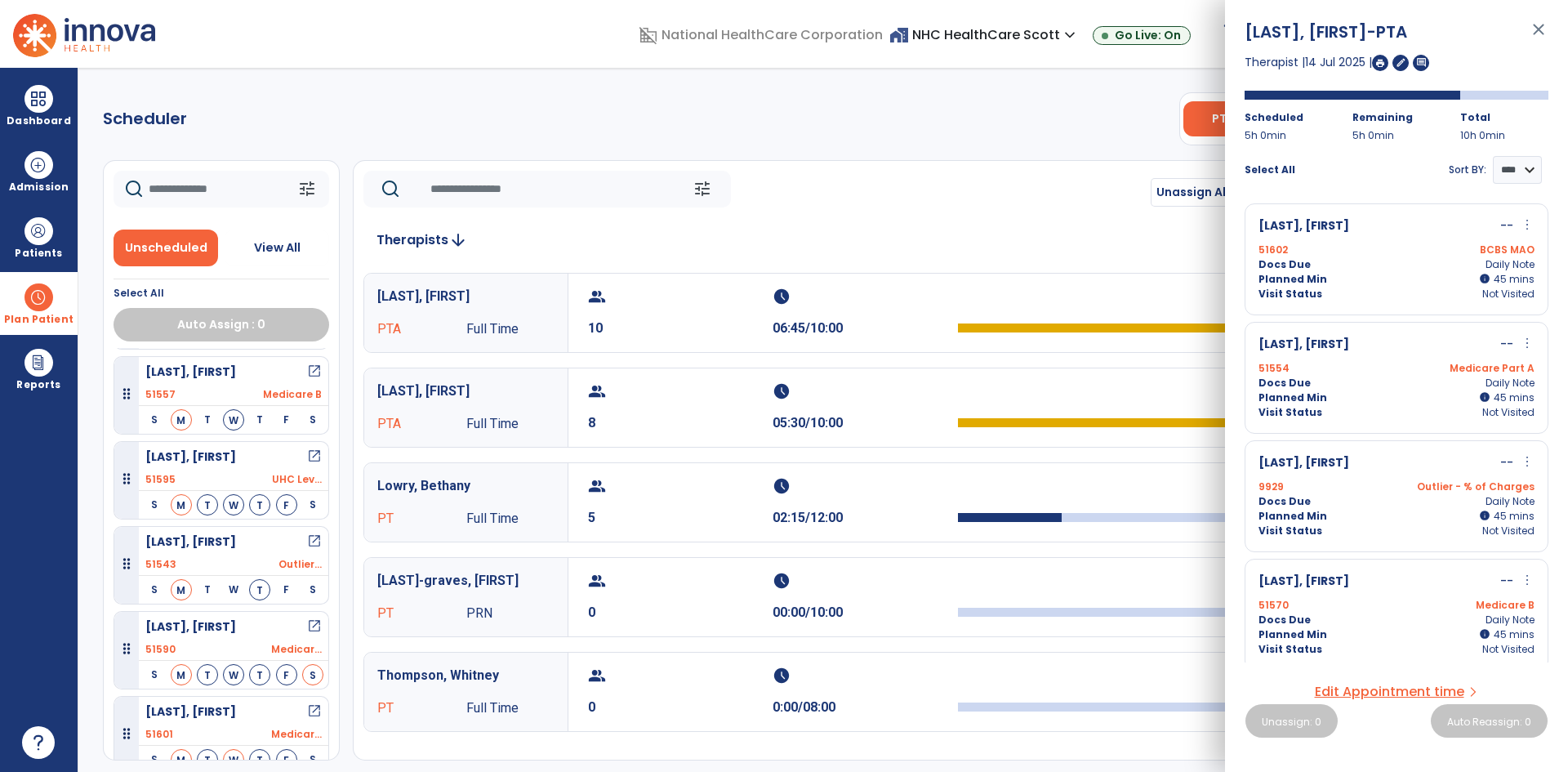 scroll, scrollTop: 431, scrollLeft: 0, axis: vertical 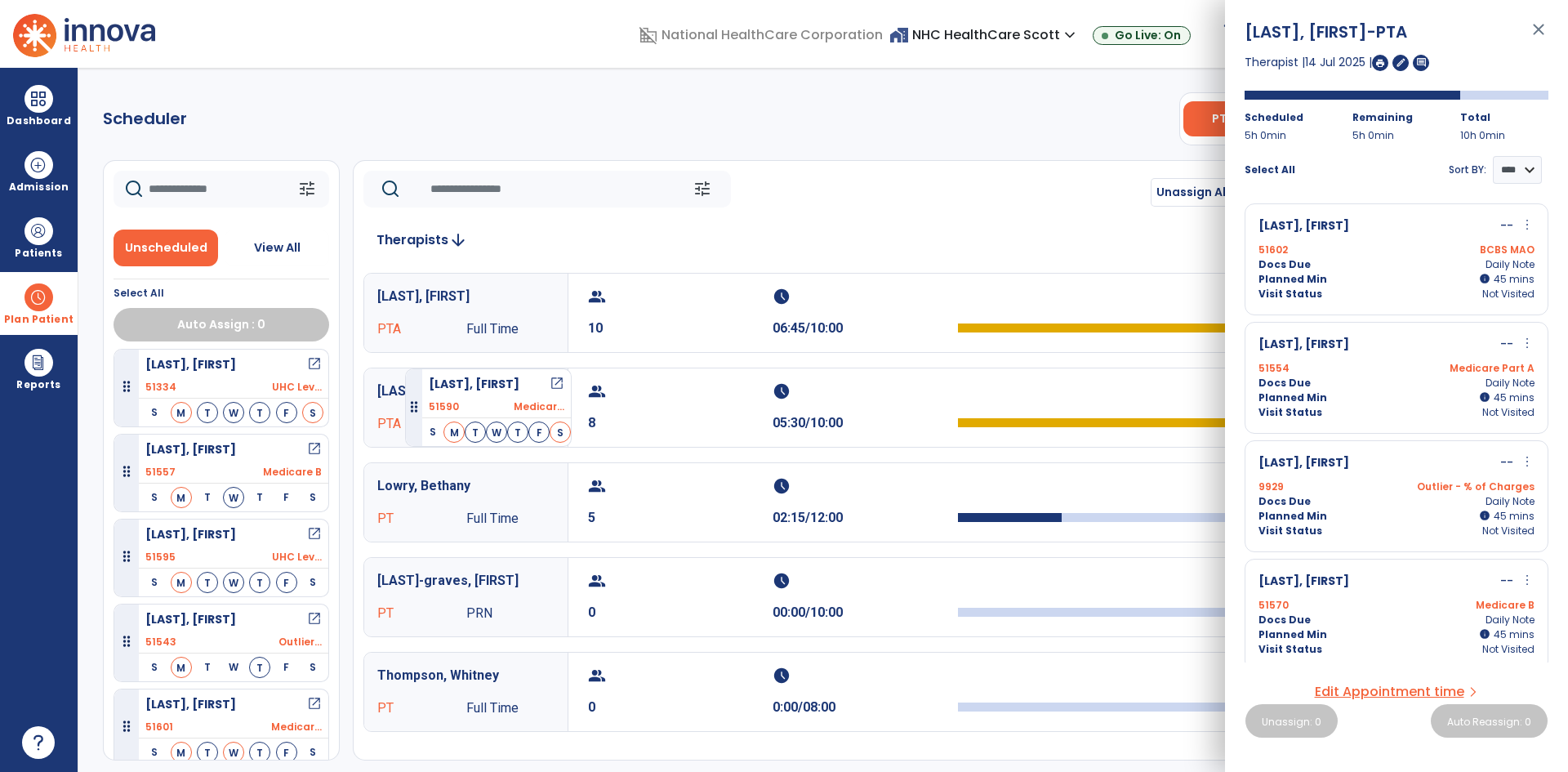 drag, startPoint x: 212, startPoint y: 617, endPoint x: 405, endPoint y: 362, distance: 319.80306 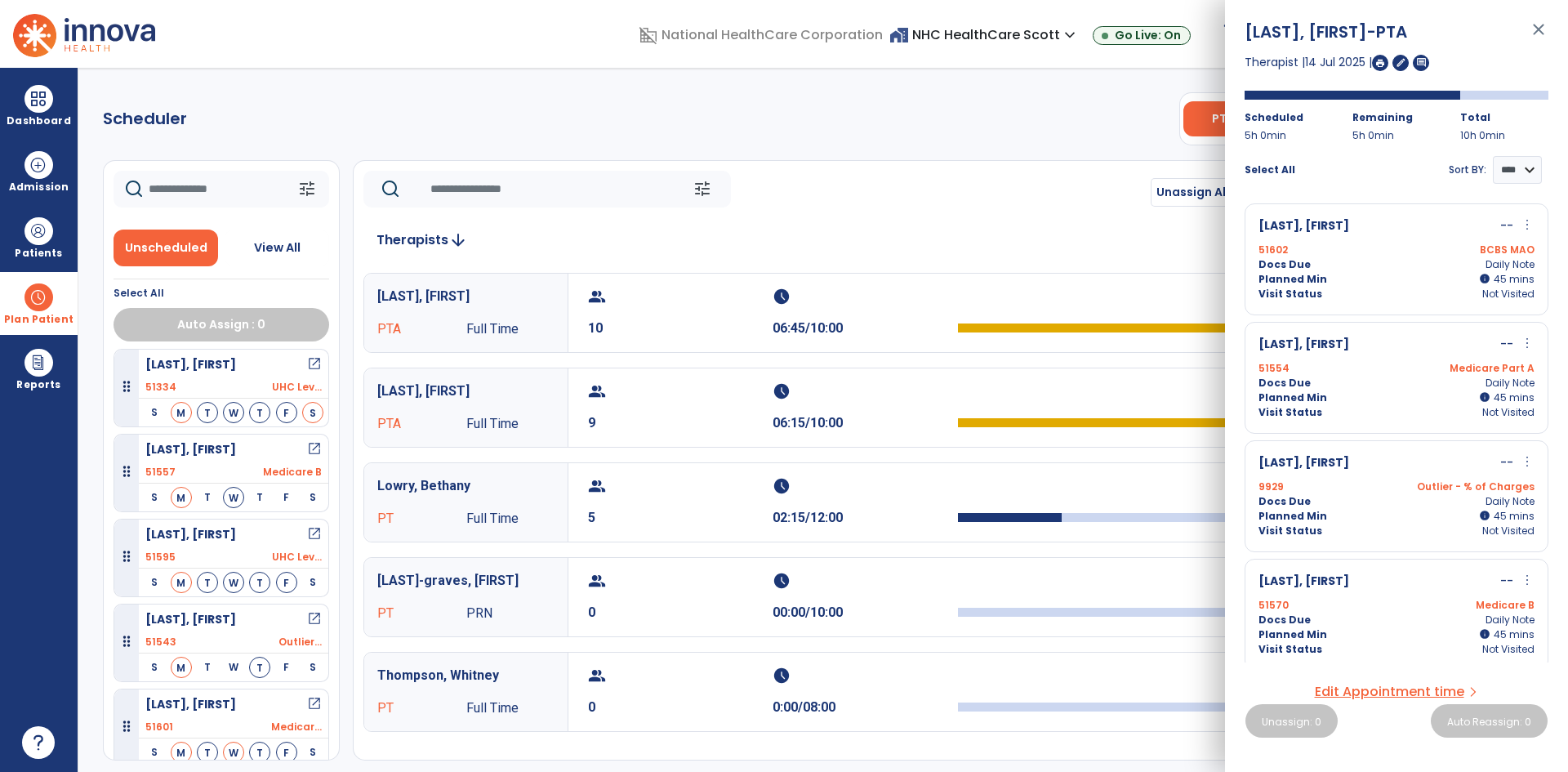 scroll, scrollTop: 346, scrollLeft: 0, axis: vertical 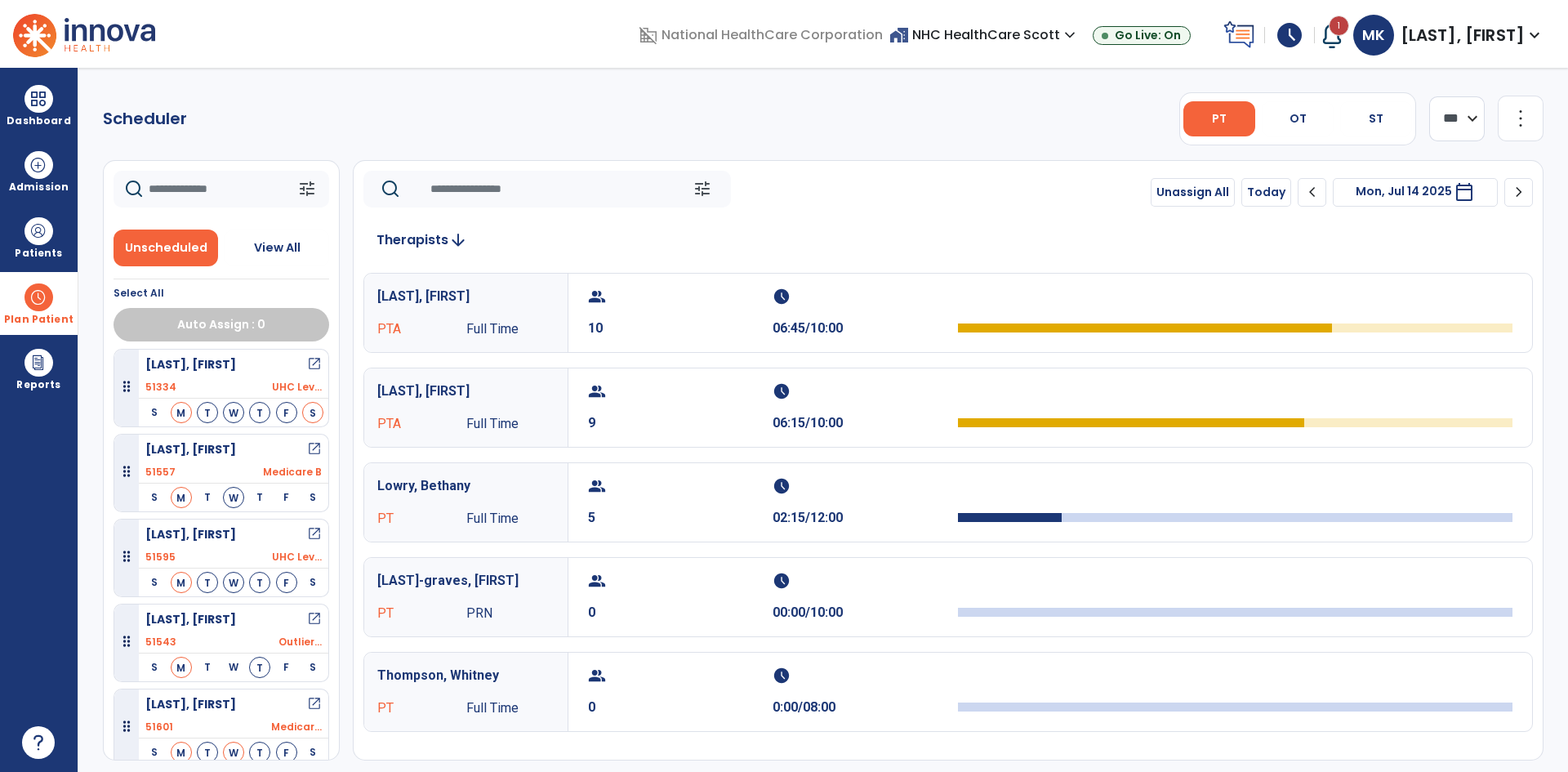 click at bounding box center (38, 297) 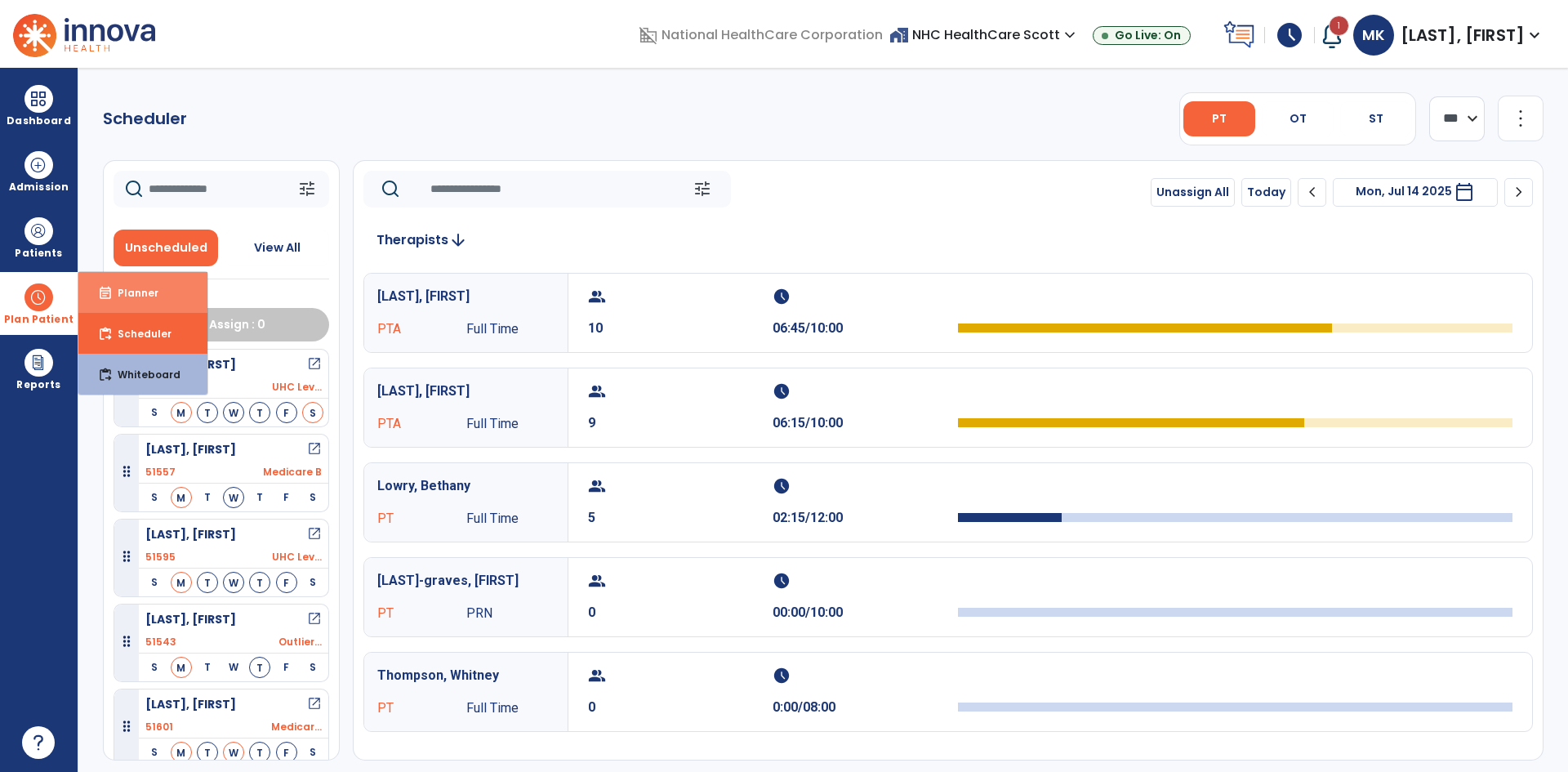 click on "Planner" at bounding box center (131, 292) 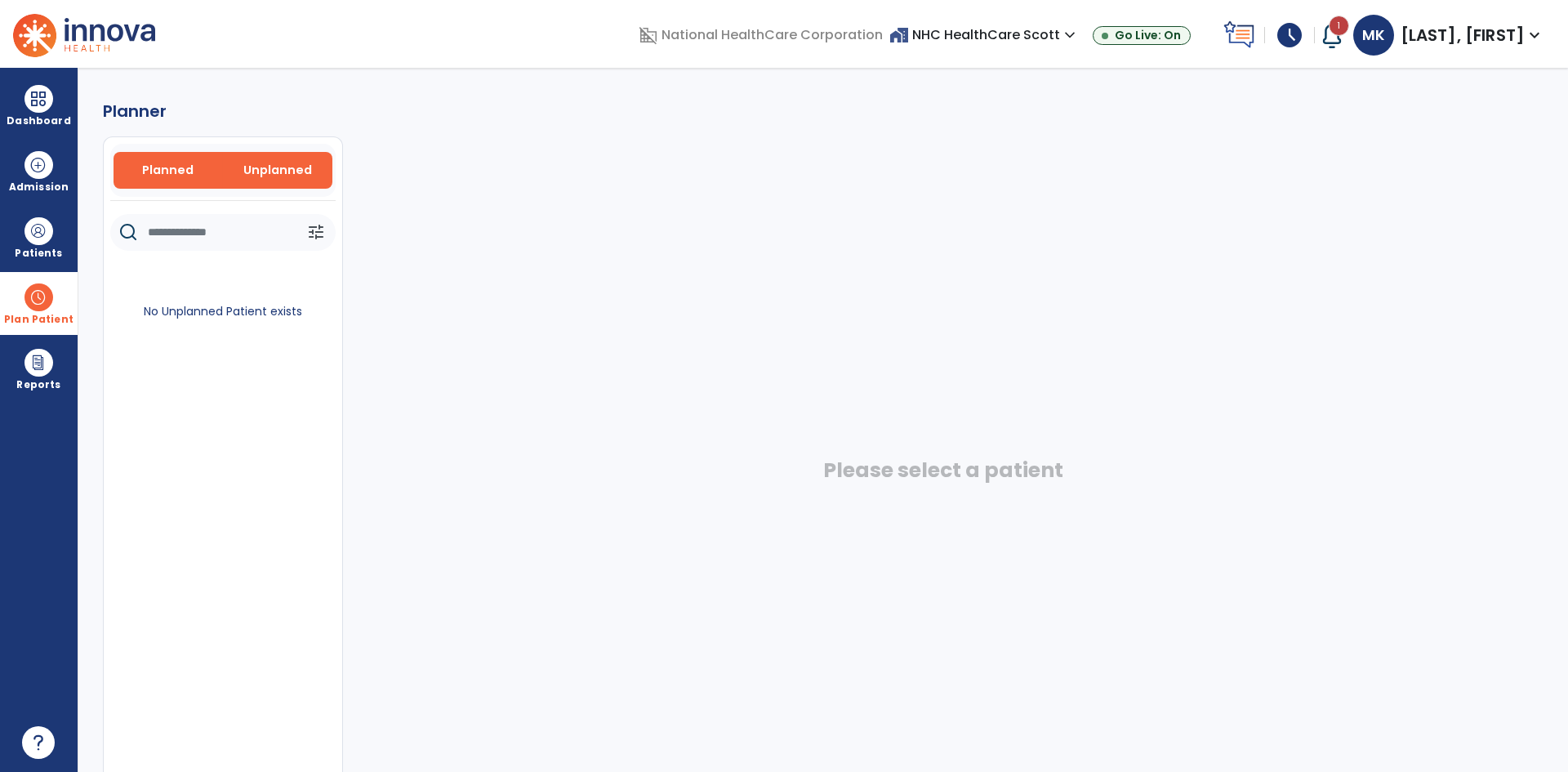 click on "Planned" at bounding box center [167, 170] 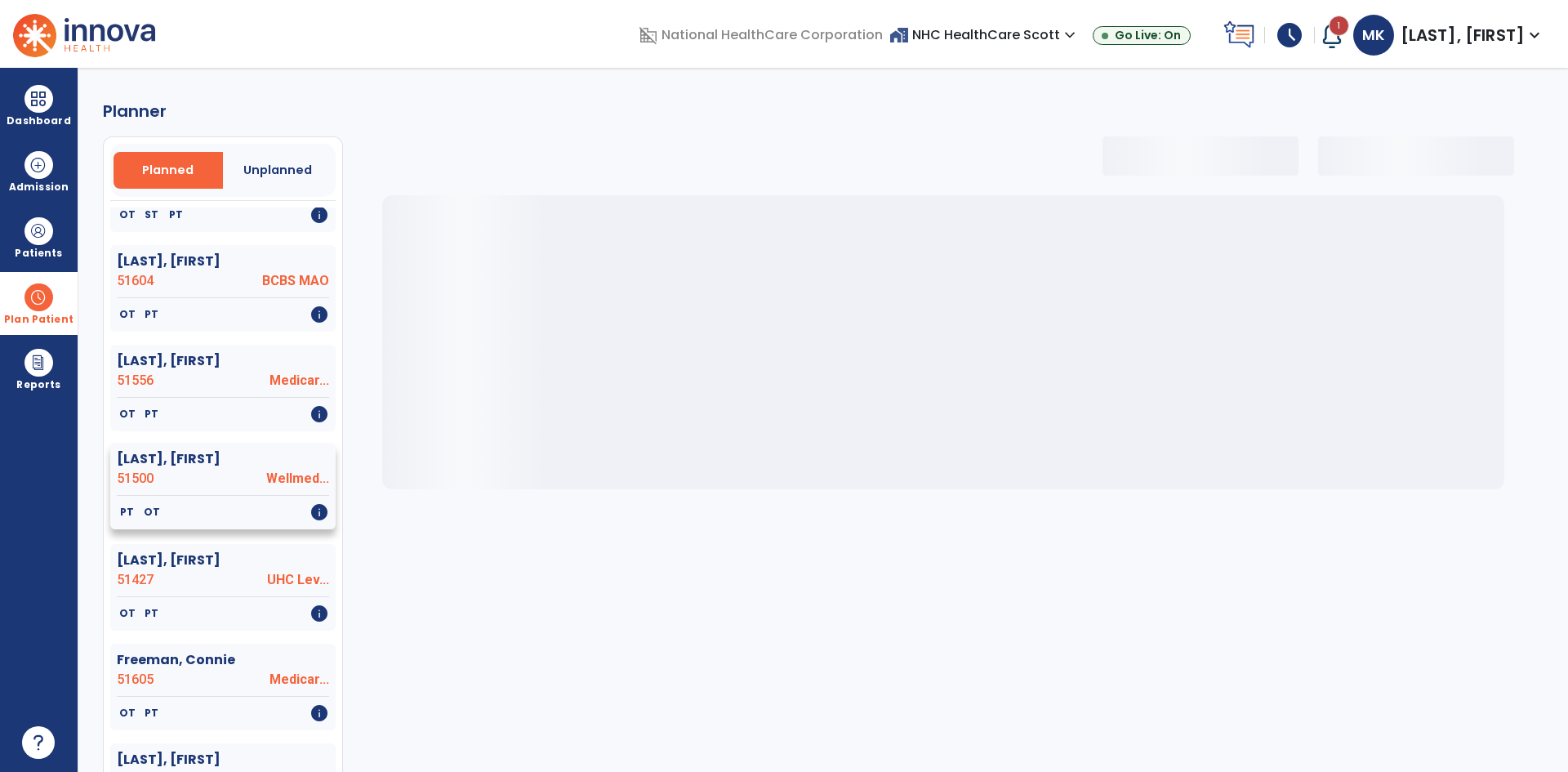 select on "***" 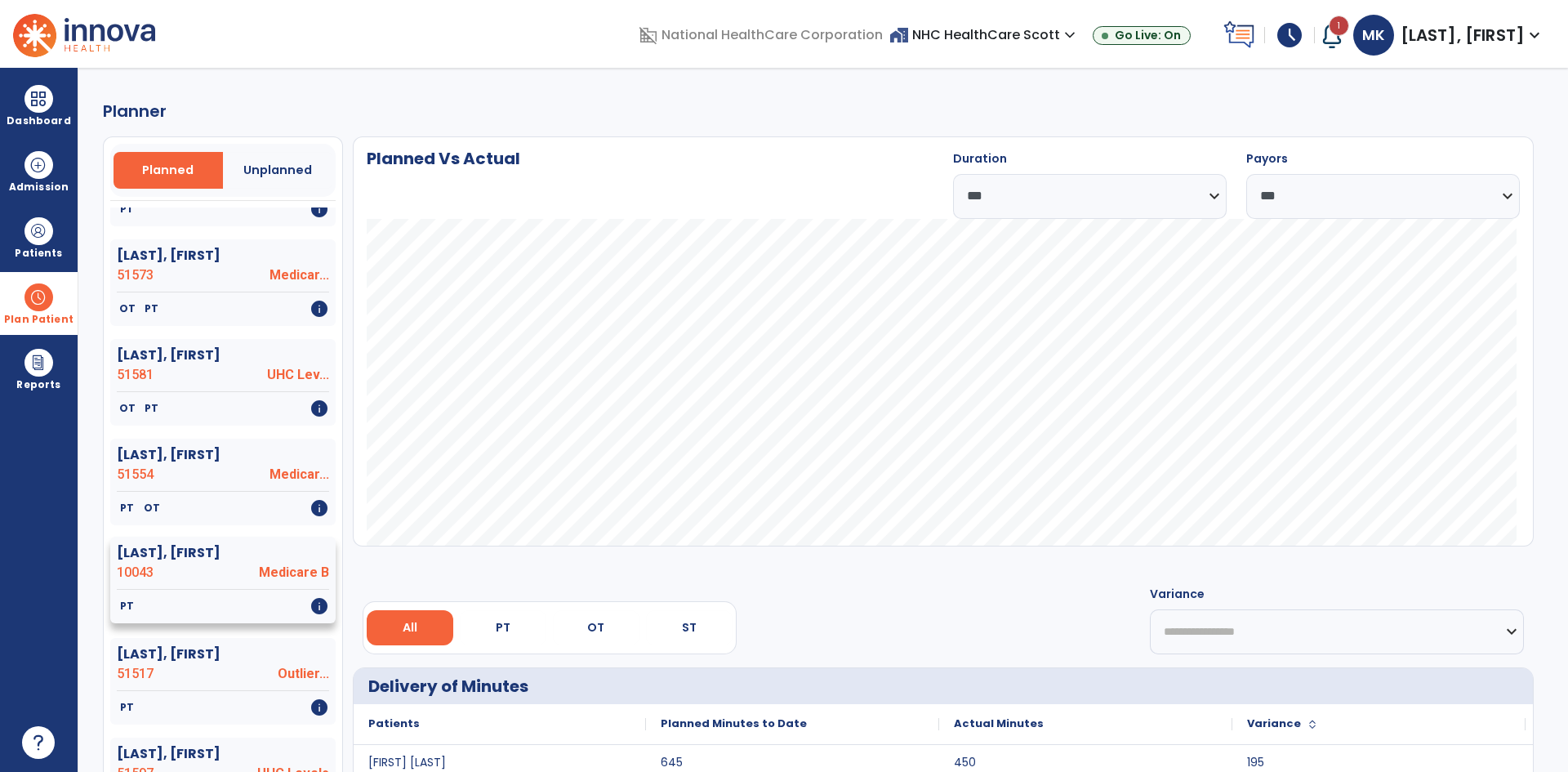 click on "10043" 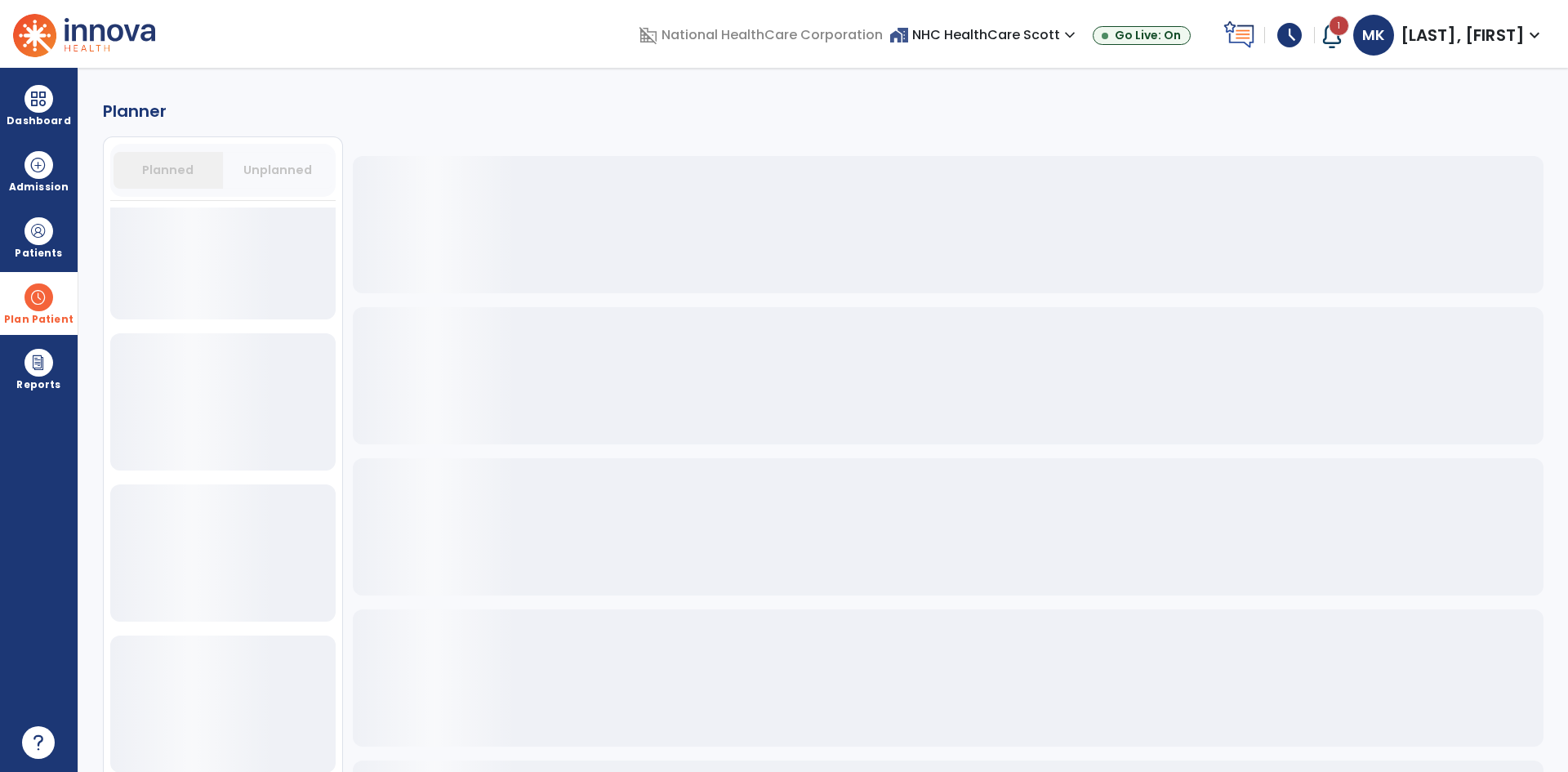 scroll, scrollTop: 1818, scrollLeft: 0, axis: vertical 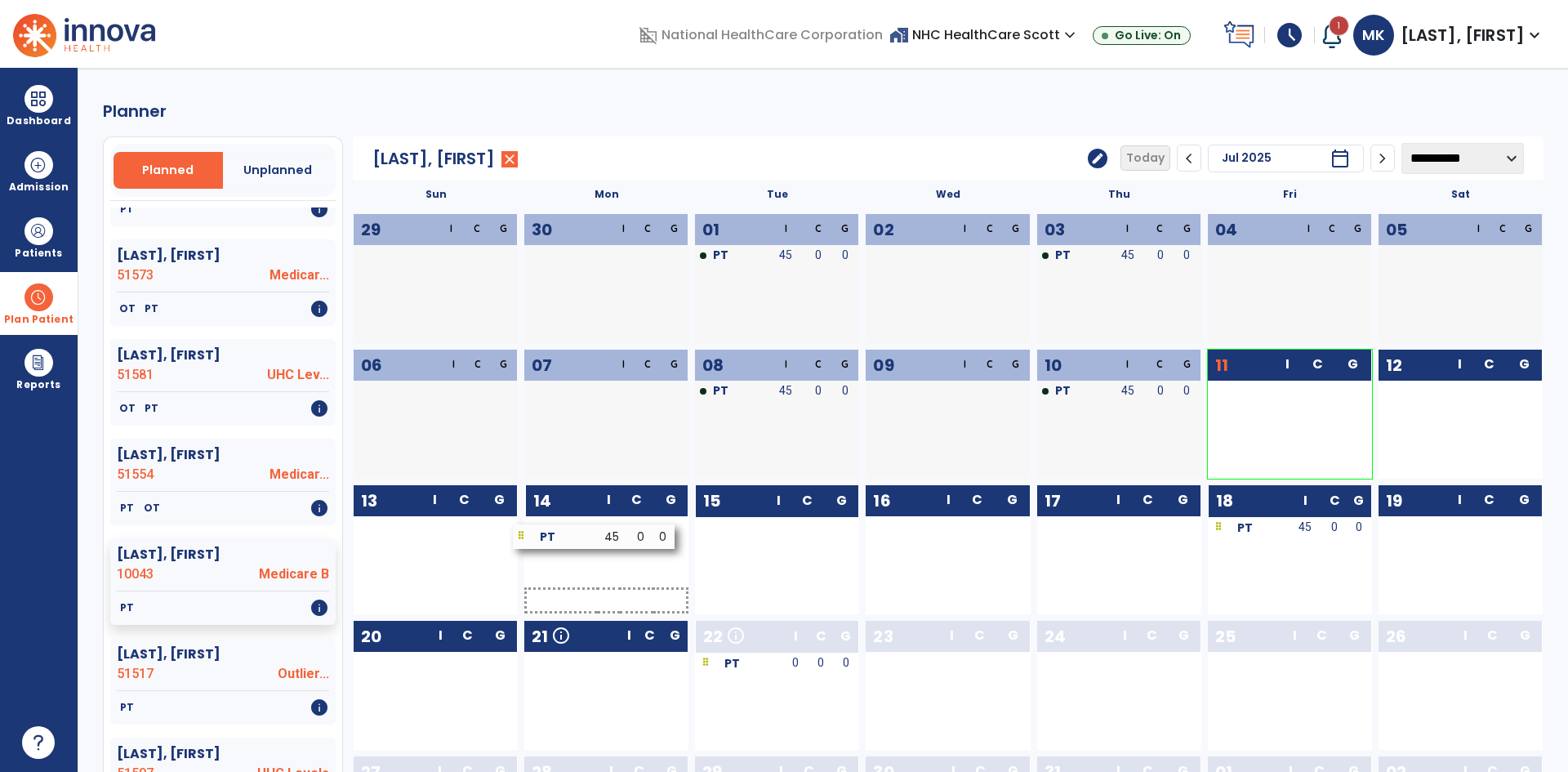 drag, startPoint x: 792, startPoint y: 535, endPoint x: 611, endPoint y: 542, distance: 181.13531 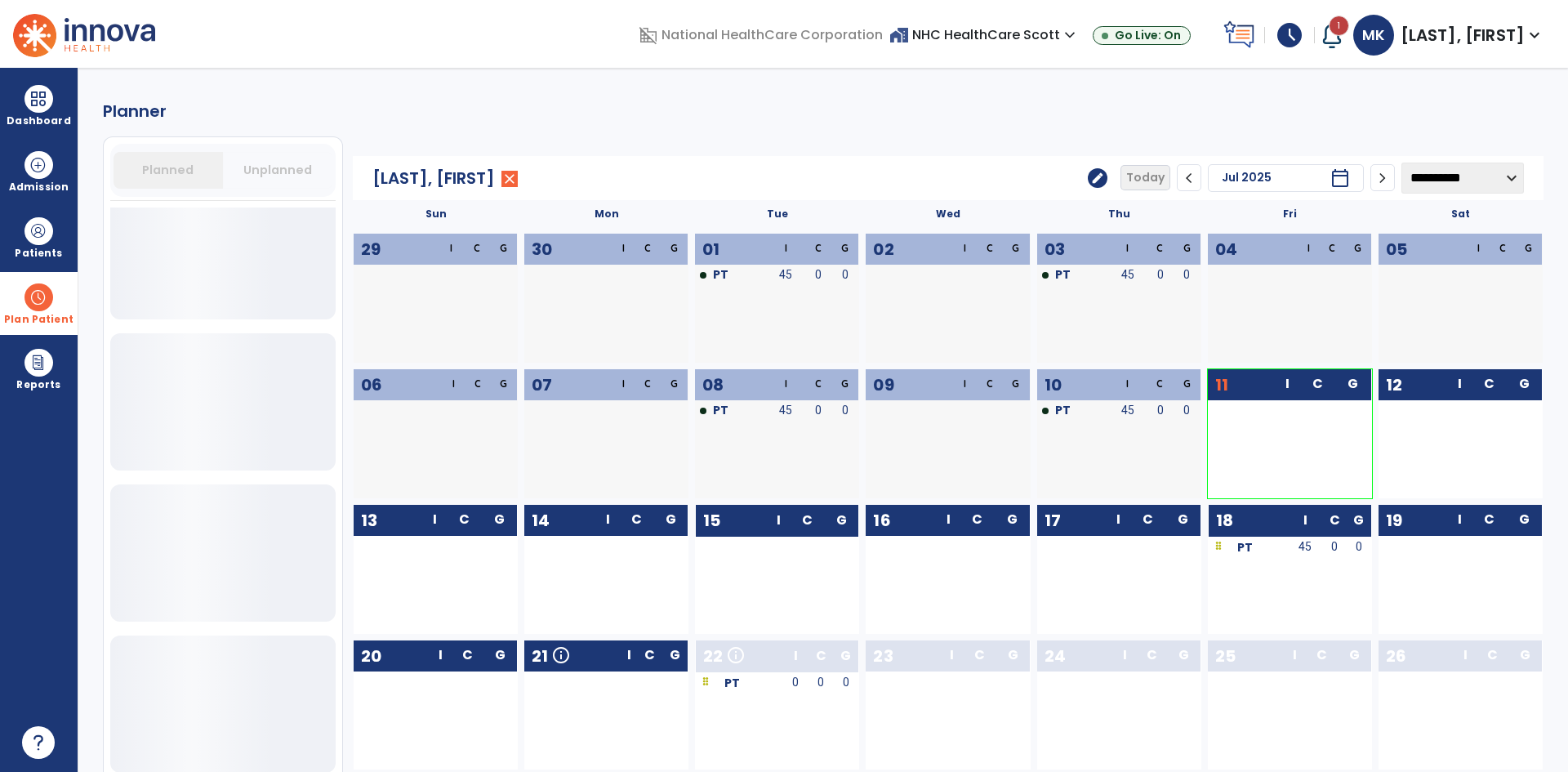 scroll, scrollTop: 1818, scrollLeft: 0, axis: vertical 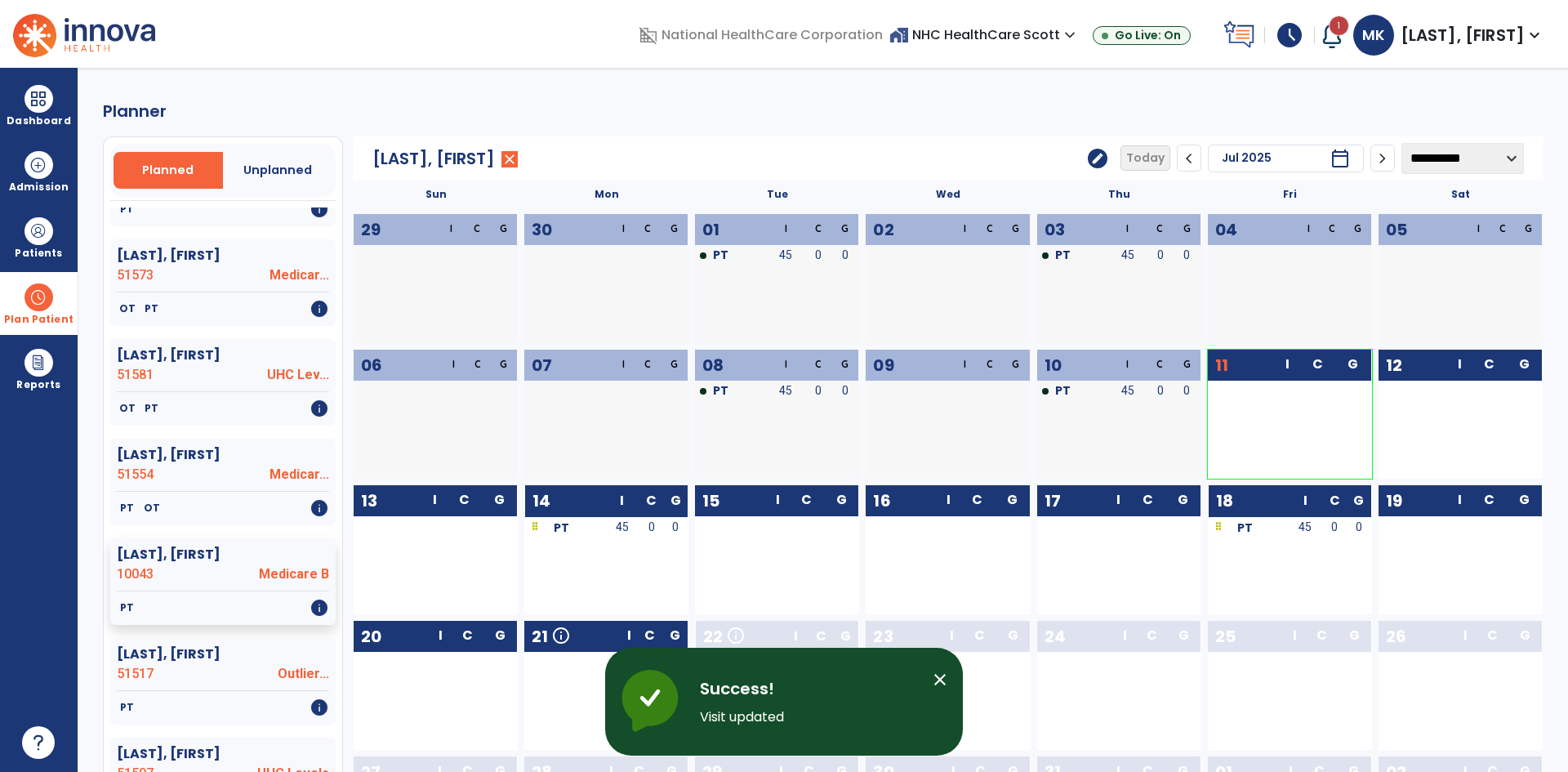 click at bounding box center (38, 297) 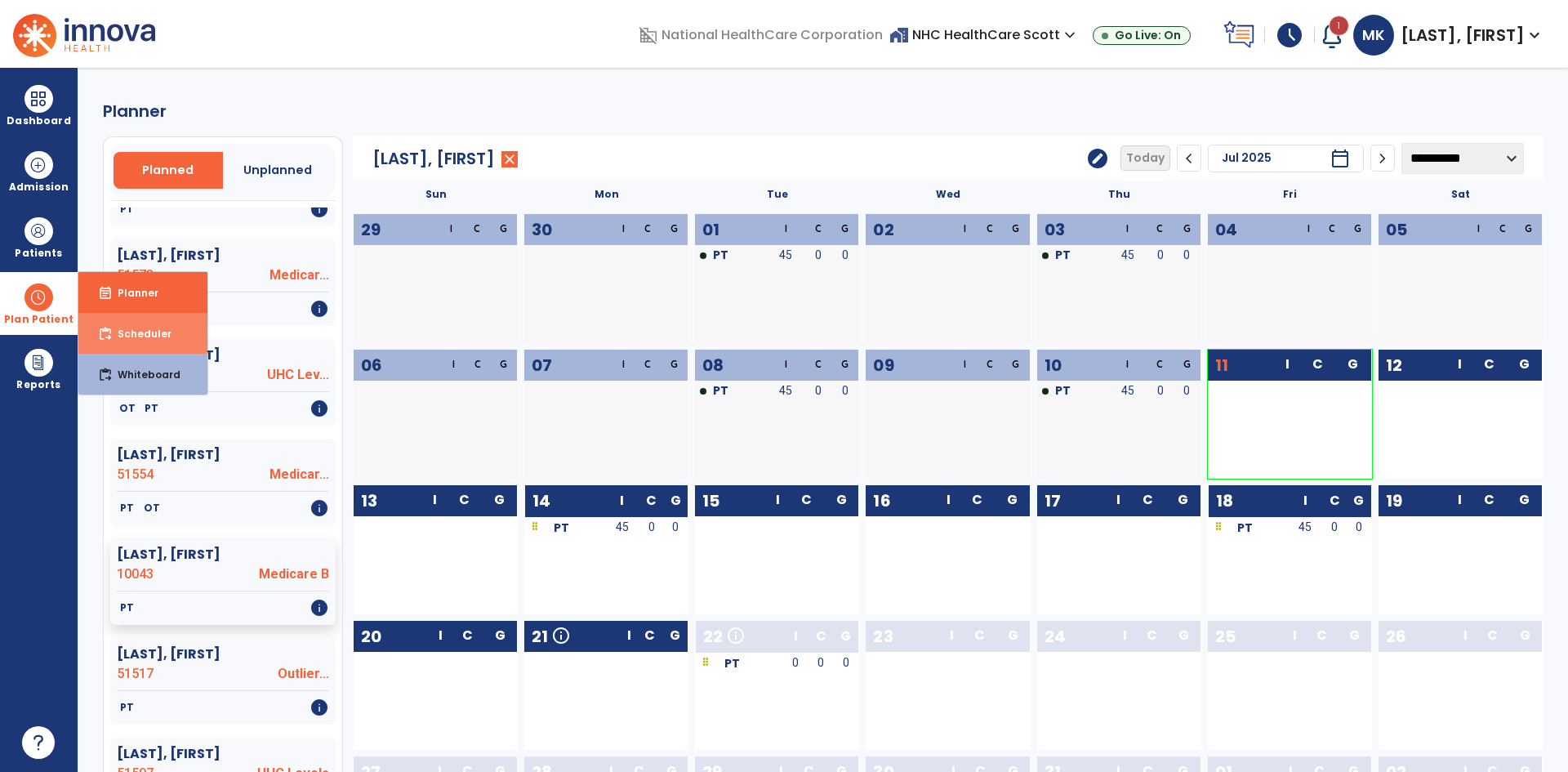 click on "Scheduler" at bounding box center [138, 333] 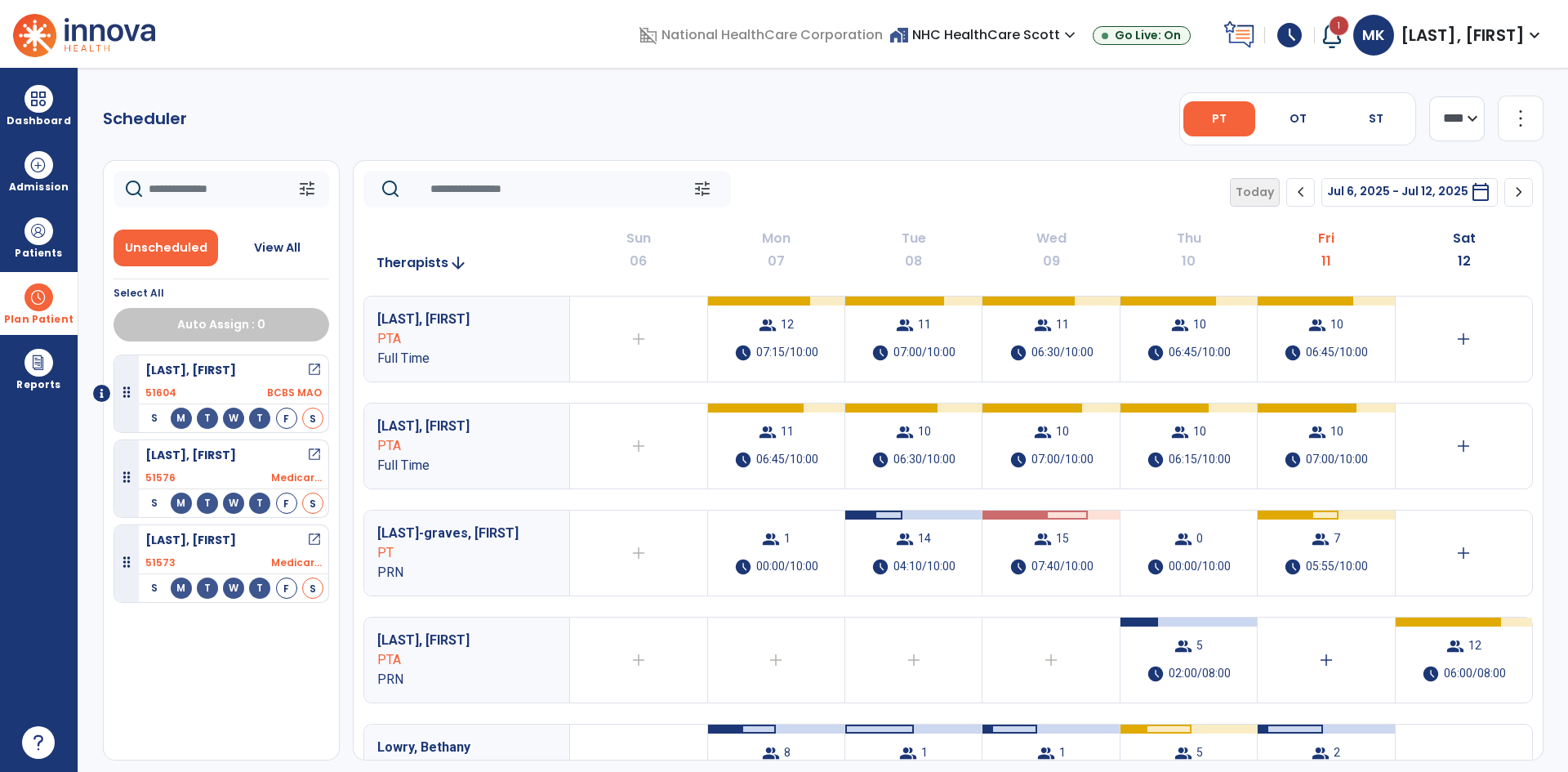 click on "**** ***" 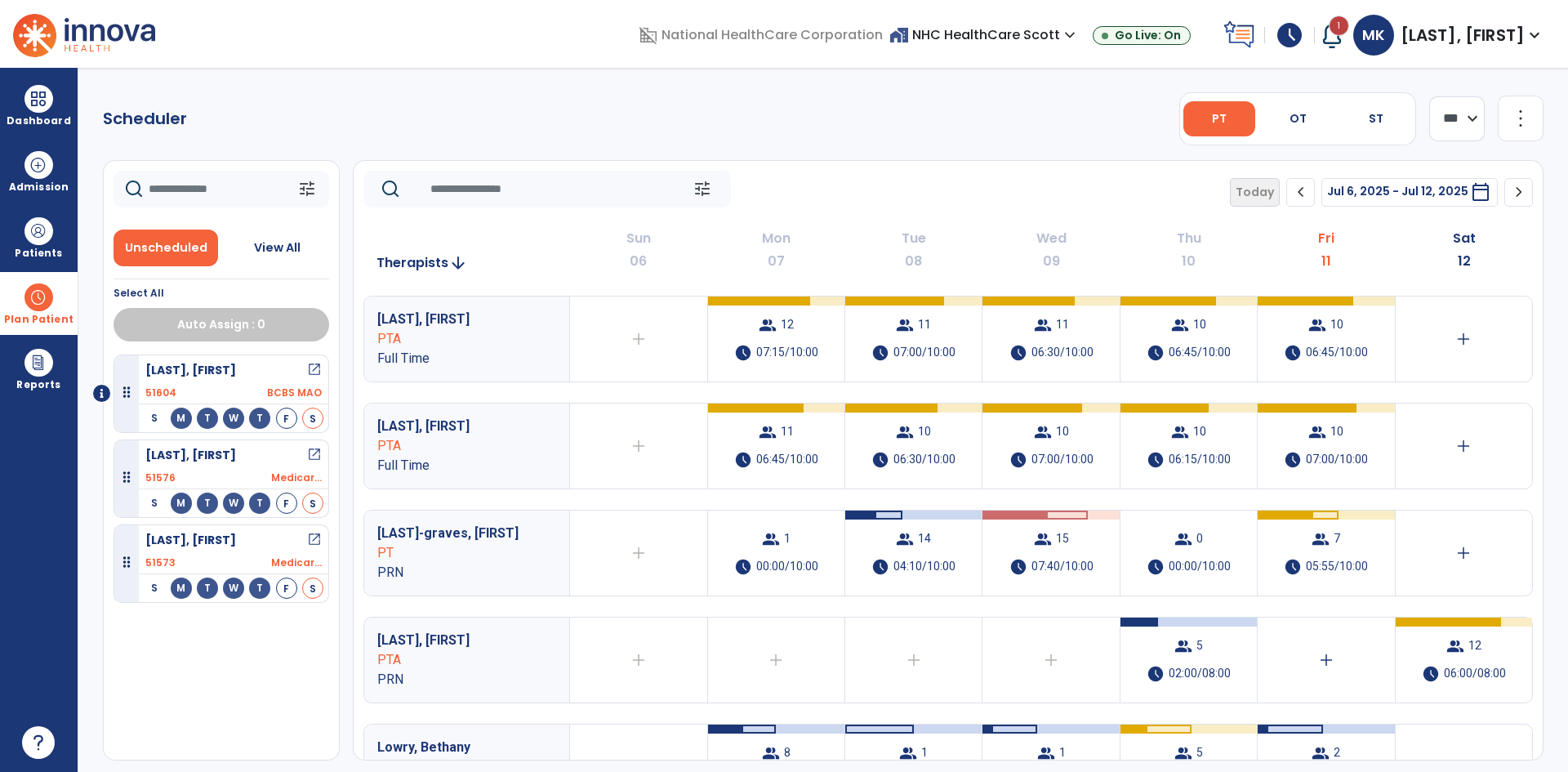 click on "**** ***" 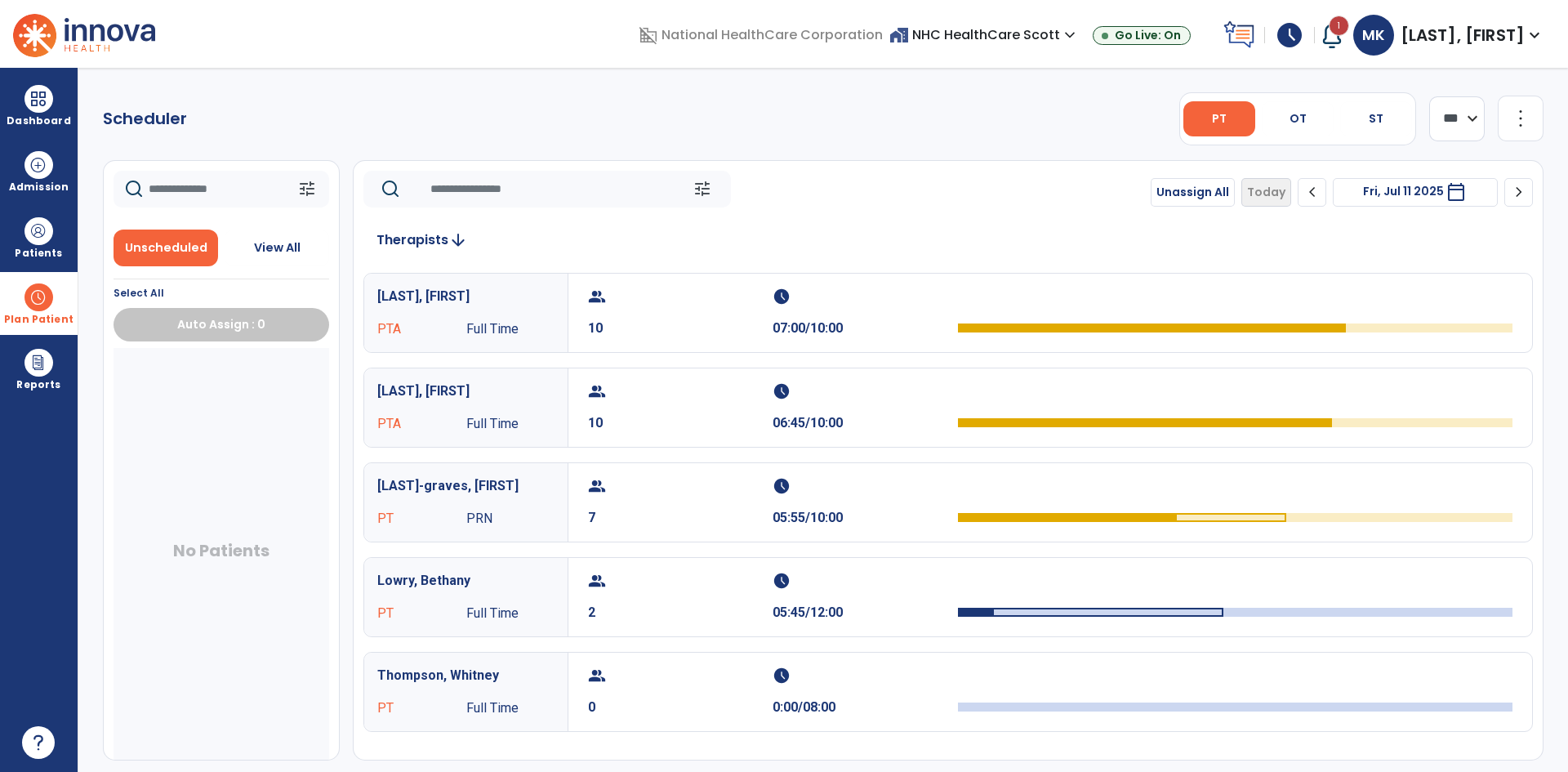 click on "Lowry, Bethany" at bounding box center (466, 581) 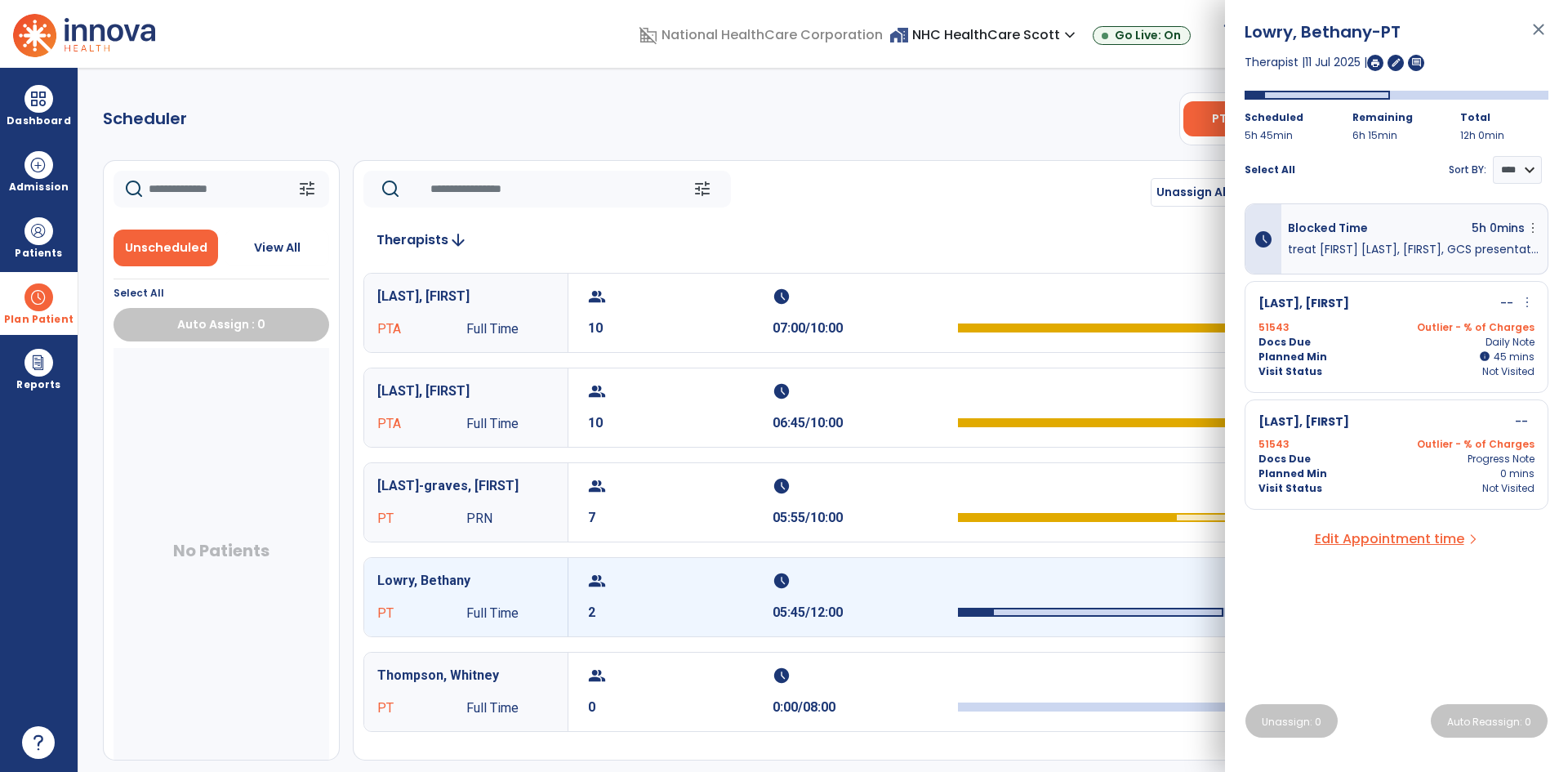 click on "close" at bounding box center (1539, 37) 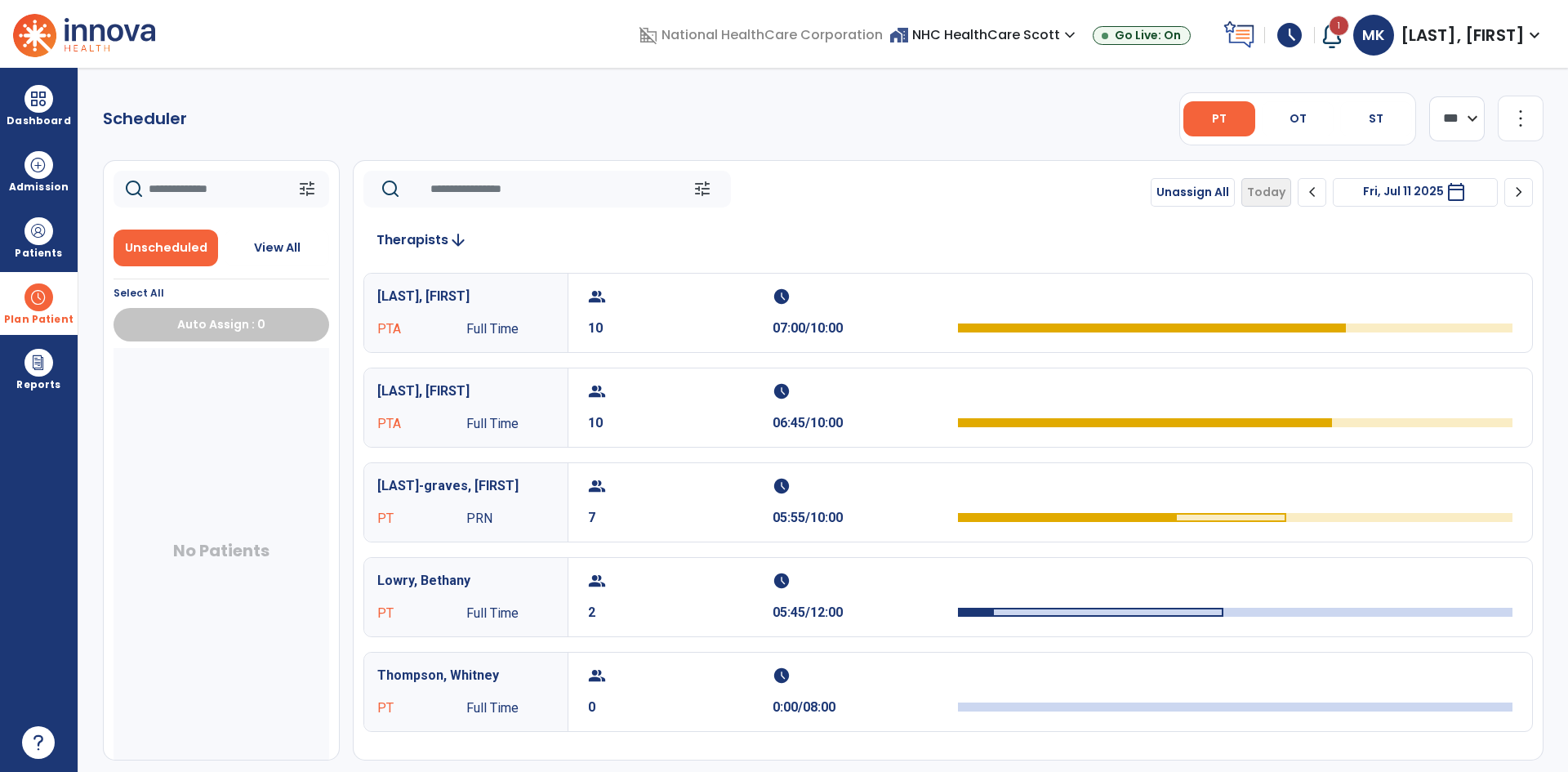 click on "[LAST], [FIRST]" at bounding box center [466, 297] 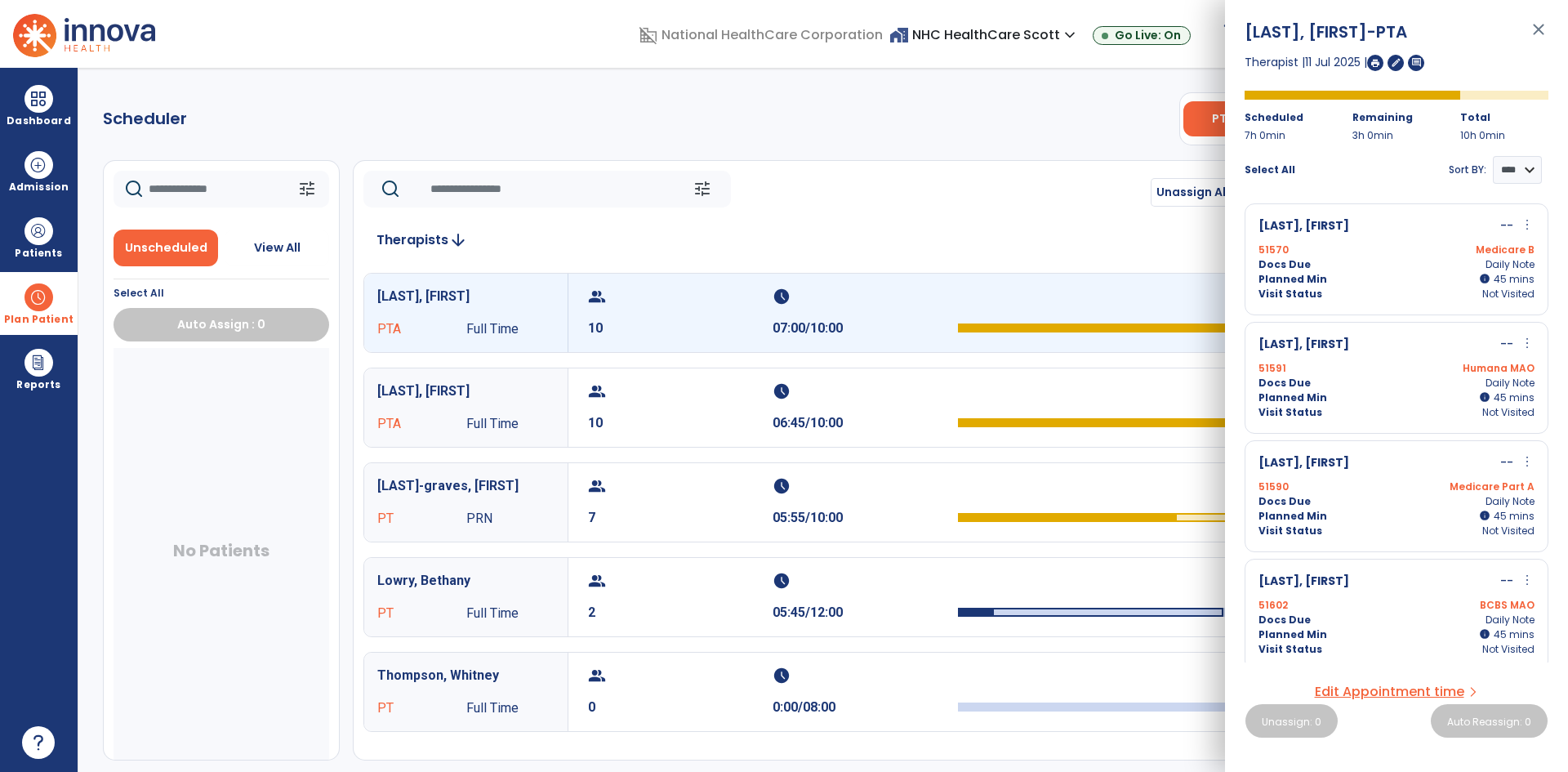 click on "close" at bounding box center (1539, 37) 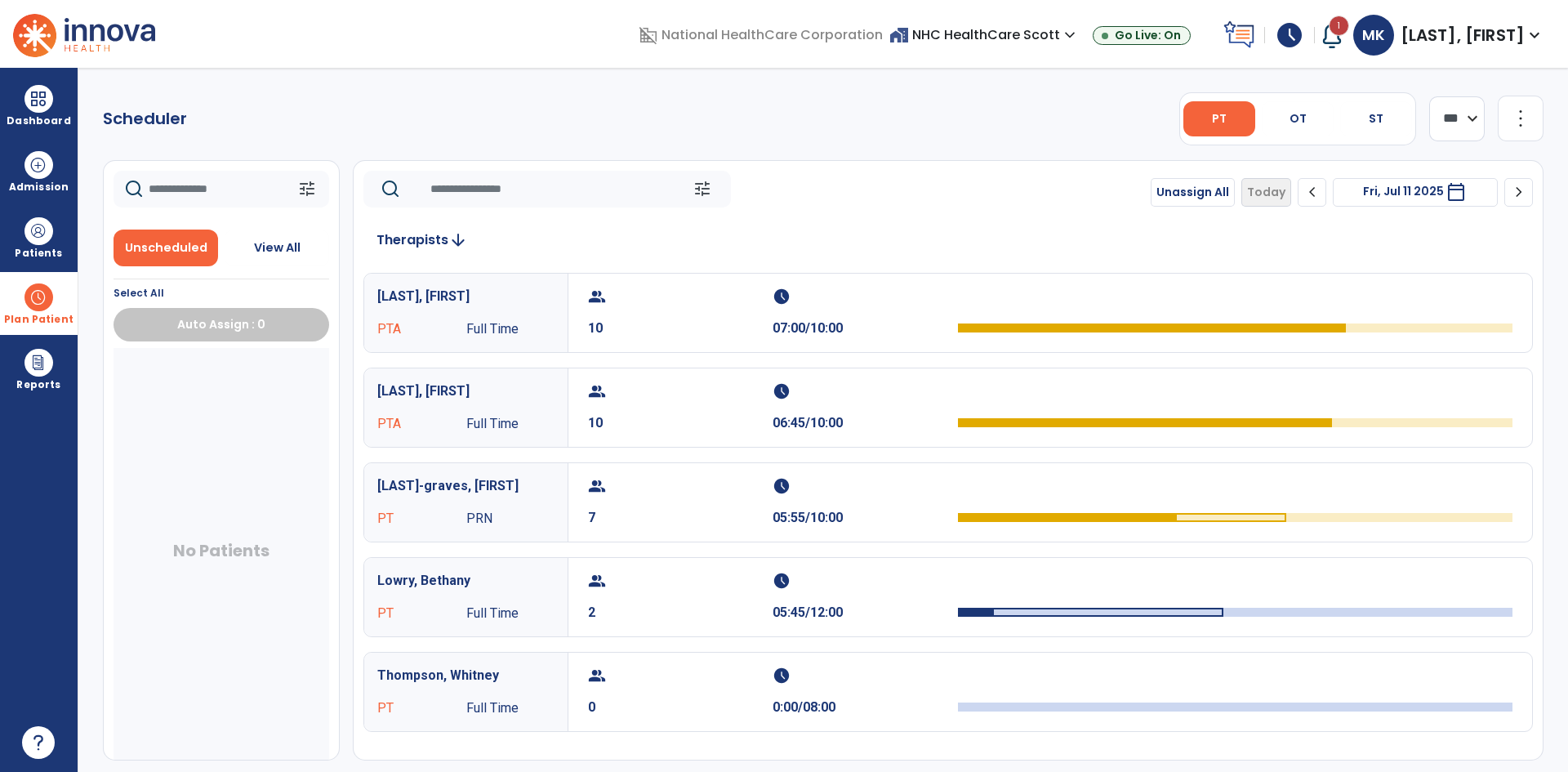 click on "chevron_right" 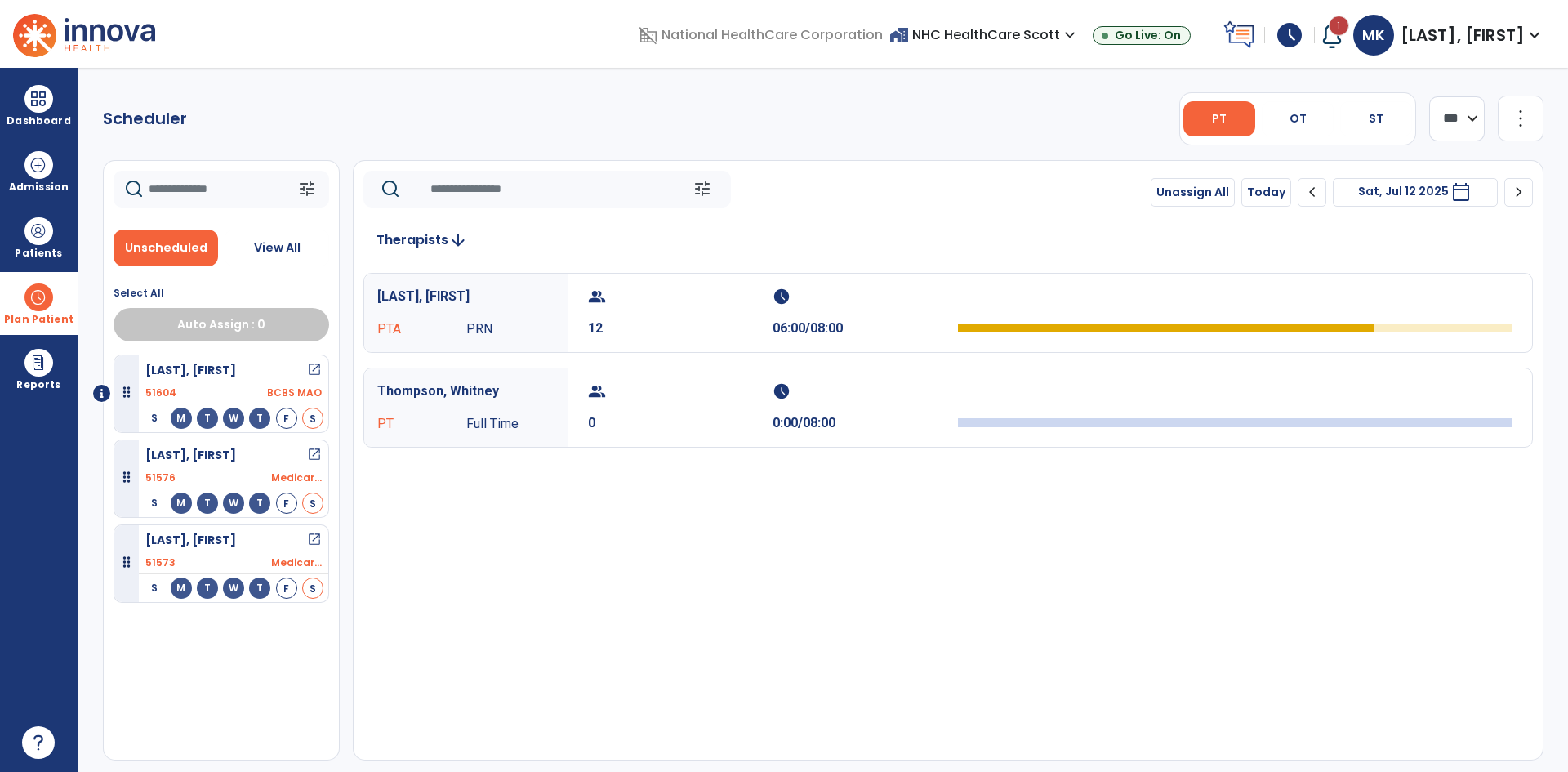 click on "chevron_right" 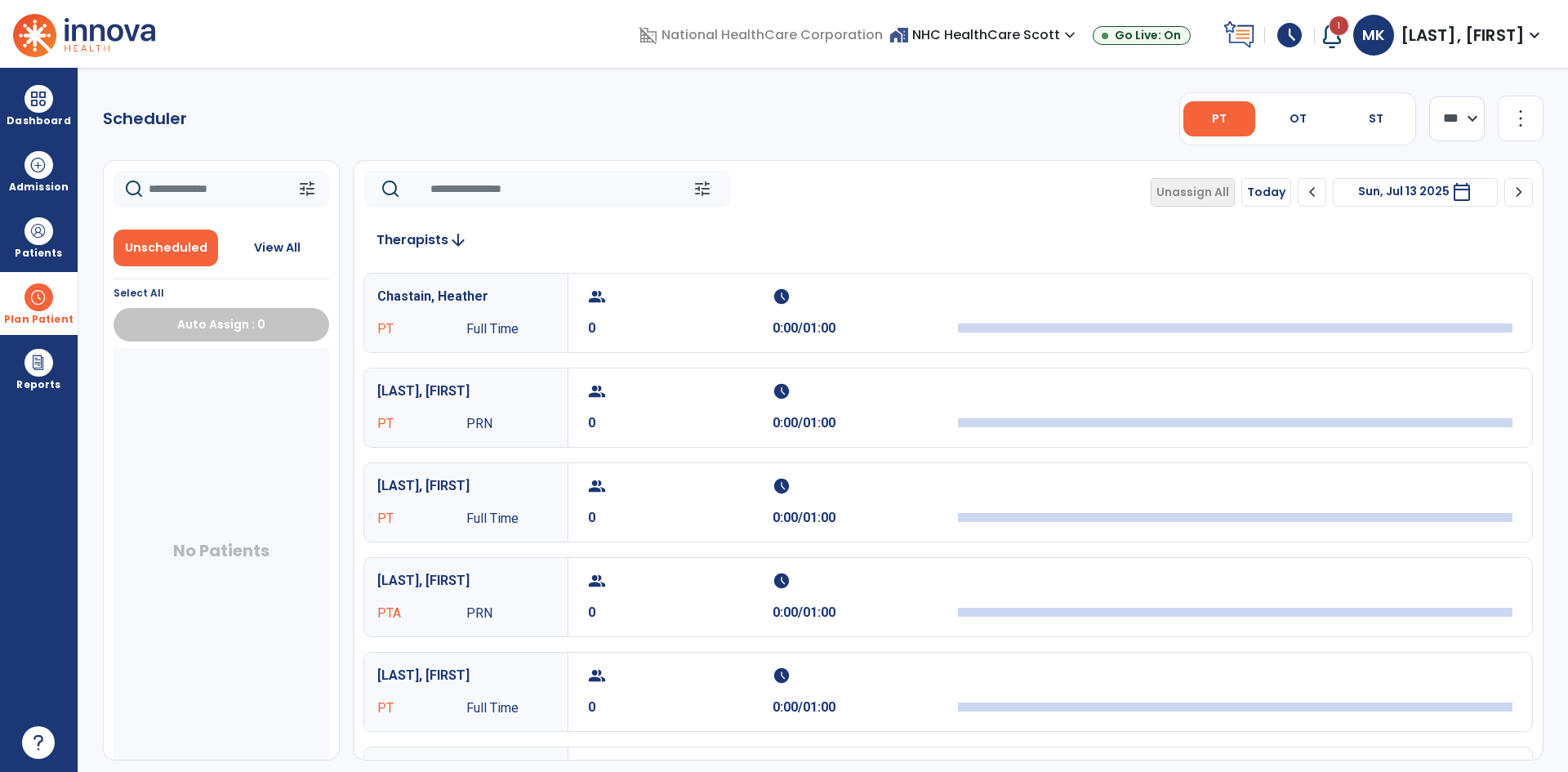 click on "chevron_right" 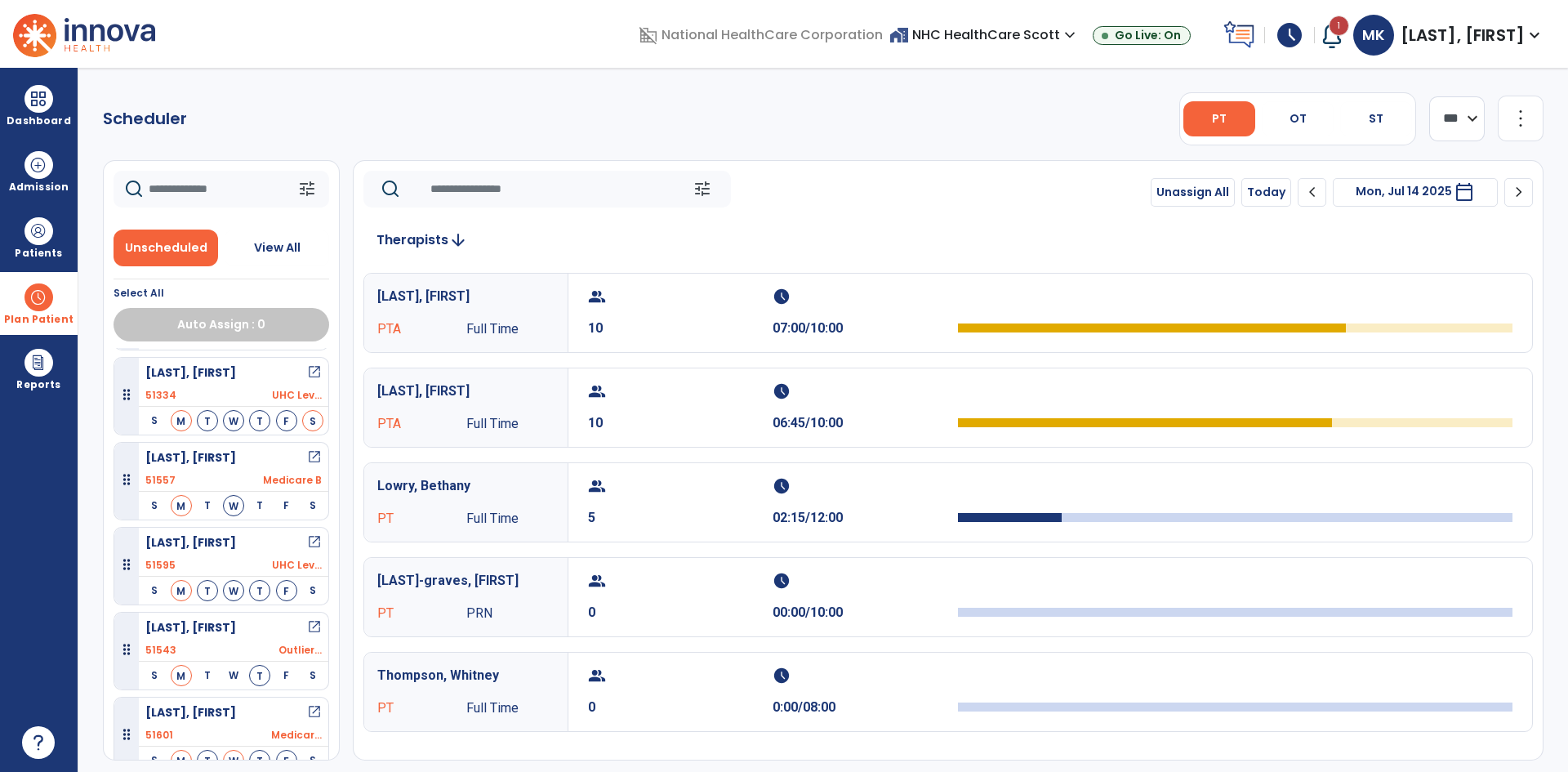 scroll, scrollTop: 346, scrollLeft: 0, axis: vertical 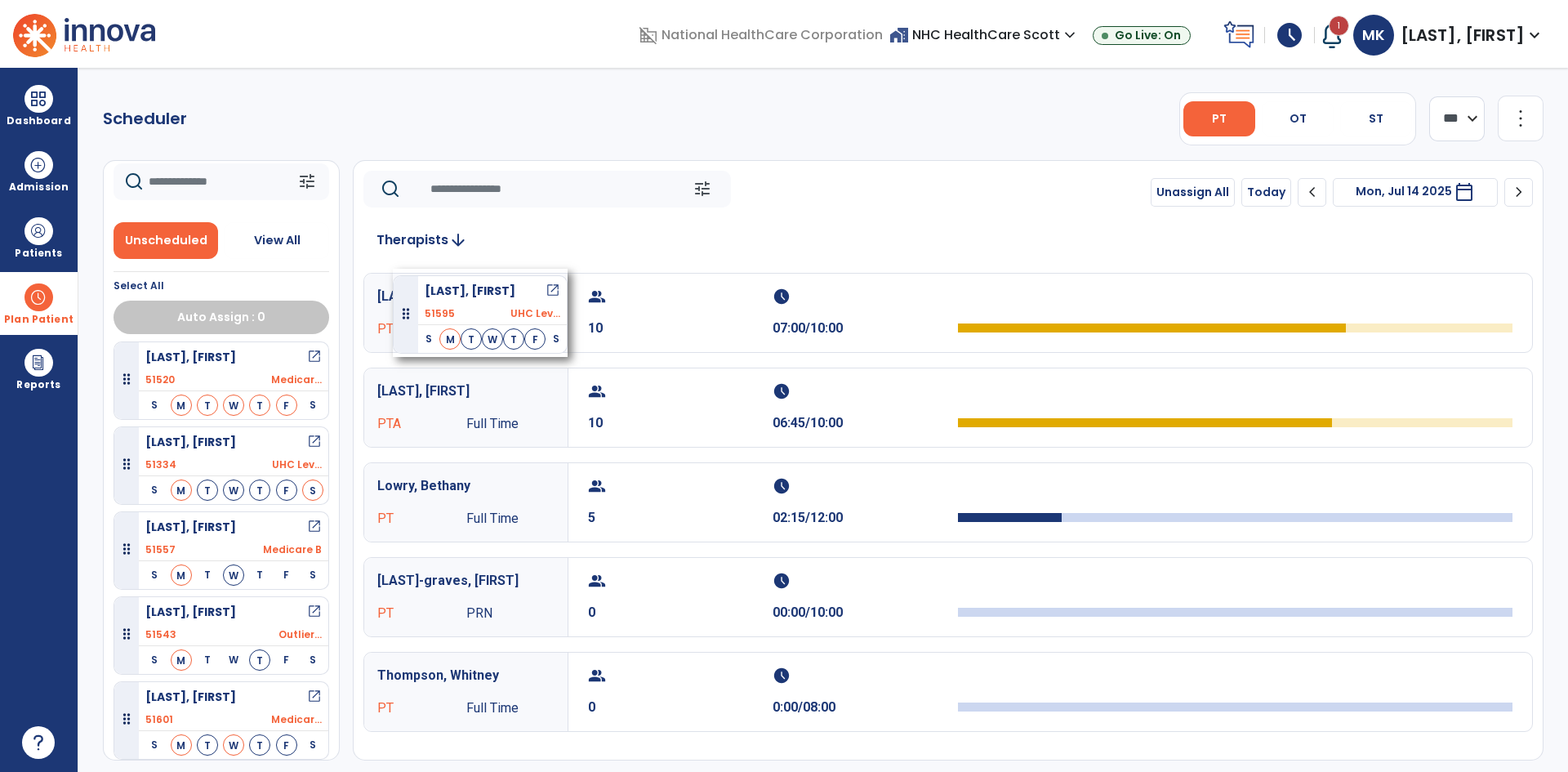 drag, startPoint x: 229, startPoint y: 533, endPoint x: 393, endPoint y: 269, distance: 310.79254 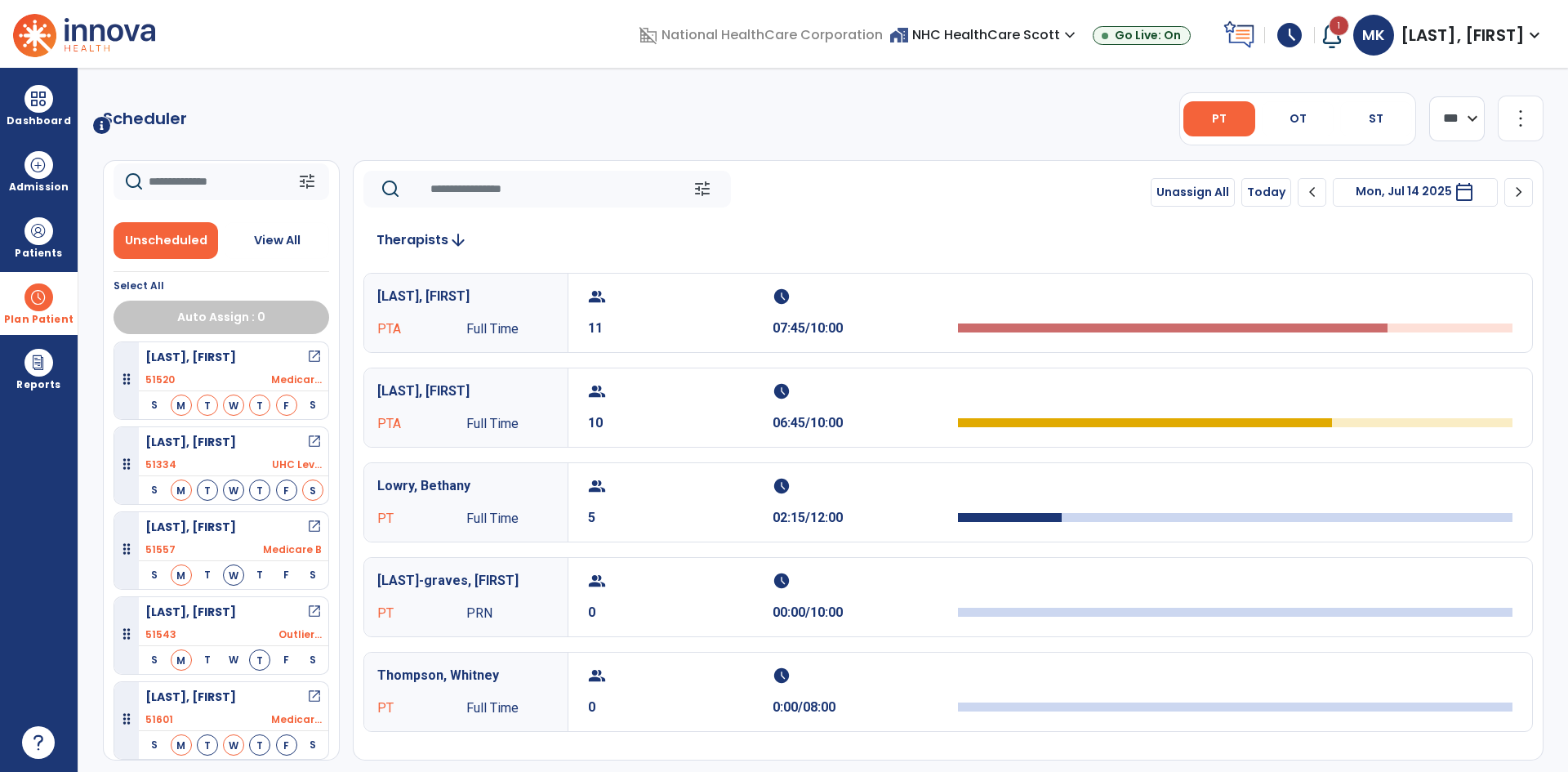 scroll, scrollTop: 261, scrollLeft: 0, axis: vertical 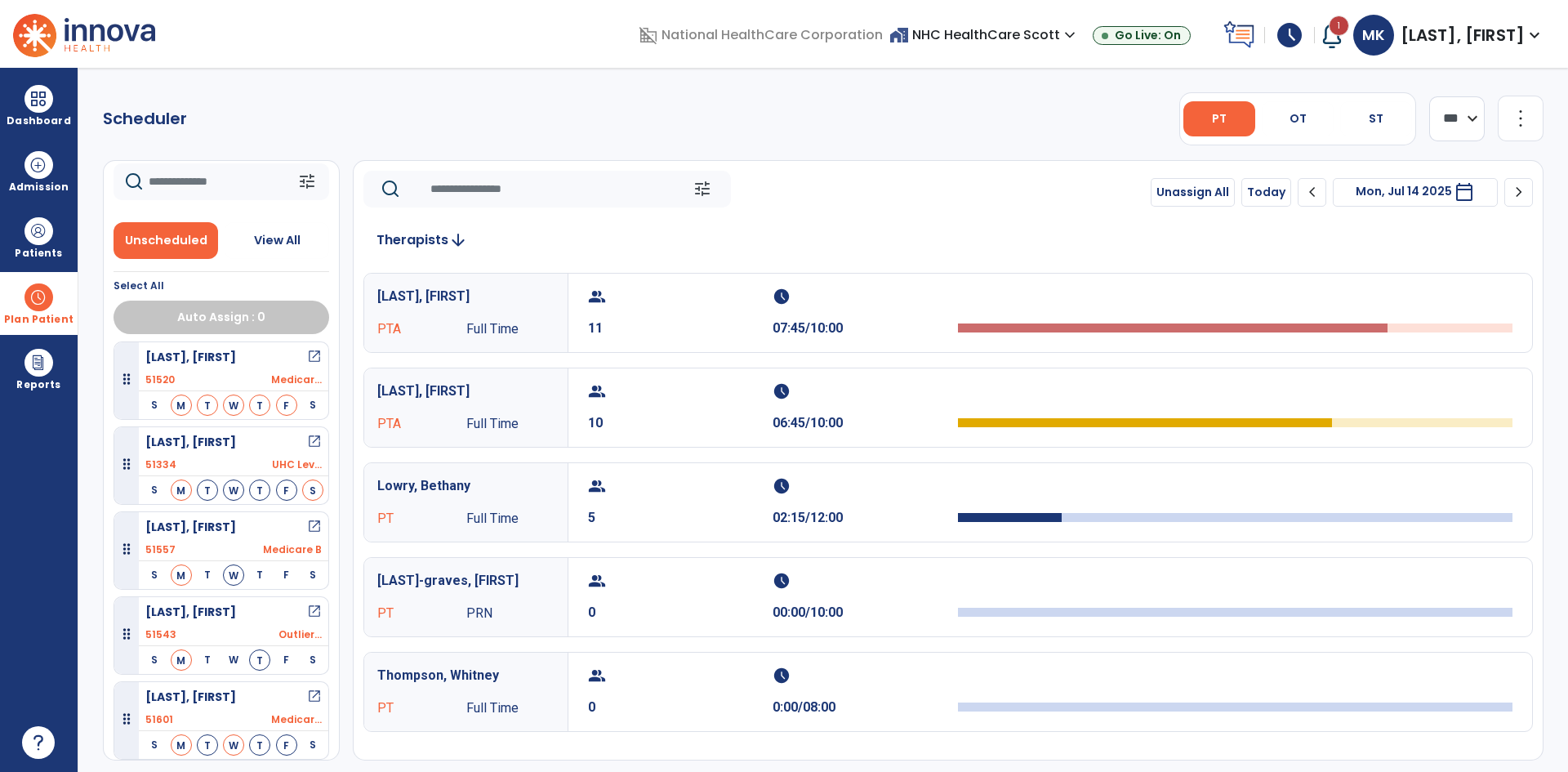 click on "[LAST], [FIRST]" at bounding box center [466, 297] 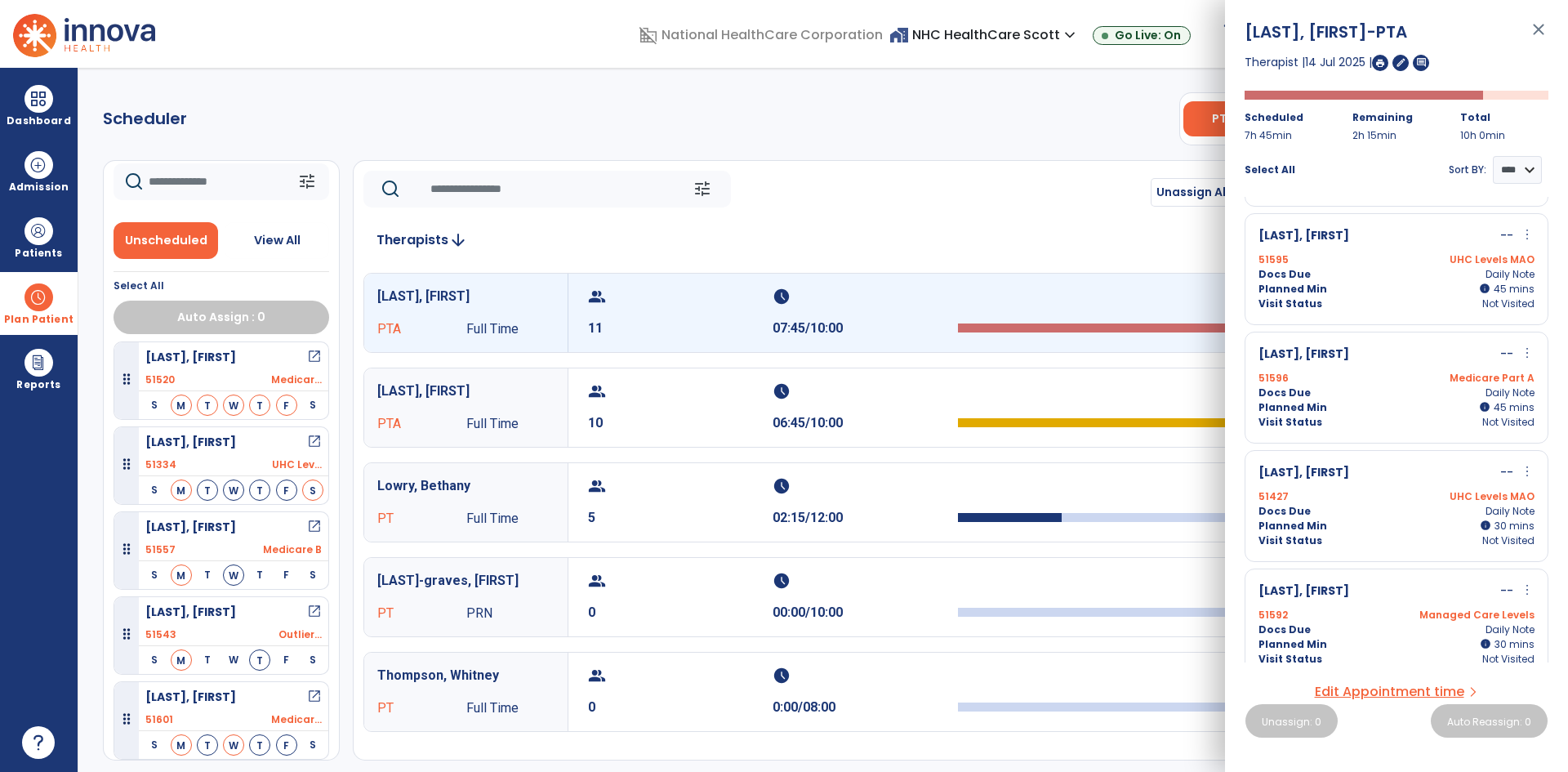 scroll, scrollTop: 837, scrollLeft: 0, axis: vertical 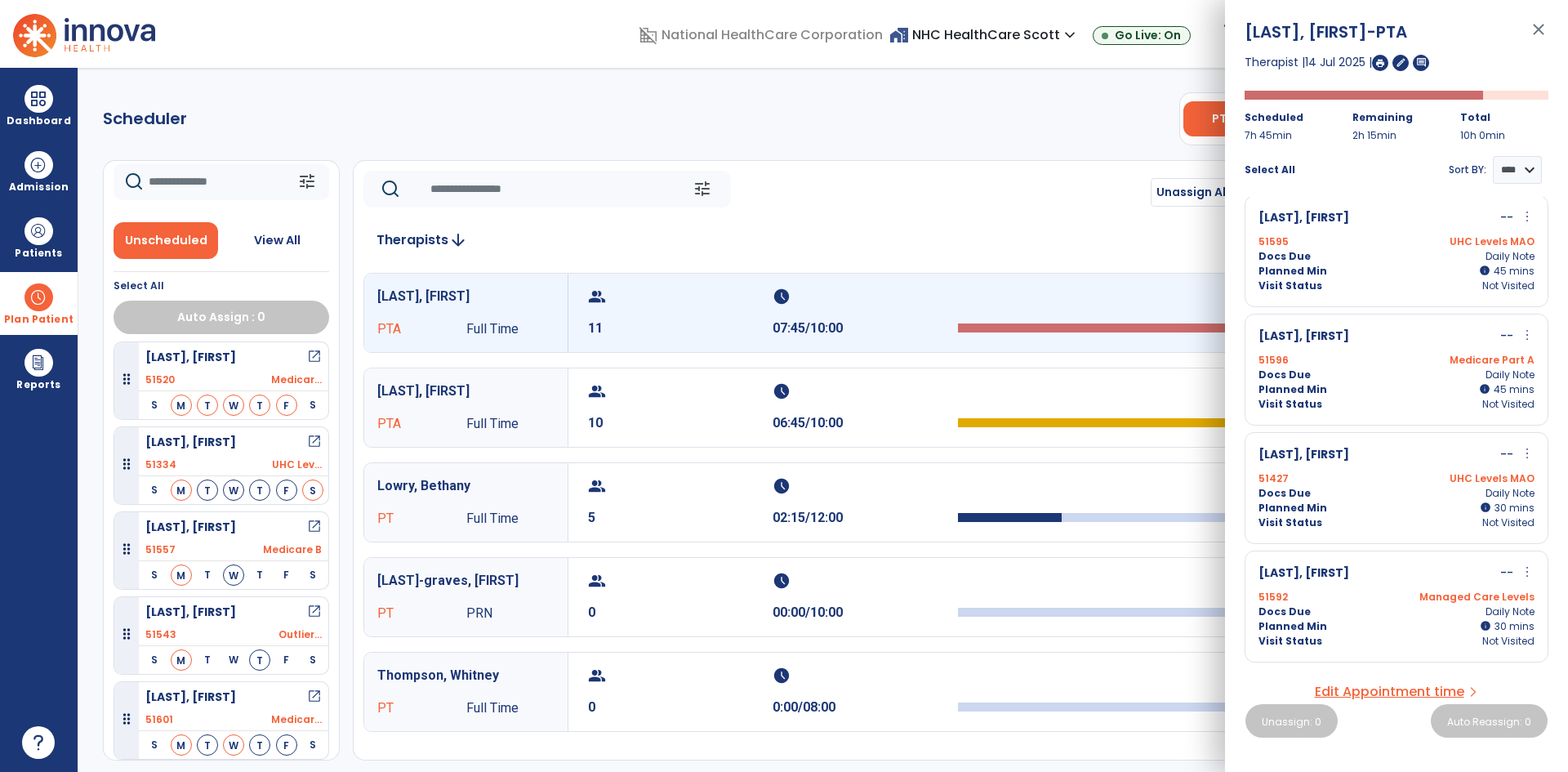 click on "close" at bounding box center (1539, 37) 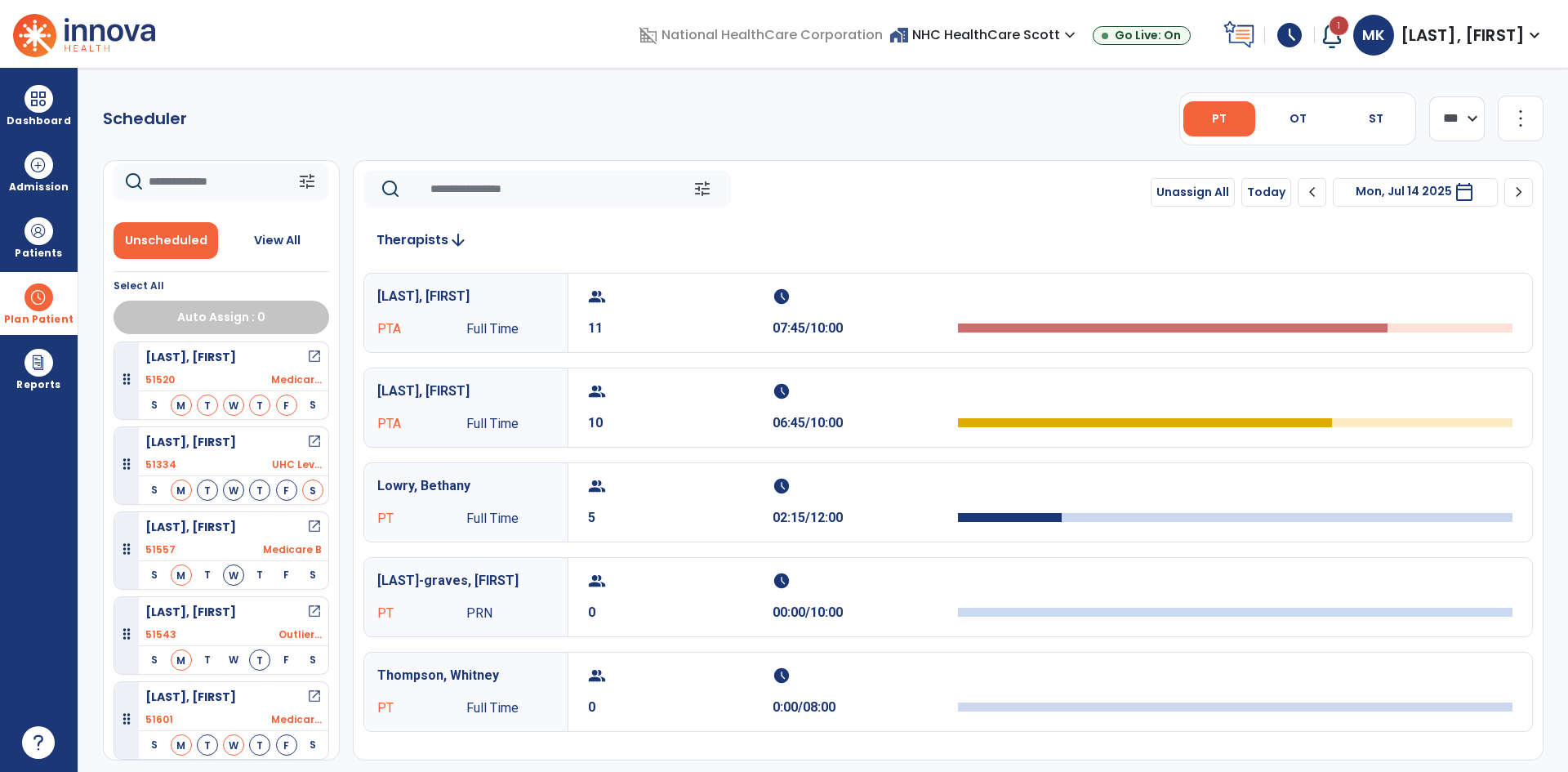 click at bounding box center (38, 297) 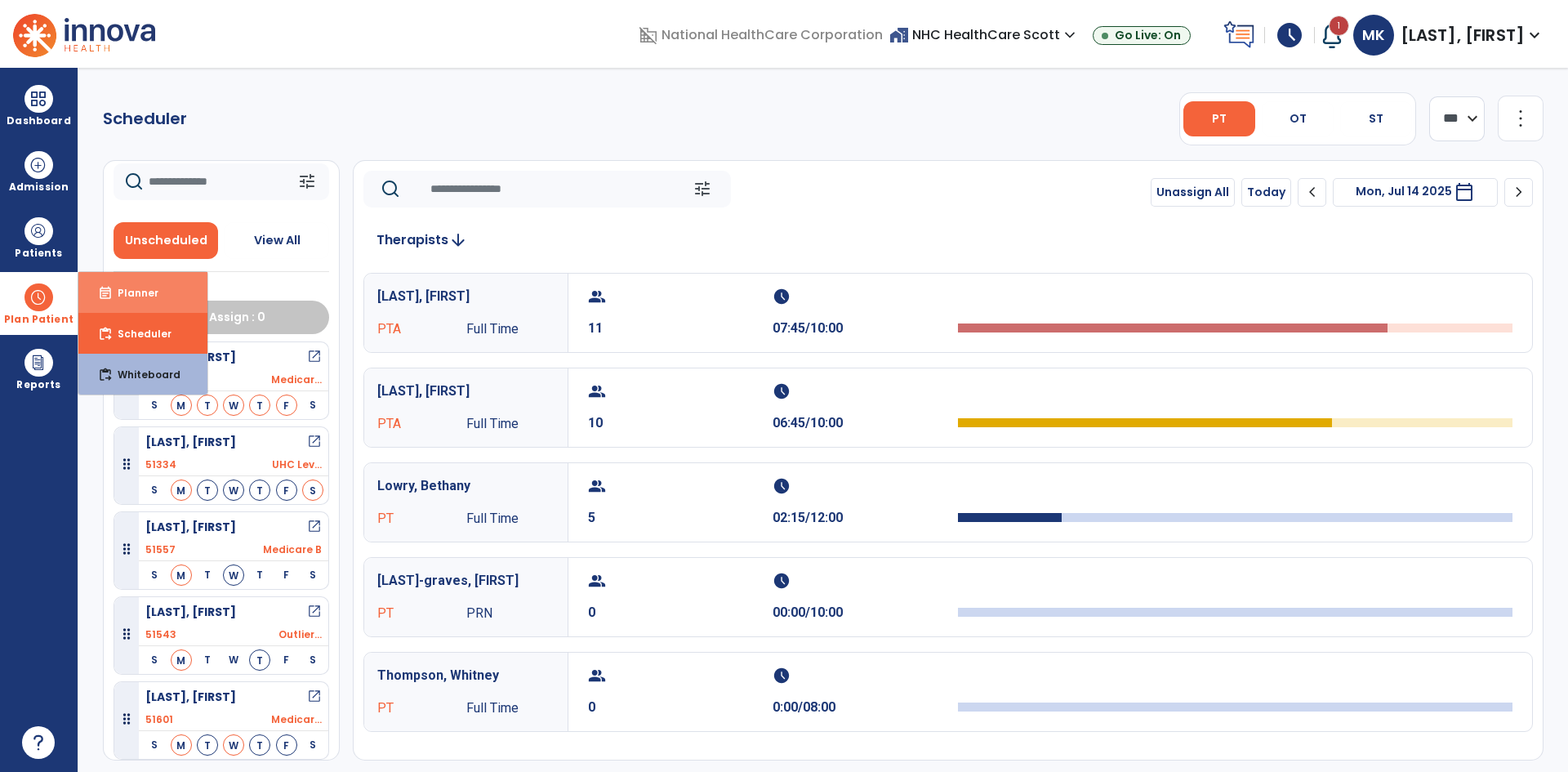 click on "Planner" at bounding box center [131, 292] 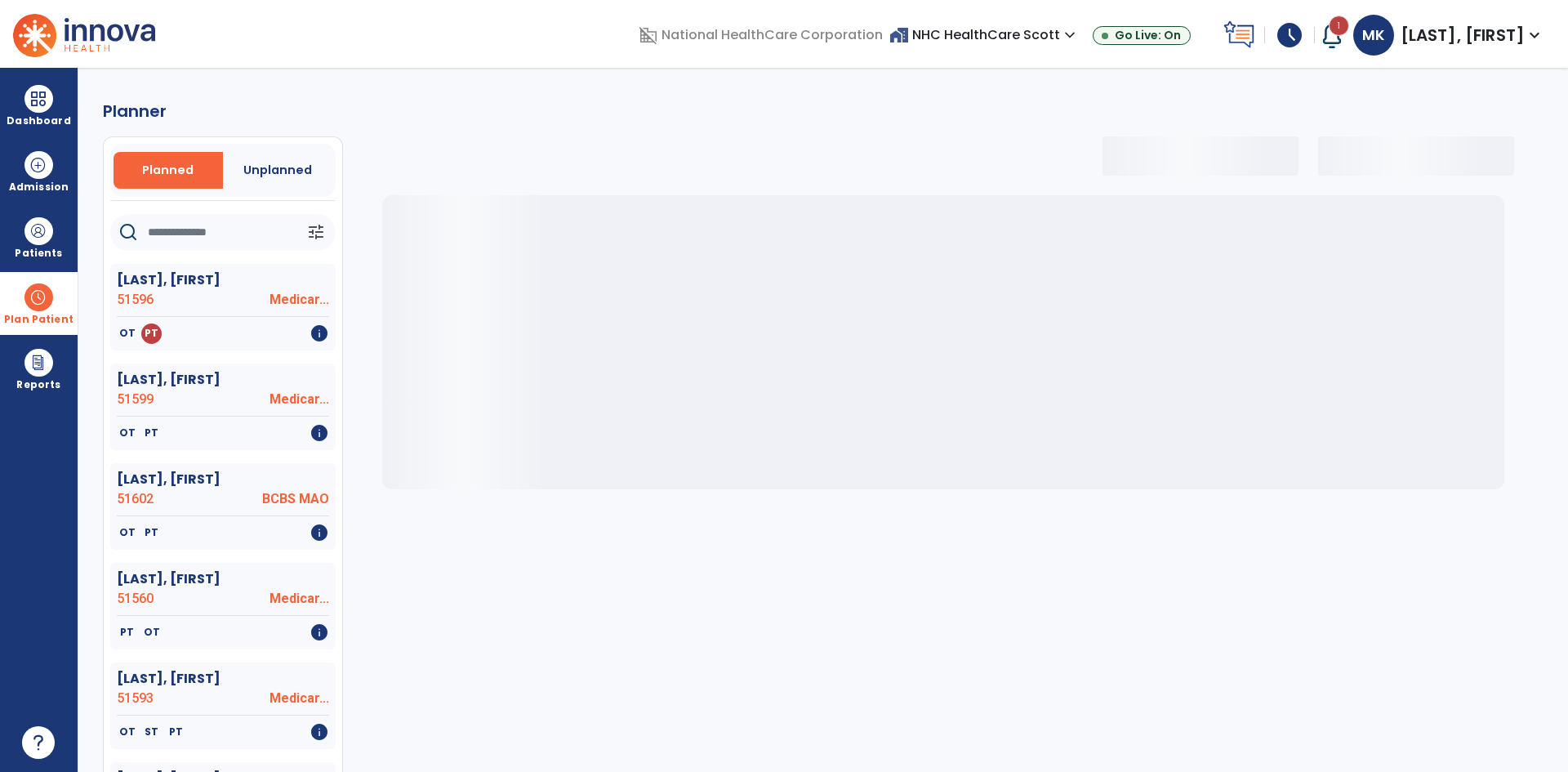 select on "***" 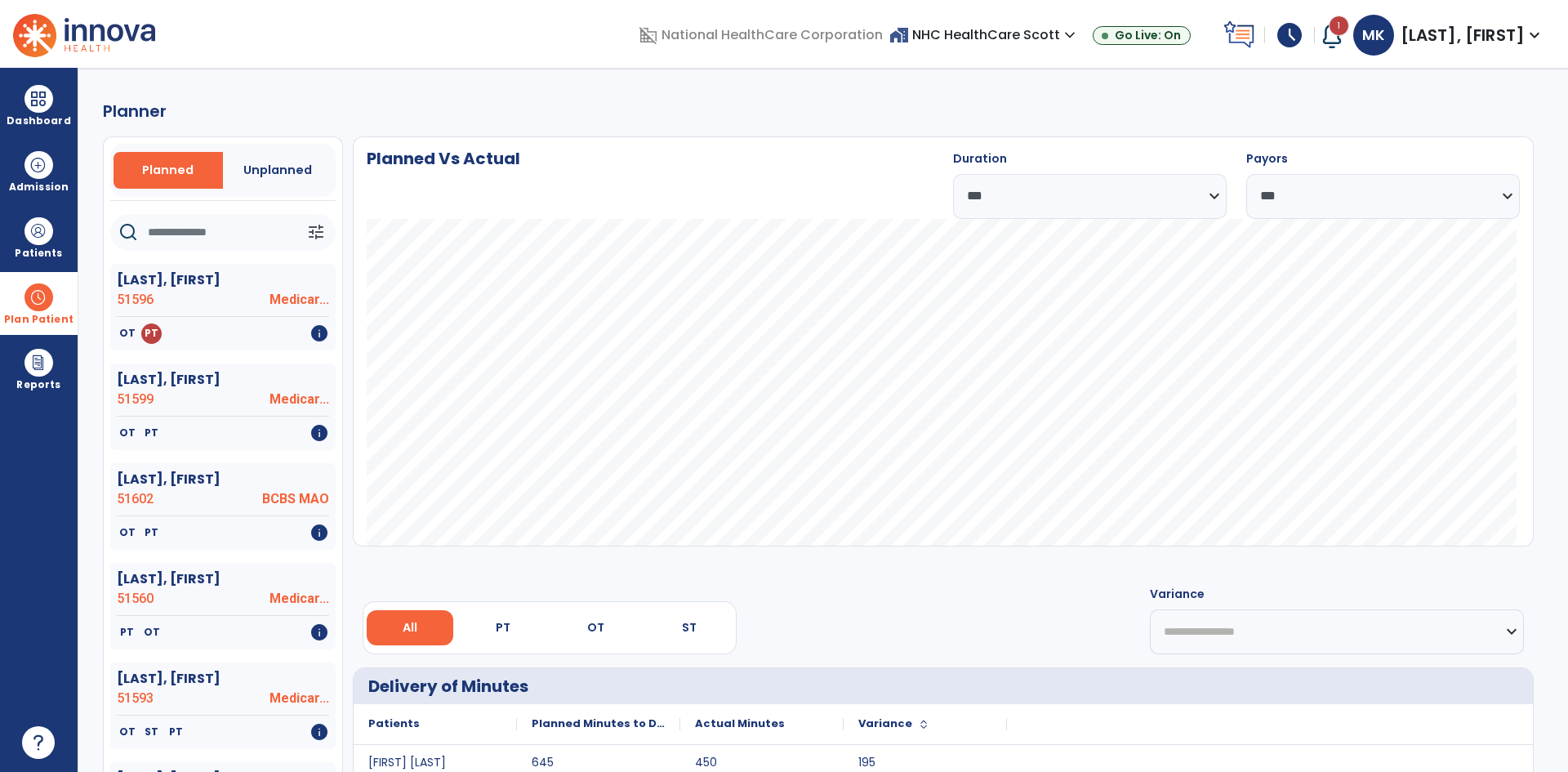 click on "Planned" at bounding box center [167, 170] 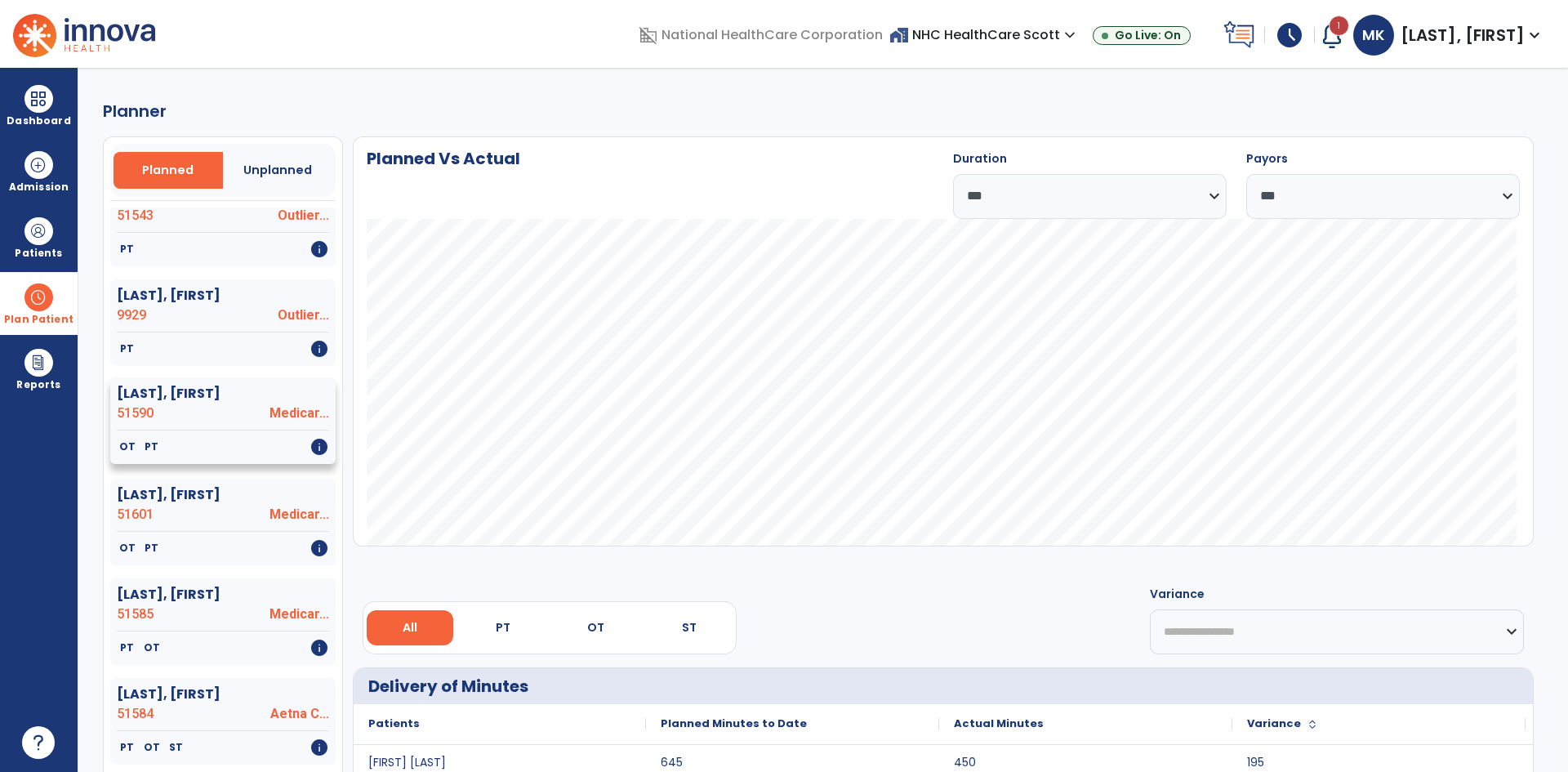 scroll, scrollTop: 2952, scrollLeft: 0, axis: vertical 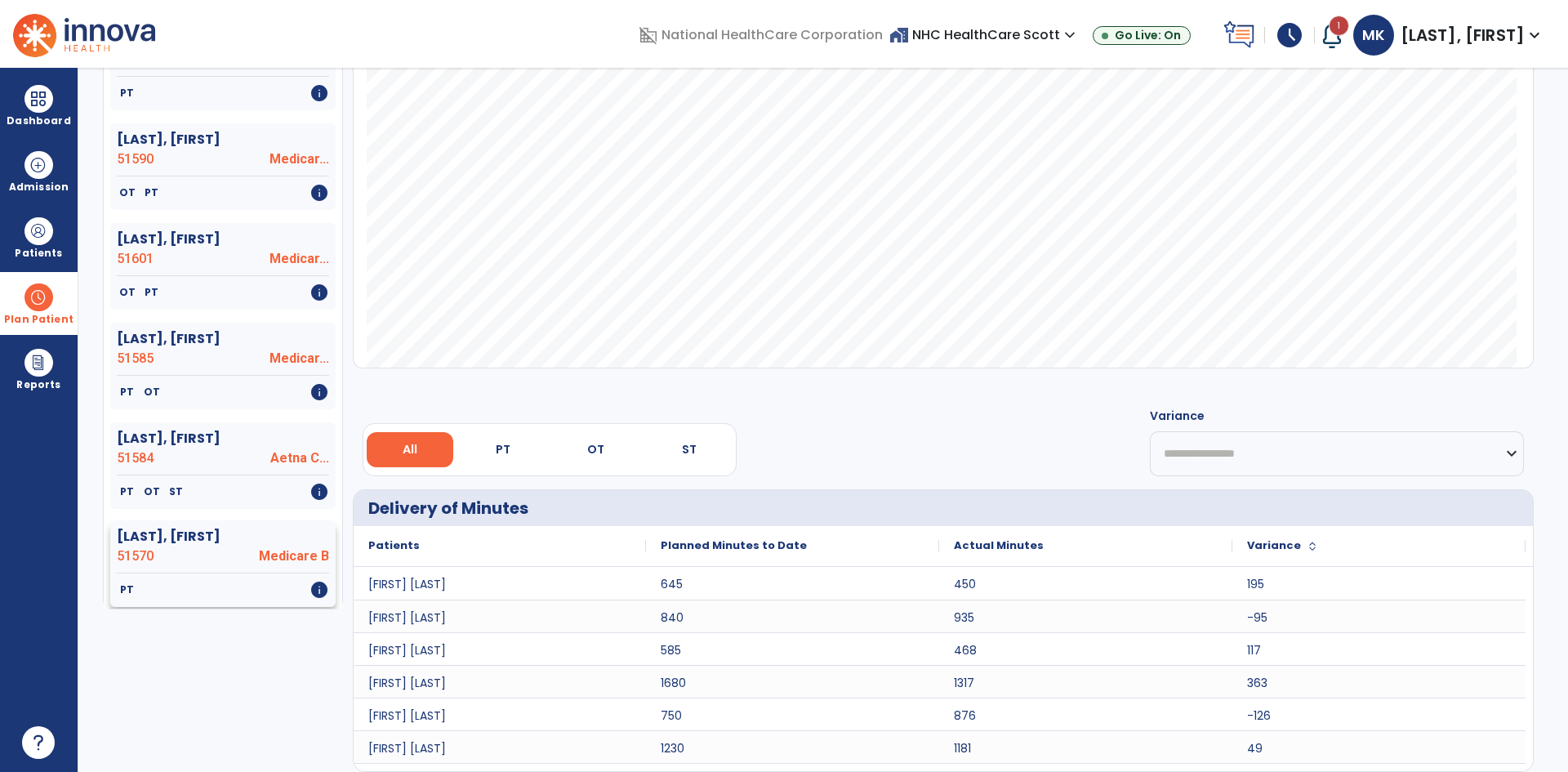 click on "[LAST], [FIRST]" 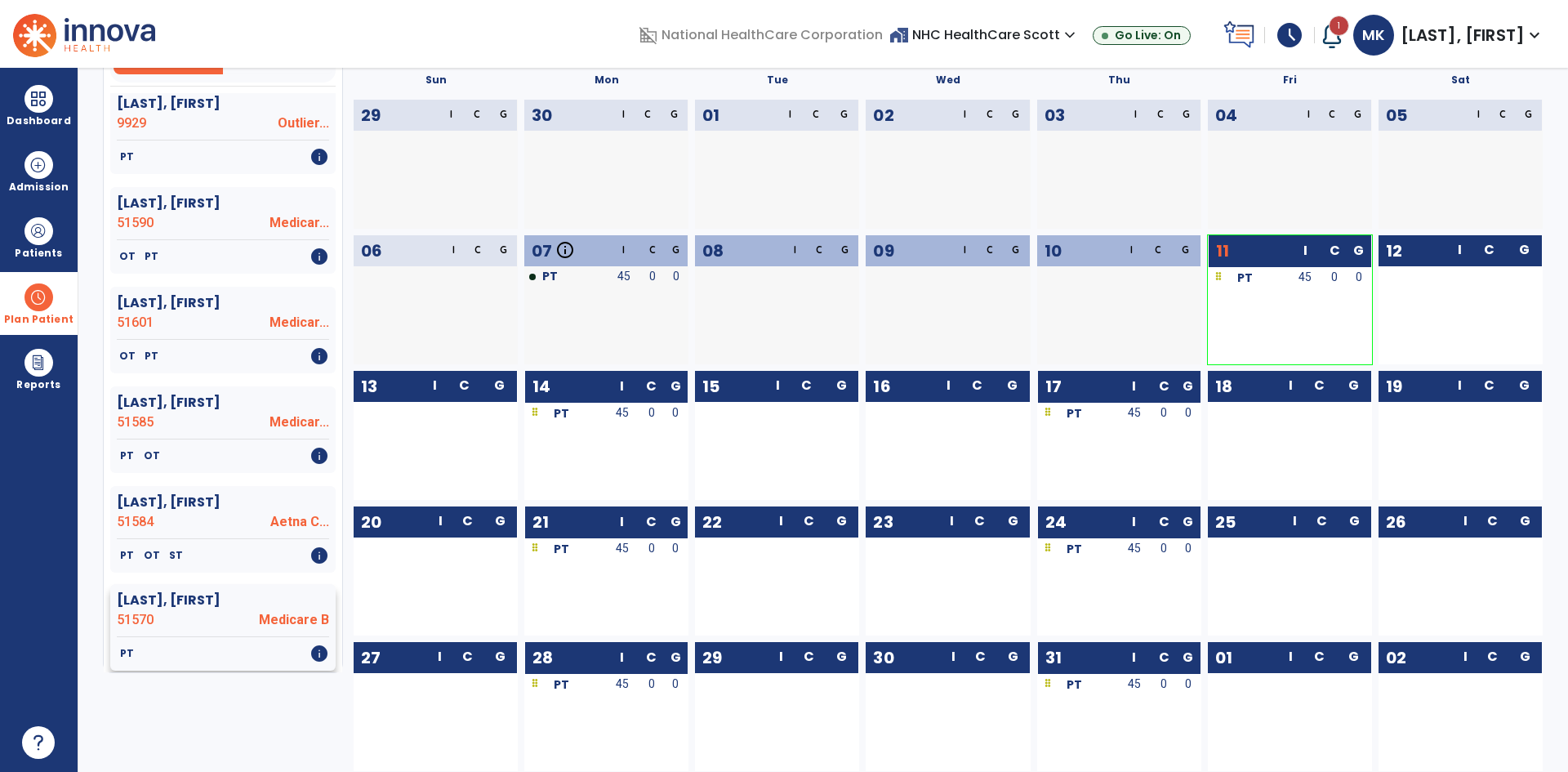 scroll, scrollTop: 114, scrollLeft: 0, axis: vertical 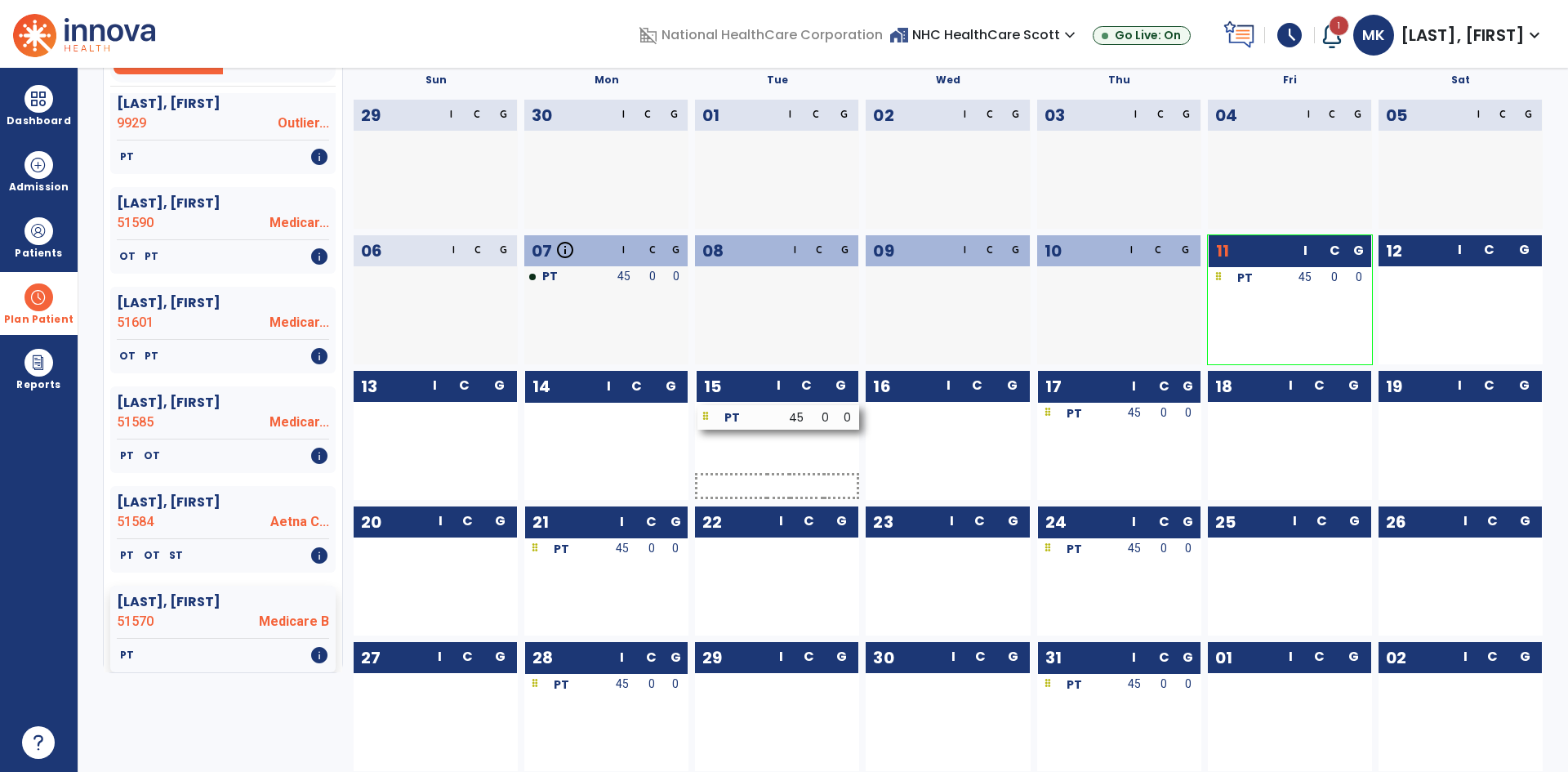 drag, startPoint x: 615, startPoint y: 417, endPoint x: 788, endPoint y: 419, distance: 173.01156 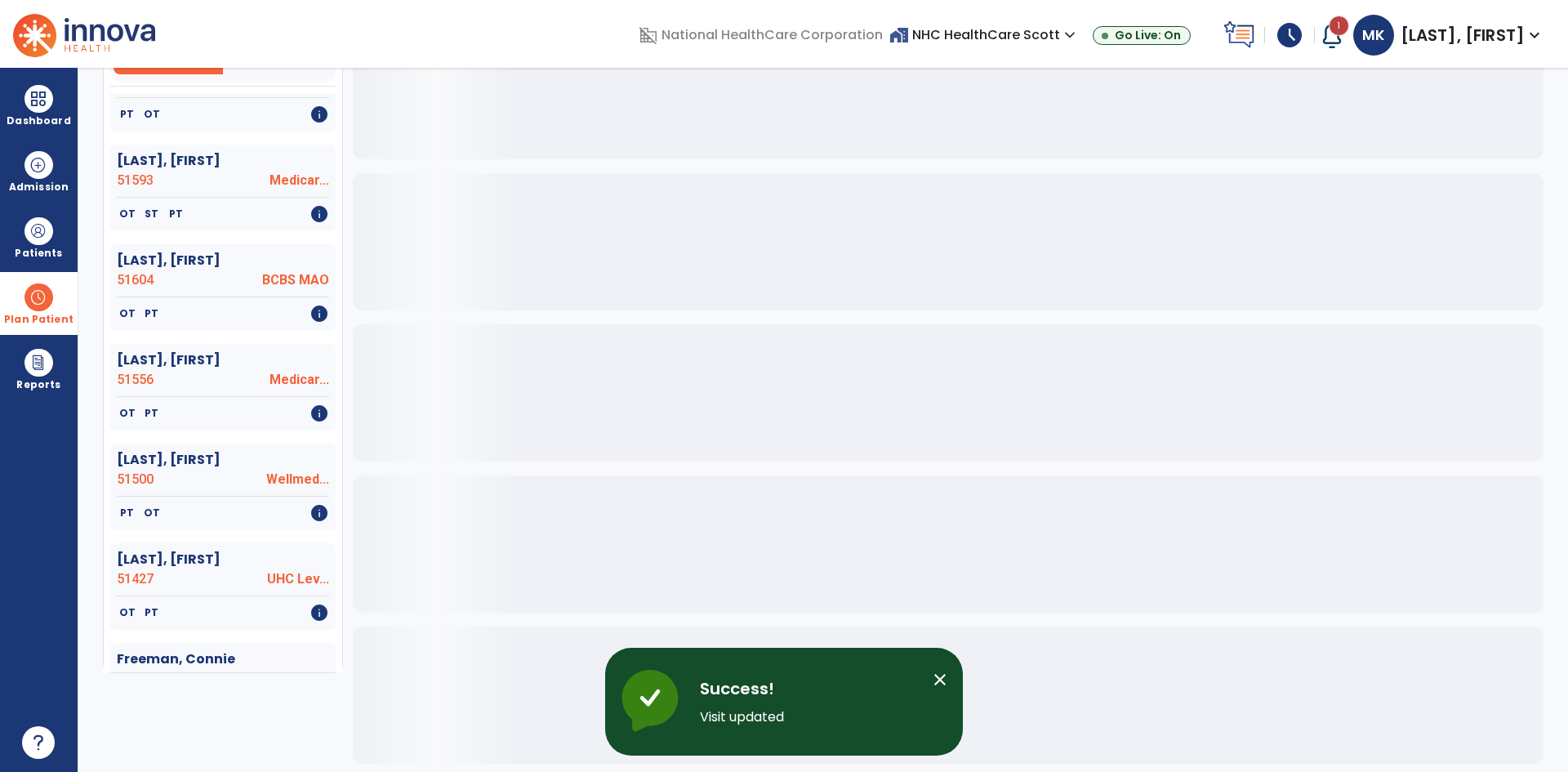 scroll, scrollTop: 2952, scrollLeft: 0, axis: vertical 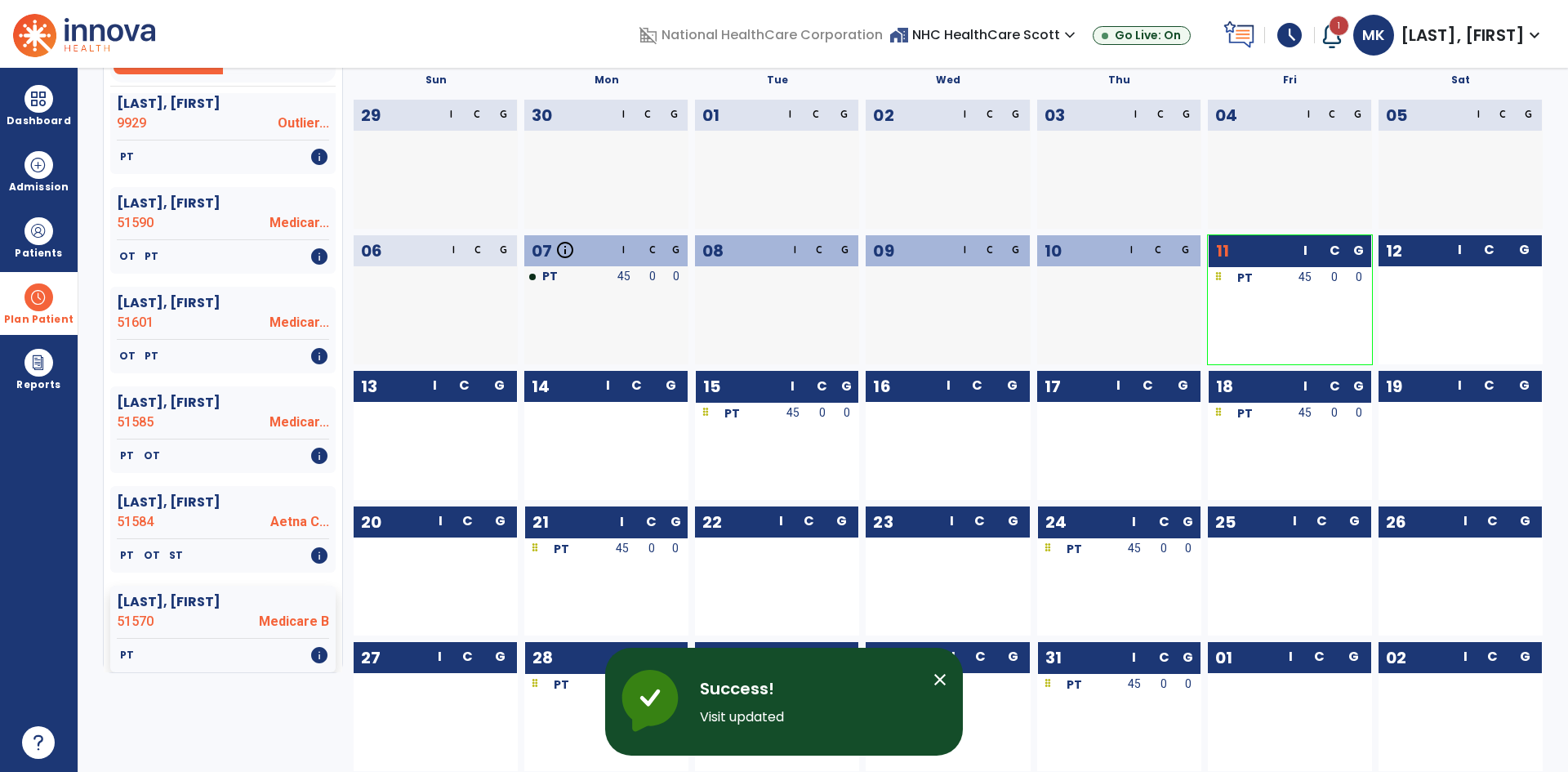 click at bounding box center [38, 297] 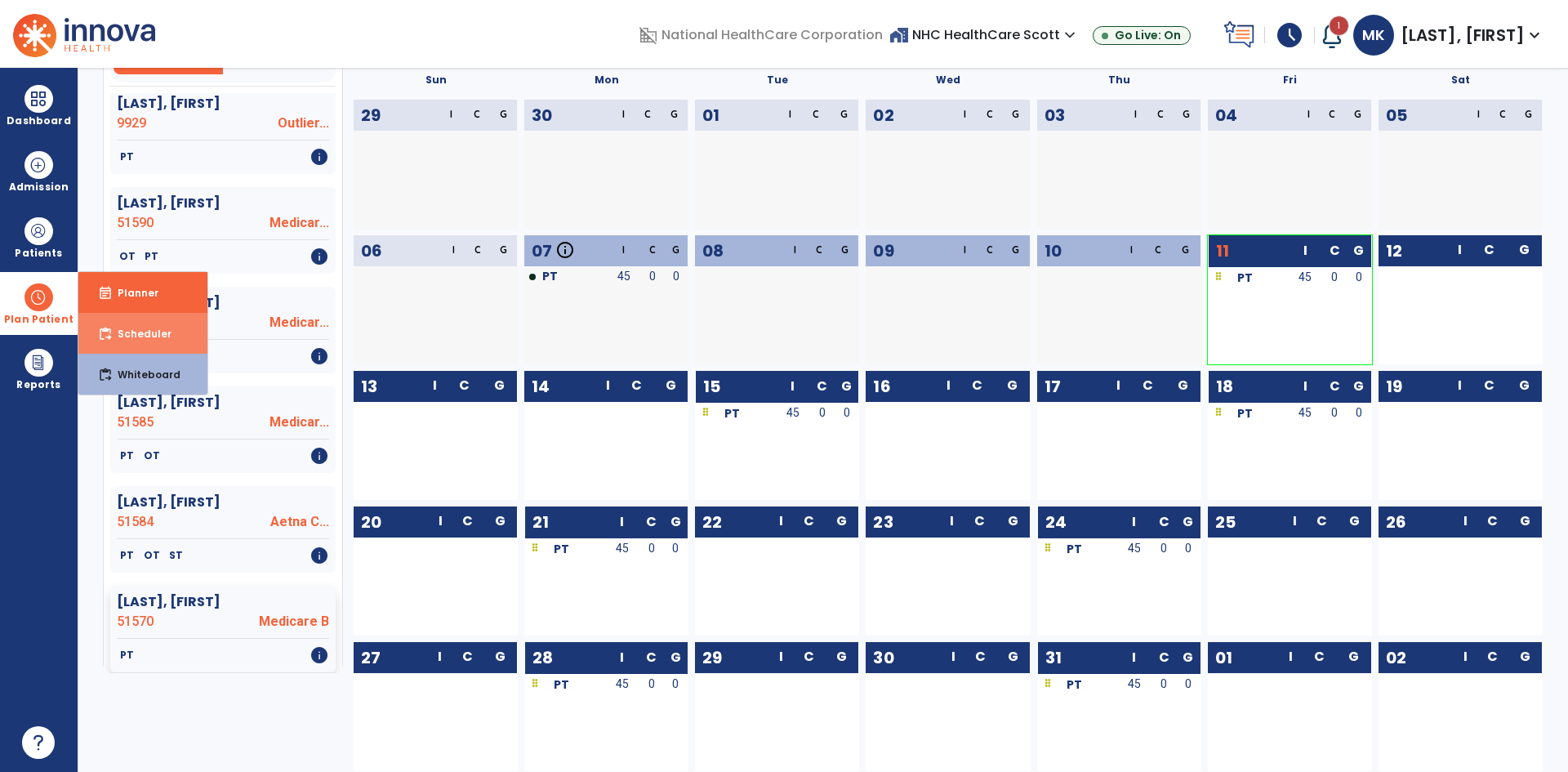 click on "Scheduler" at bounding box center [138, 333] 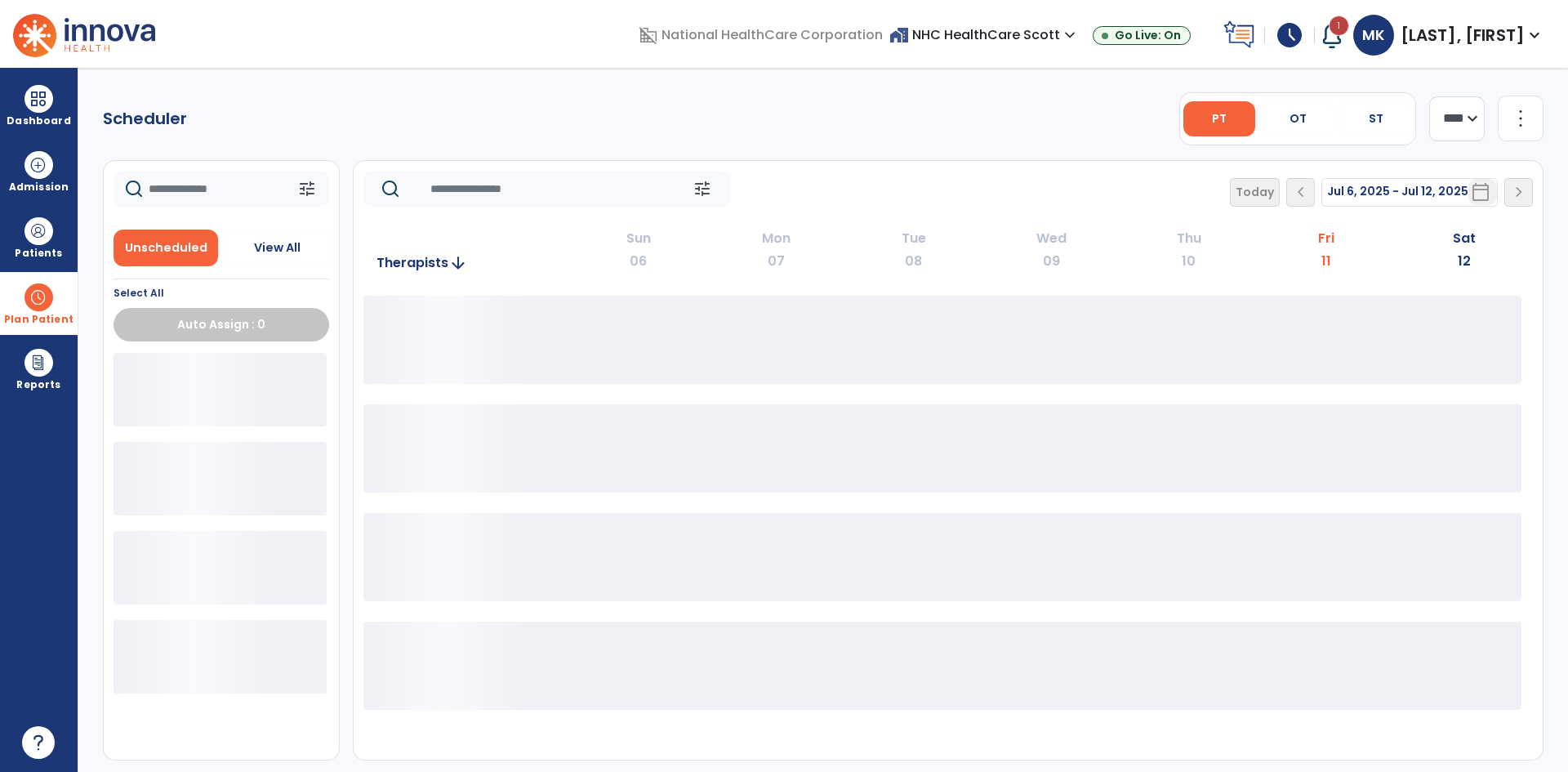 scroll, scrollTop: 0, scrollLeft: 0, axis: both 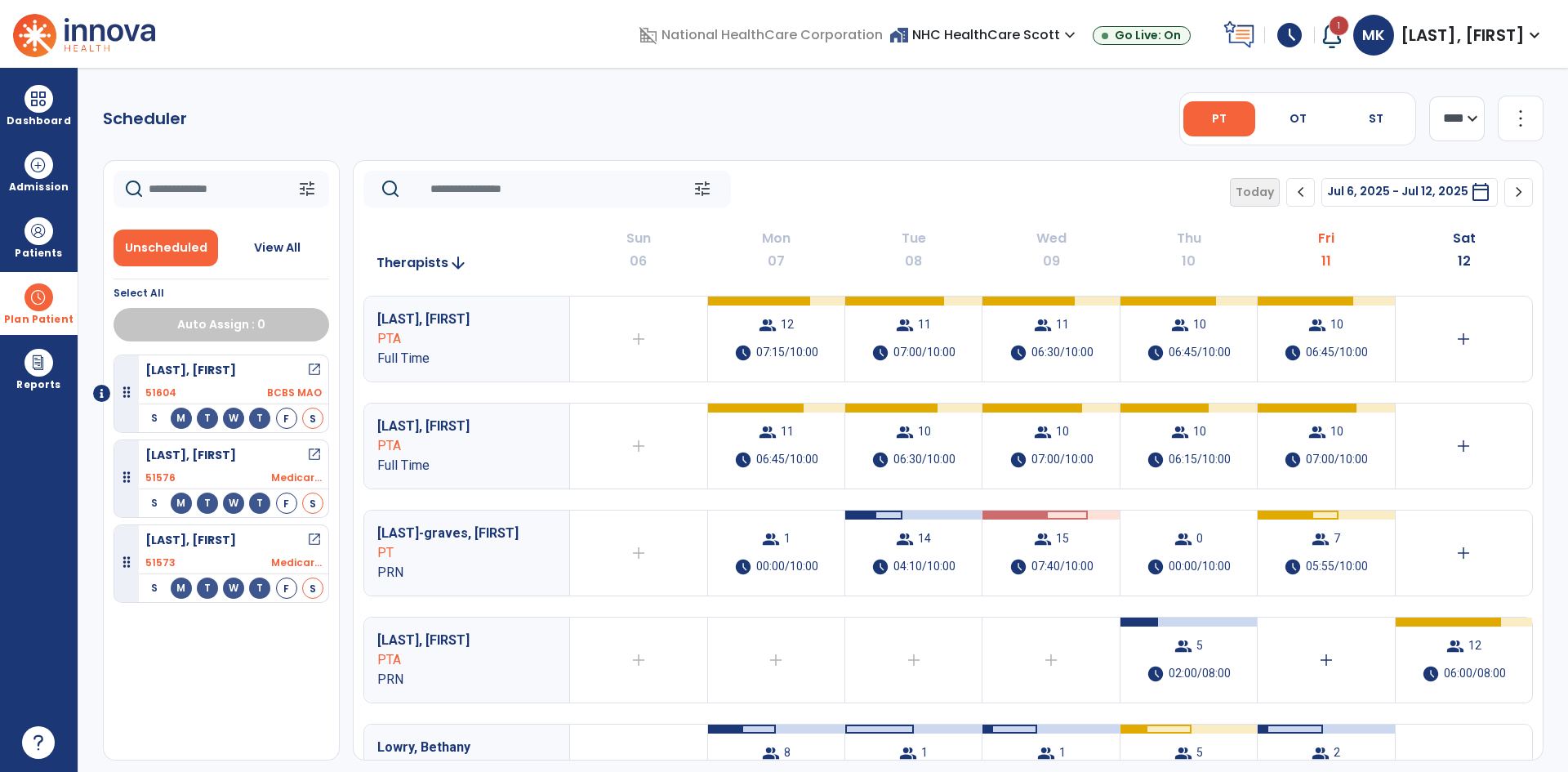 select on "*******" 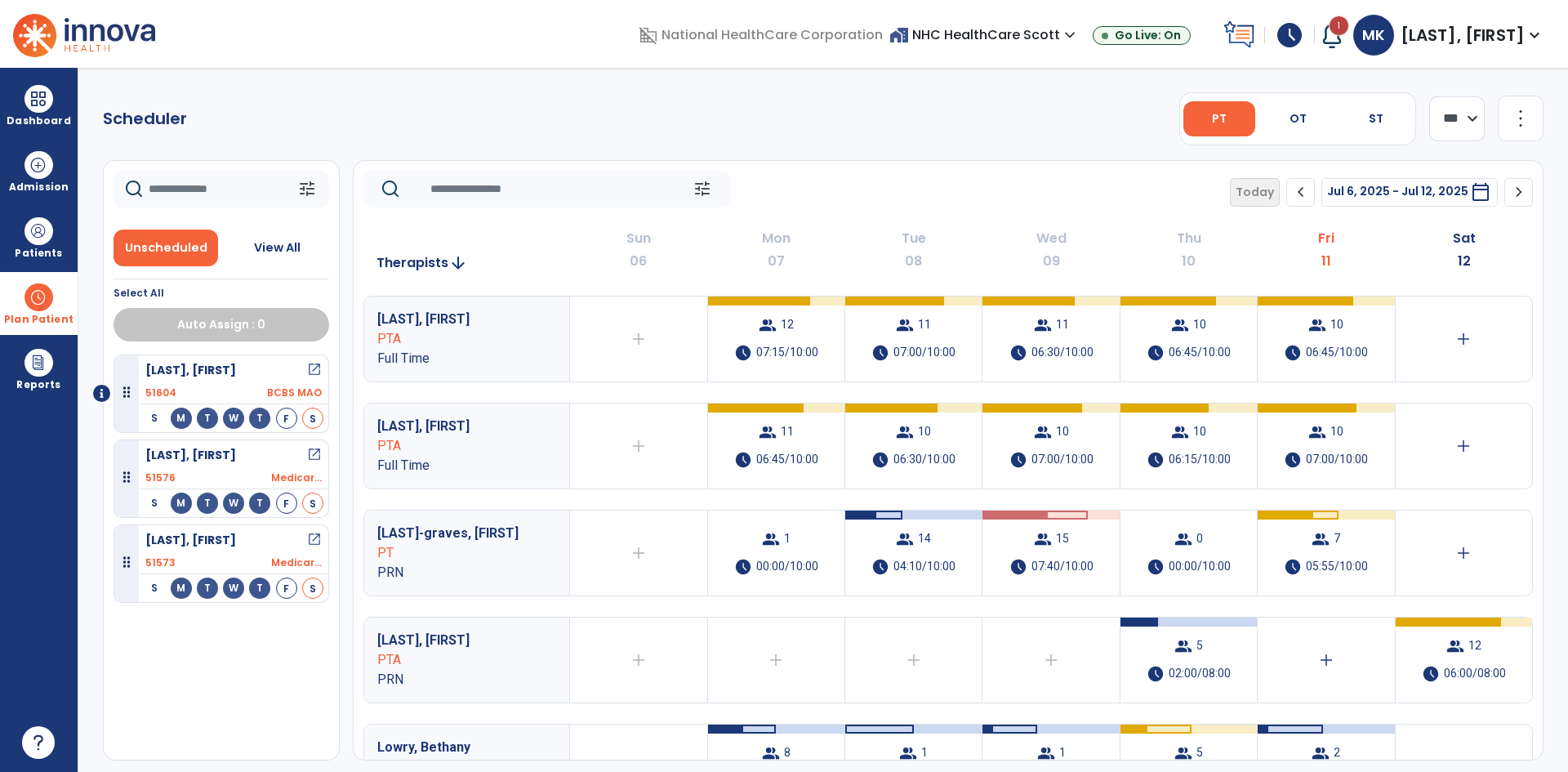 click on "**** ***" 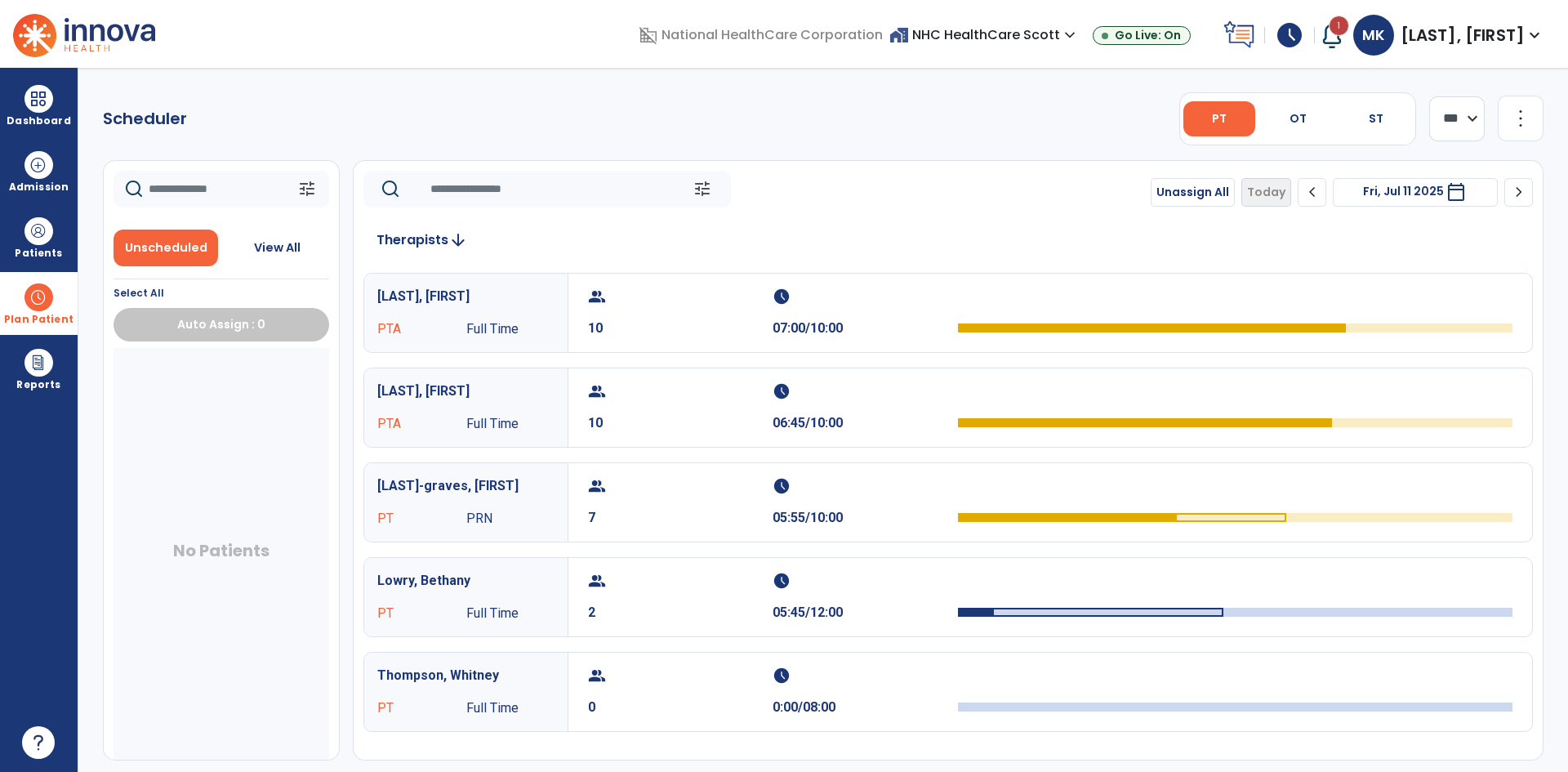 click on "chevron_right" 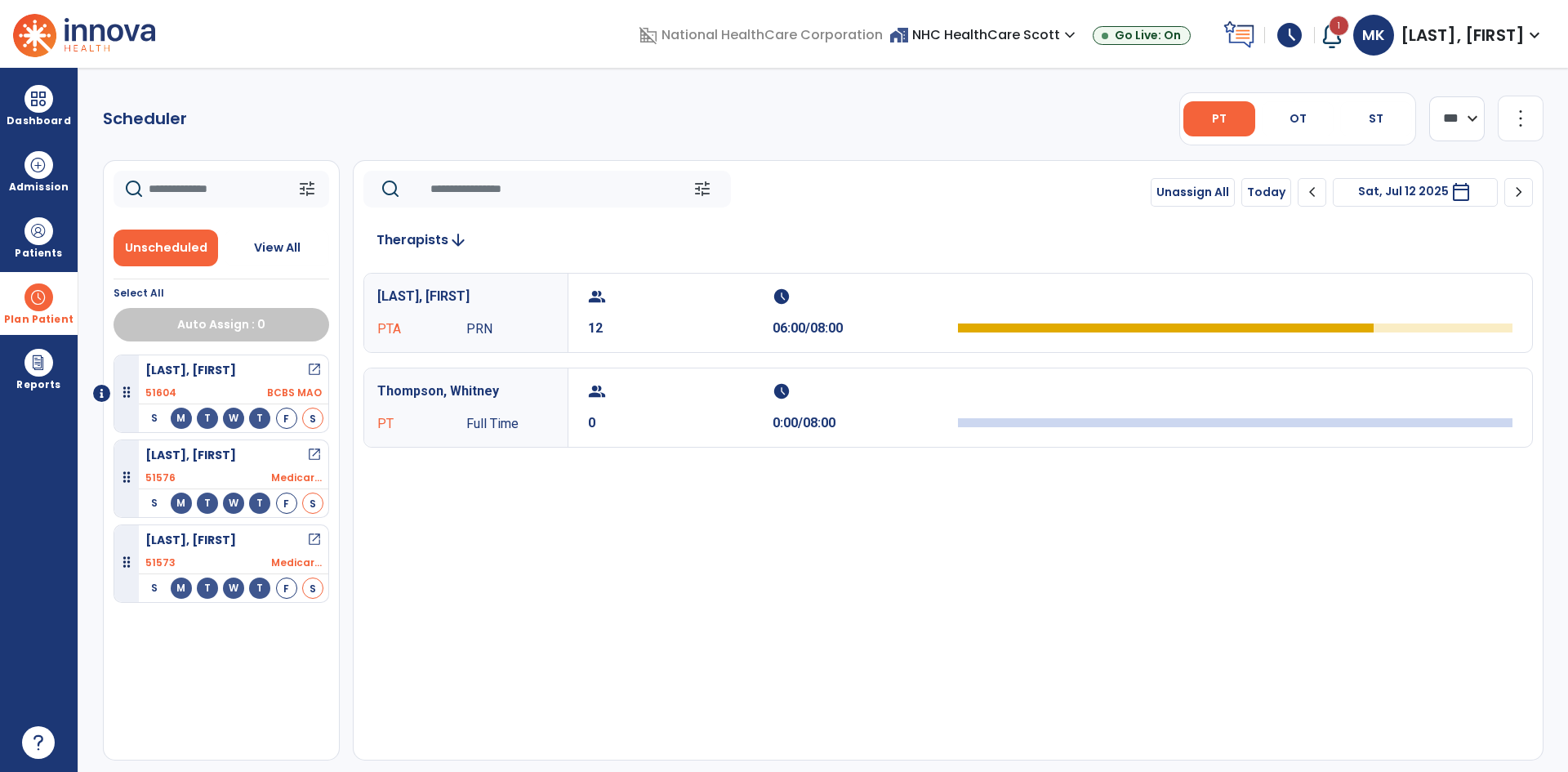 click on "chevron_right" 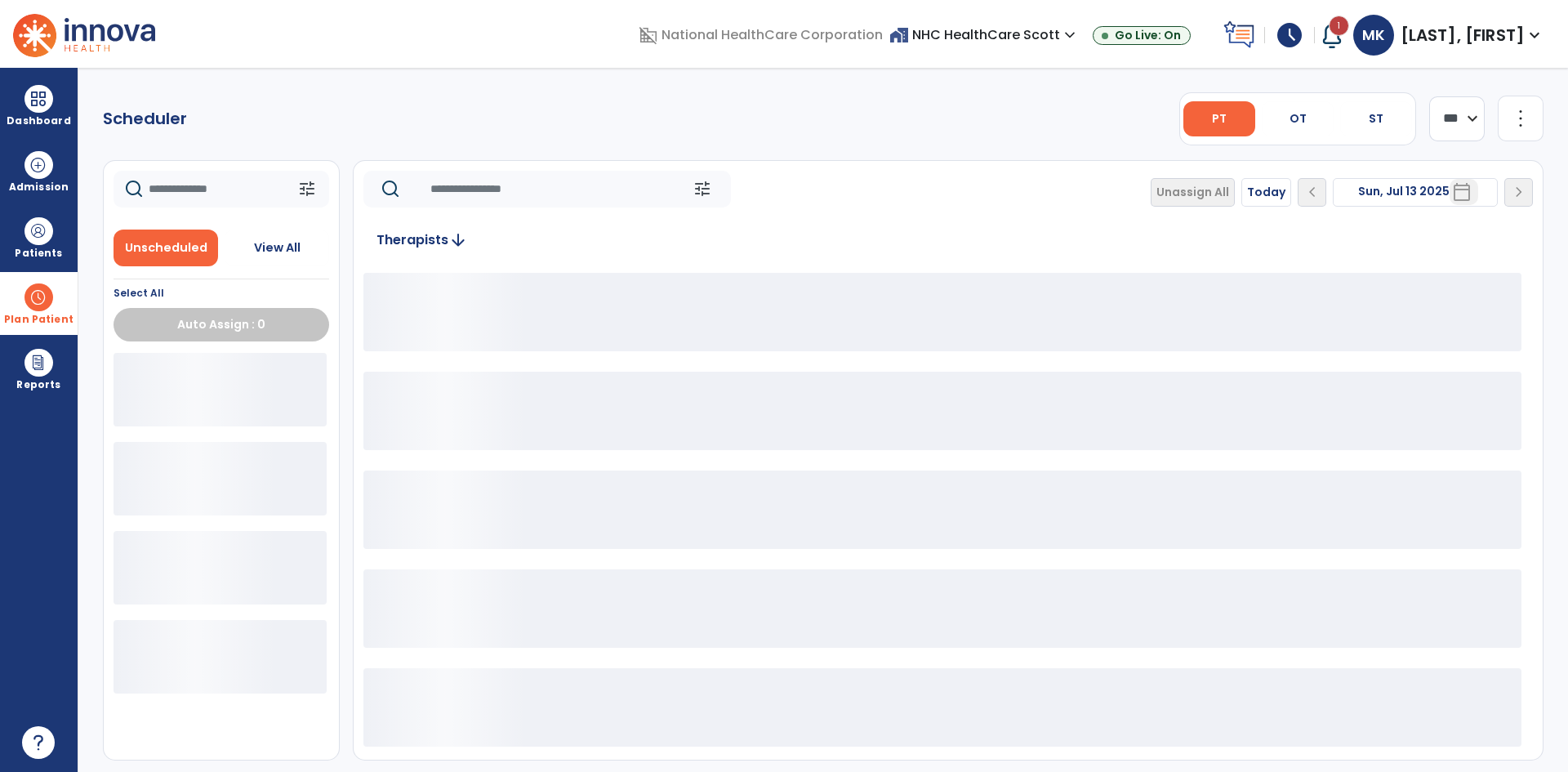 click on "Unassign All   Today  chevron_left Sun, Jul 13 2025  *********  calendar_today  chevron_right" 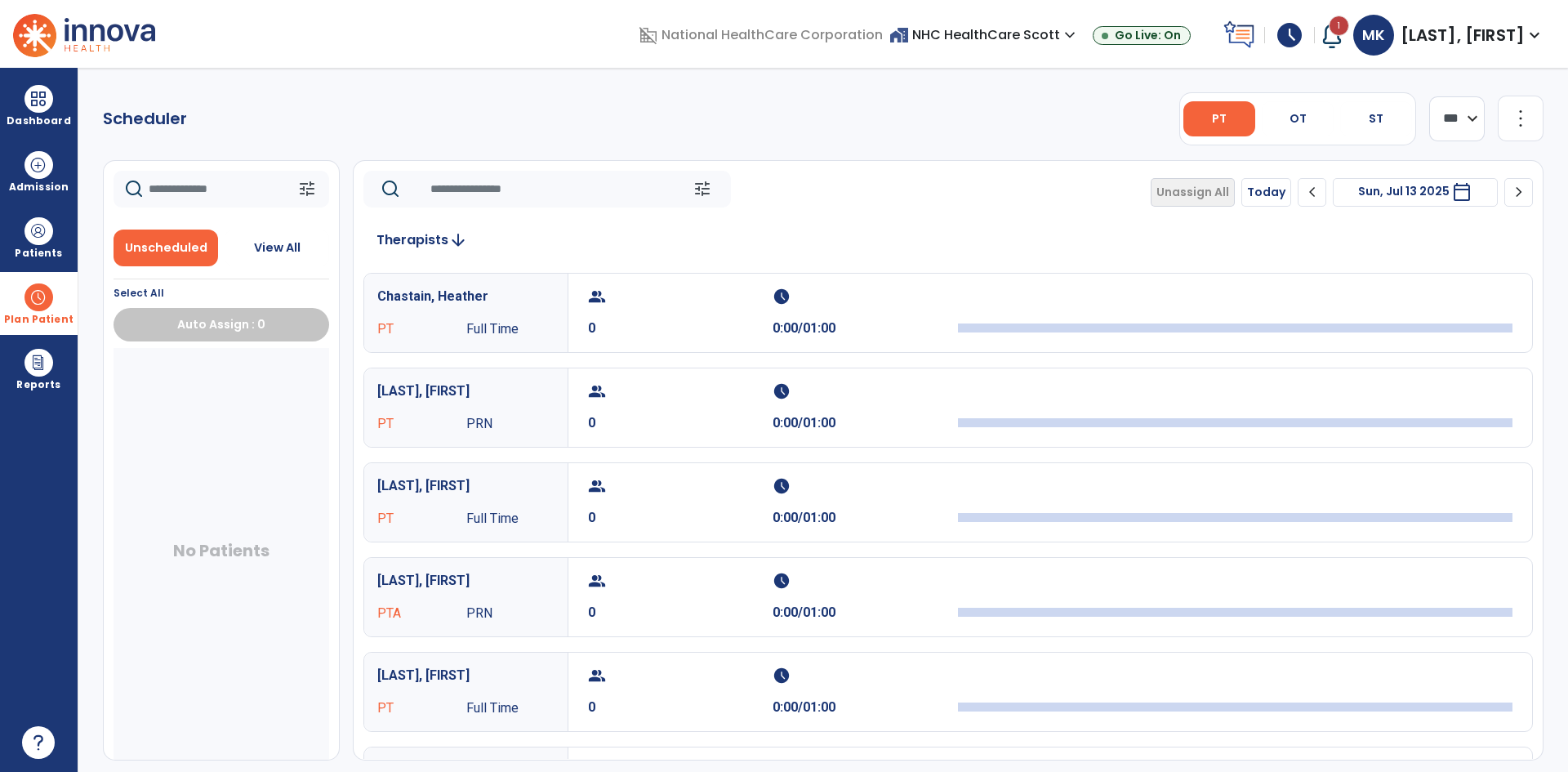 click on "chevron_right" 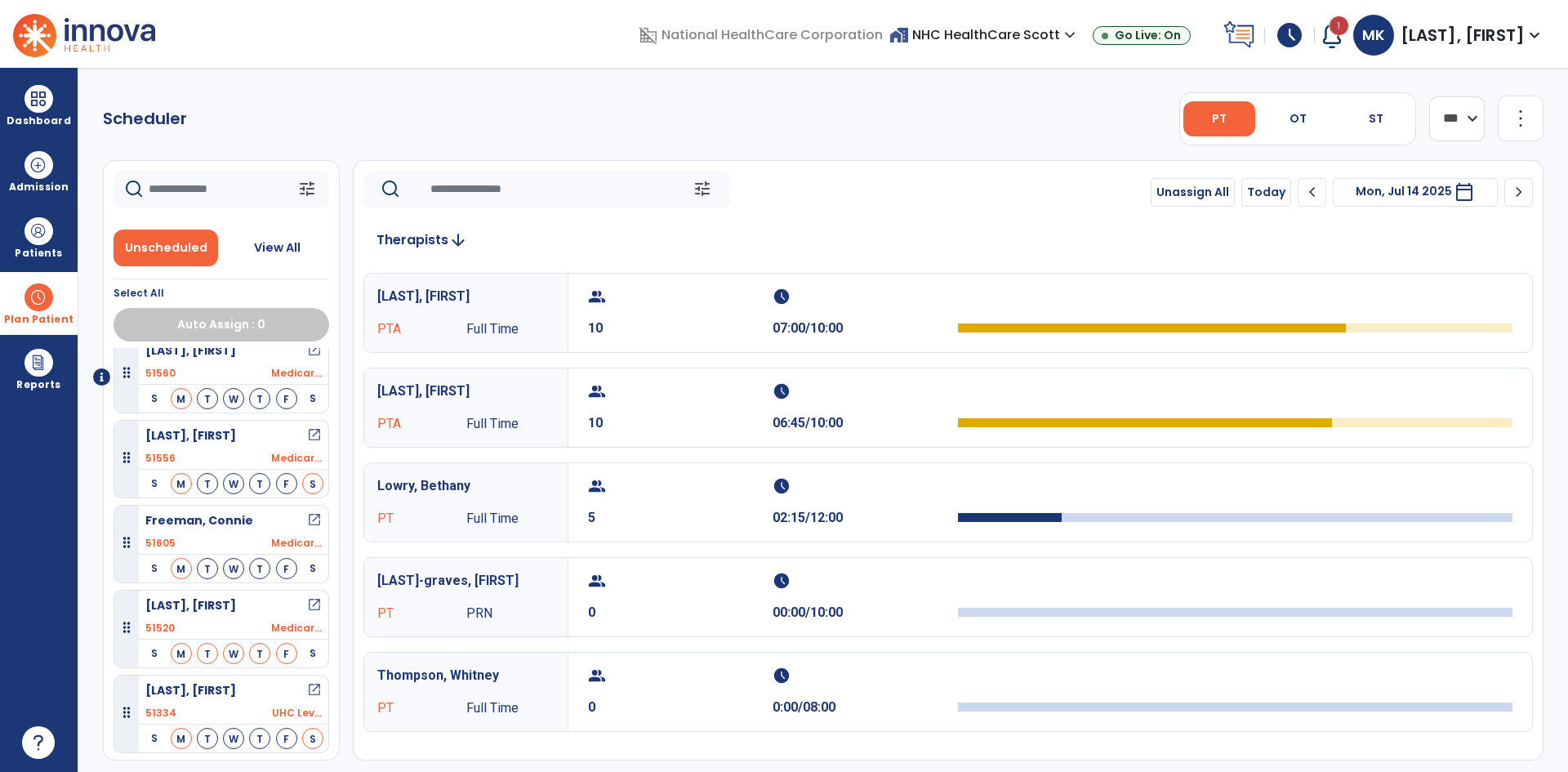 scroll, scrollTop: 0, scrollLeft: 0, axis: both 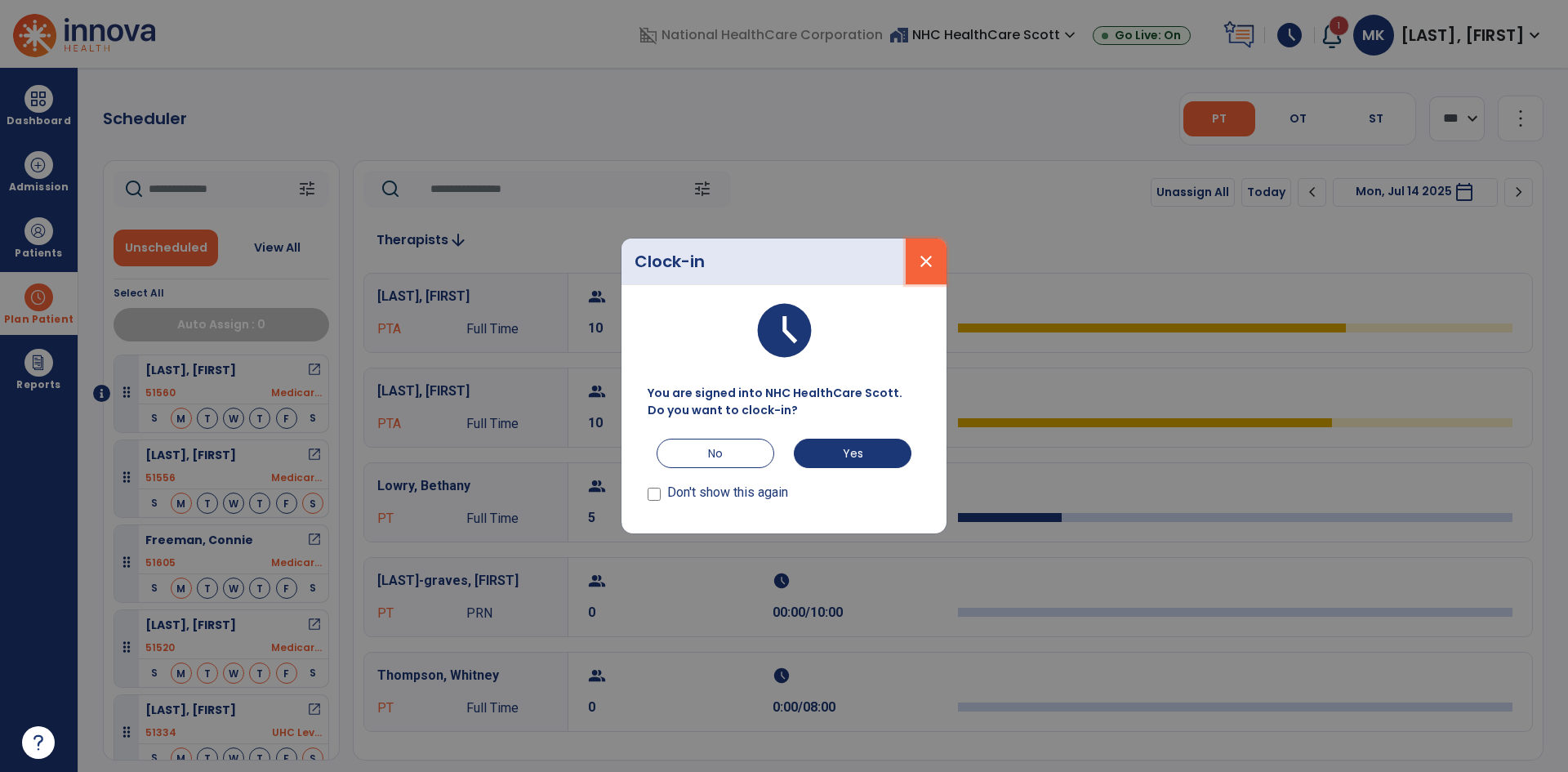 click on "close" at bounding box center [926, 261] 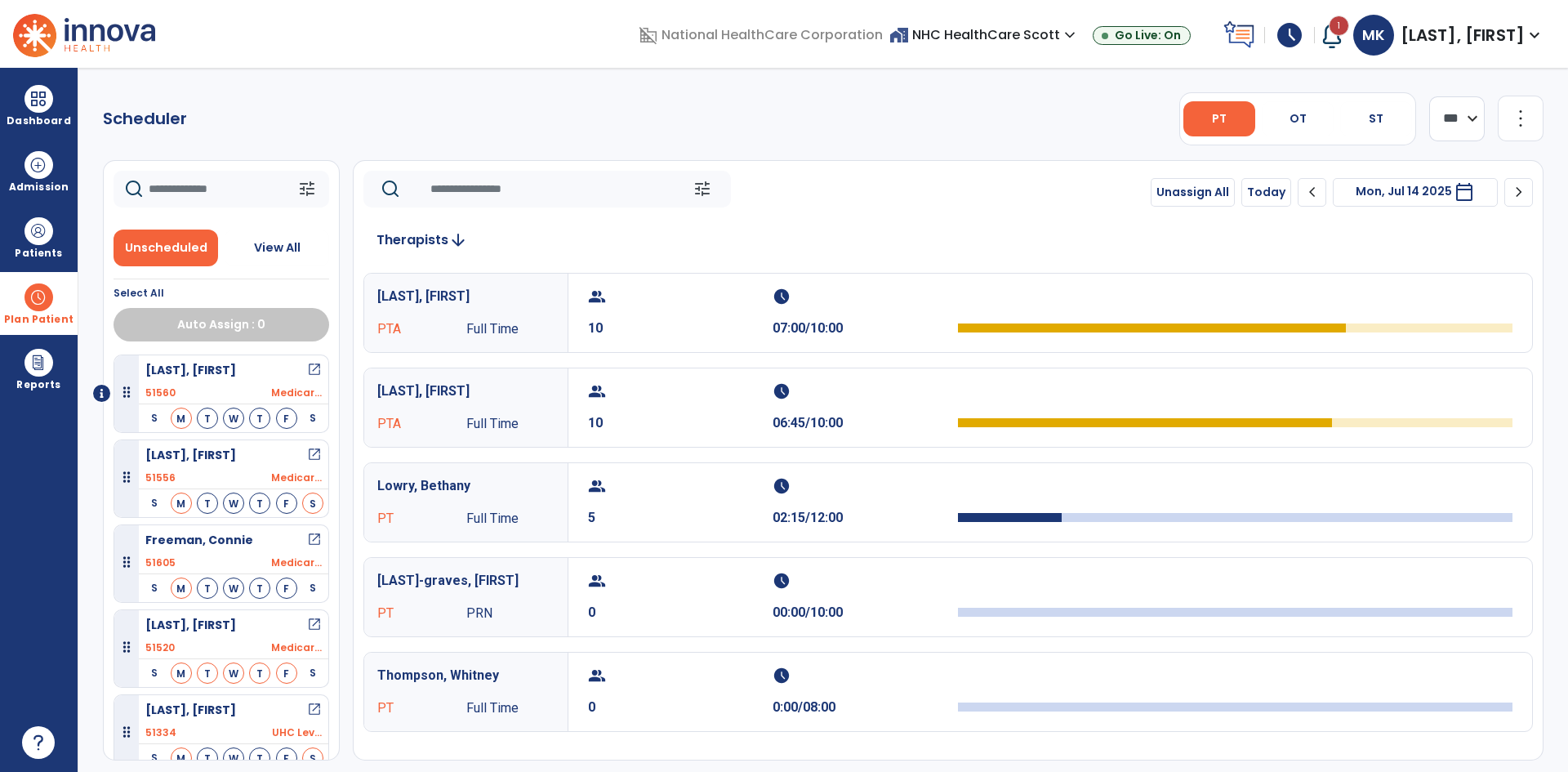 click on "schedule" at bounding box center (1290, 35) 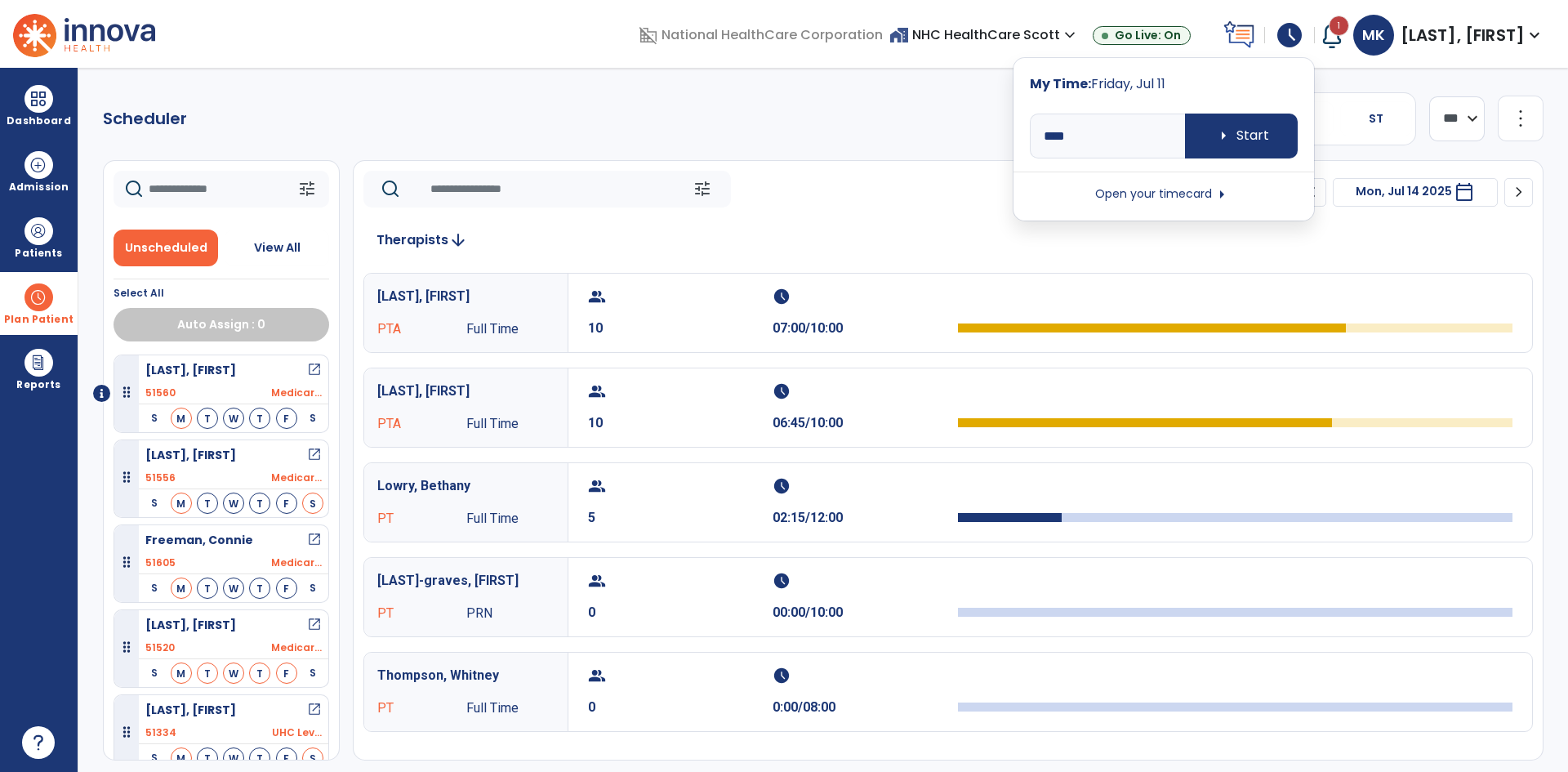 click on "Open your timecard  arrow_right" at bounding box center (1164, 194) 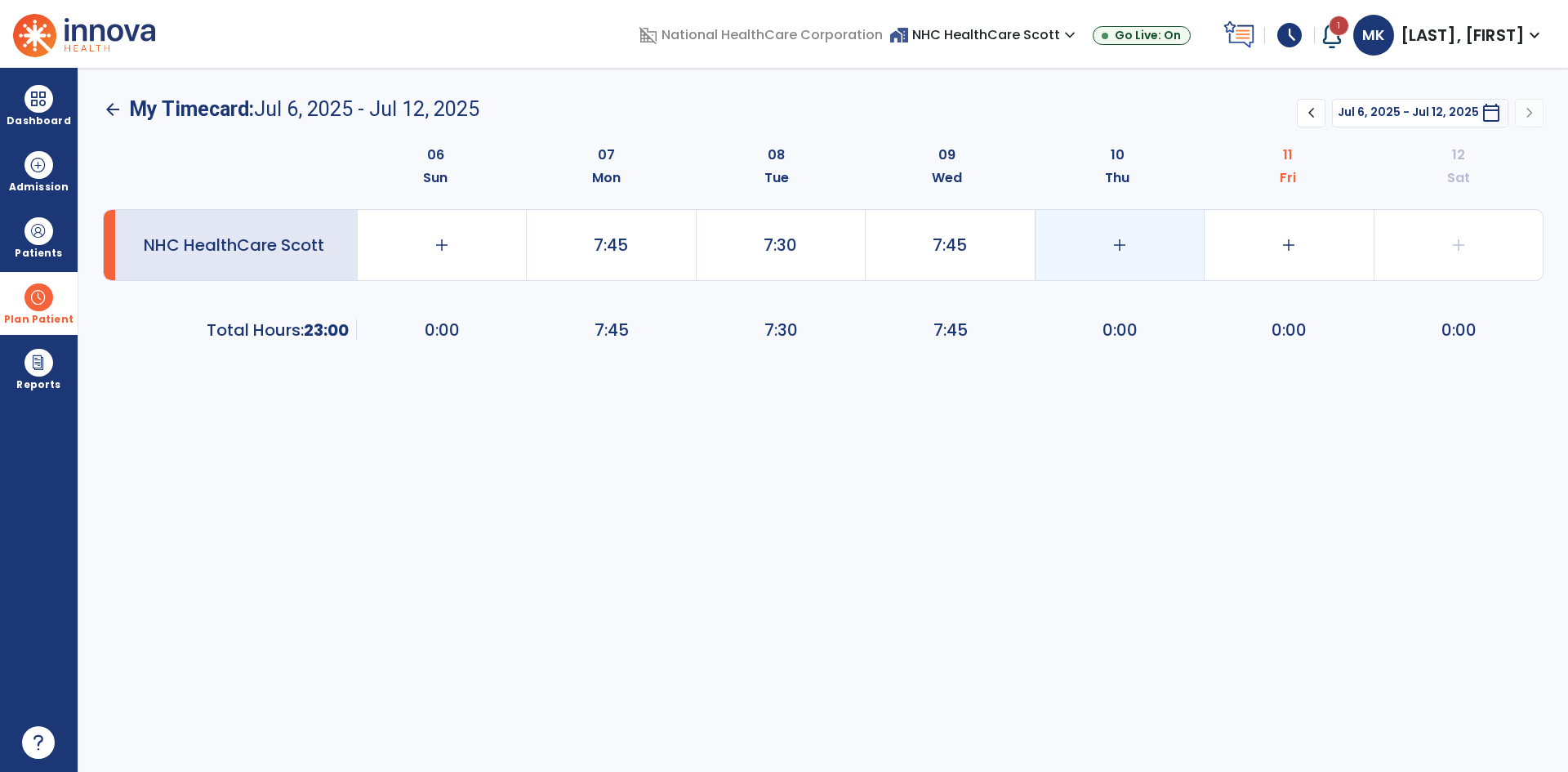click on "add" 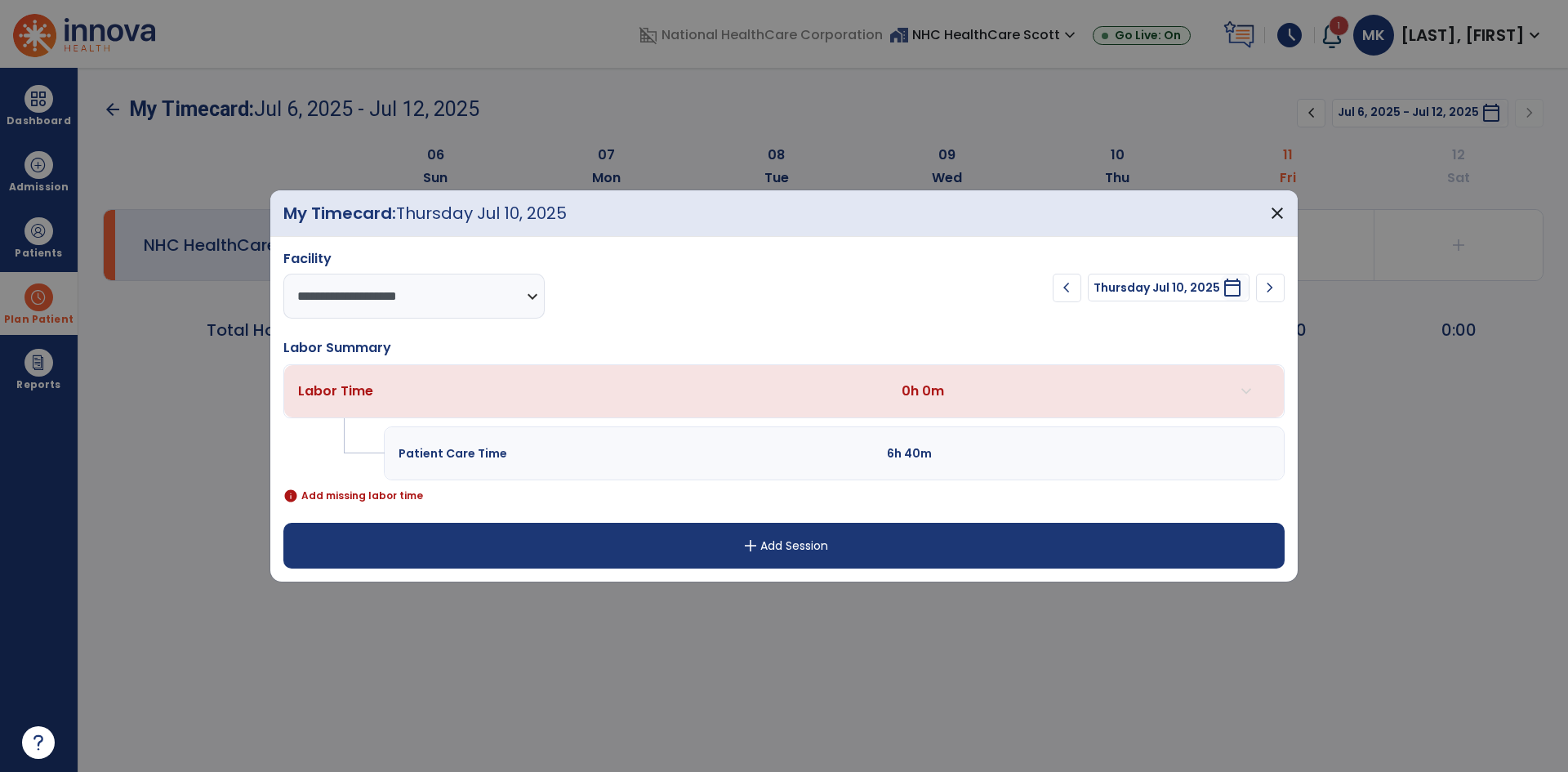 click on "add  Add Session" at bounding box center (784, 546) 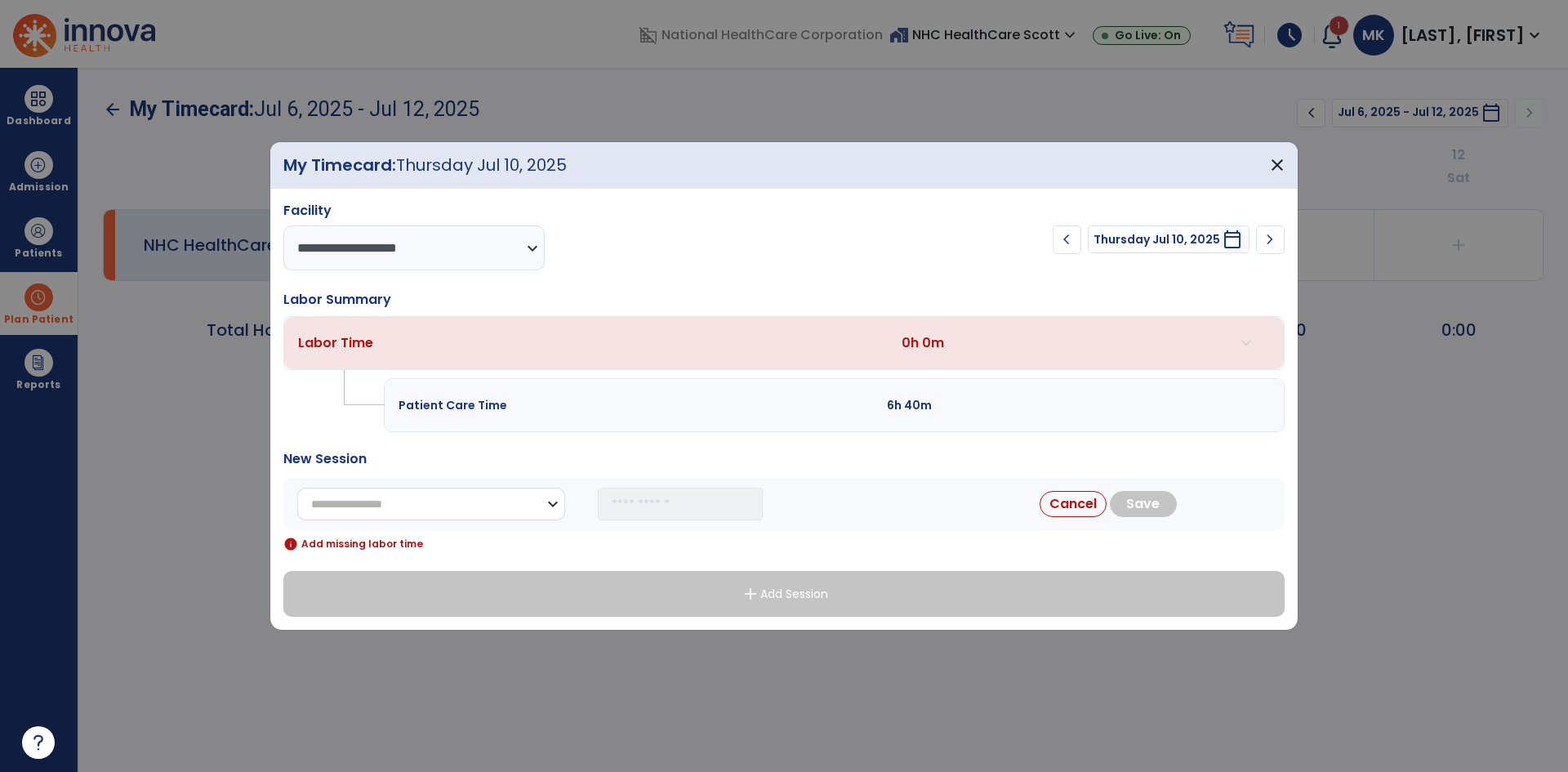 click on "**********" at bounding box center [431, 504] 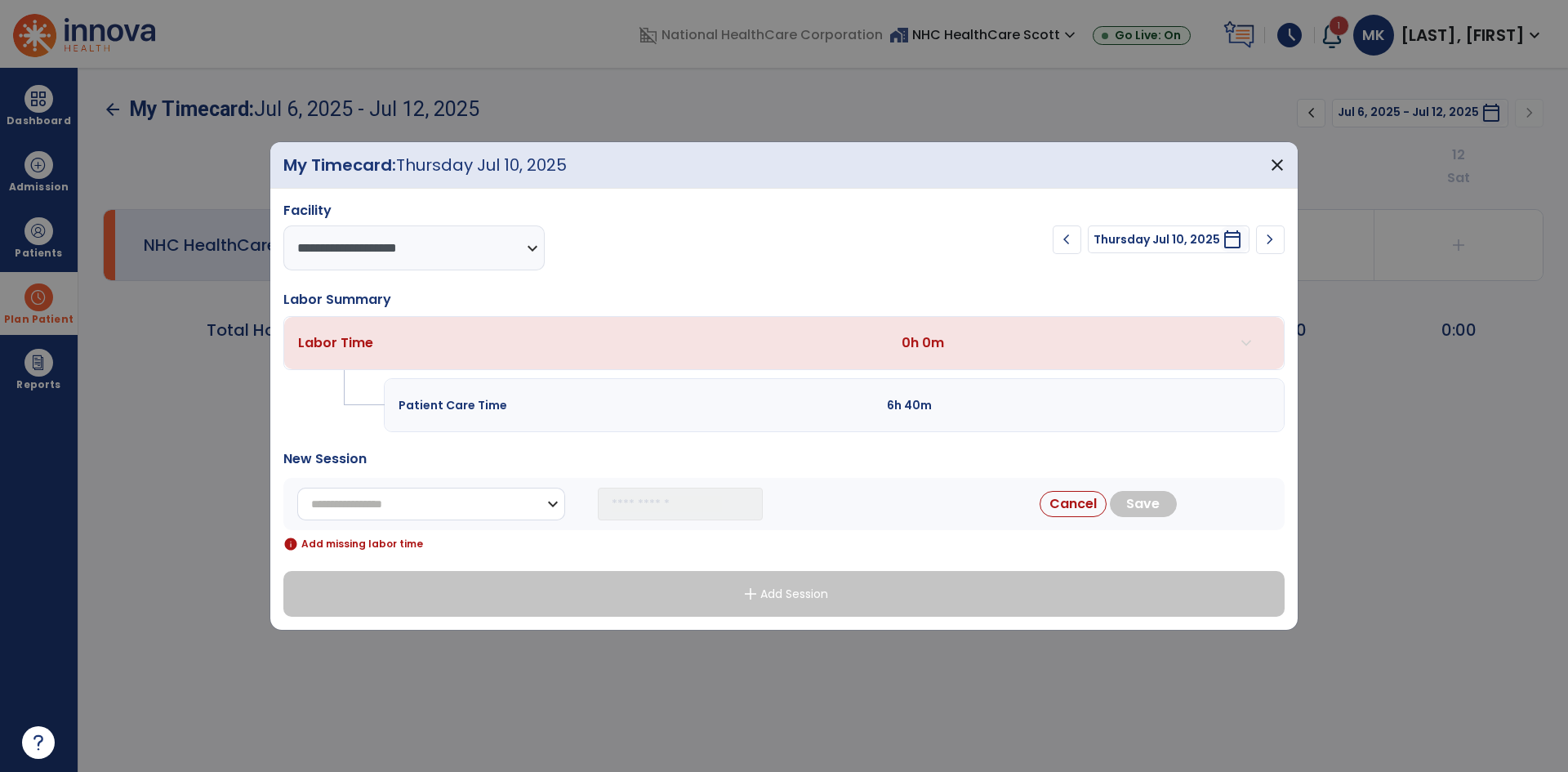 select on "**********" 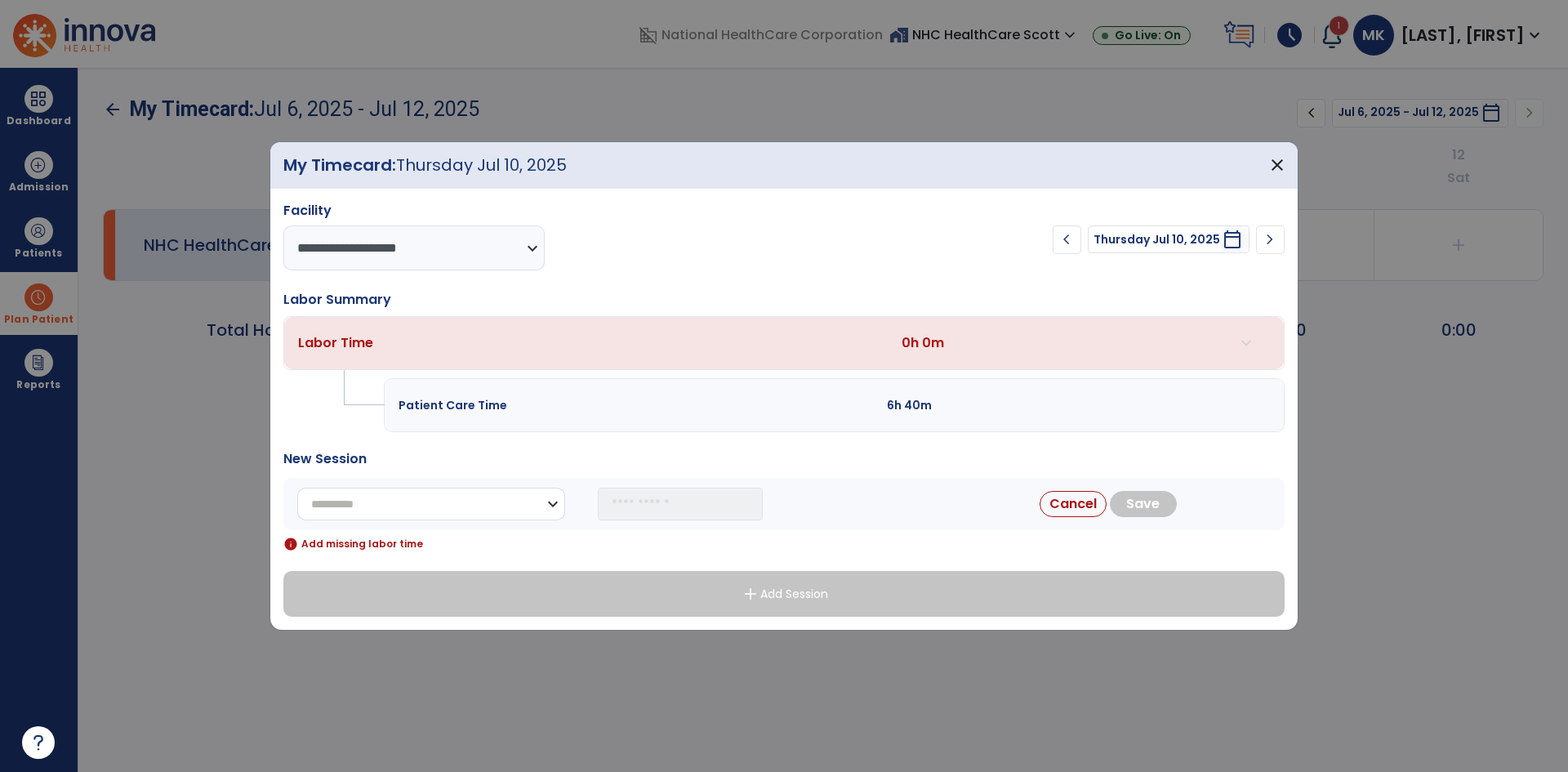 click on "**********" at bounding box center (431, 504) 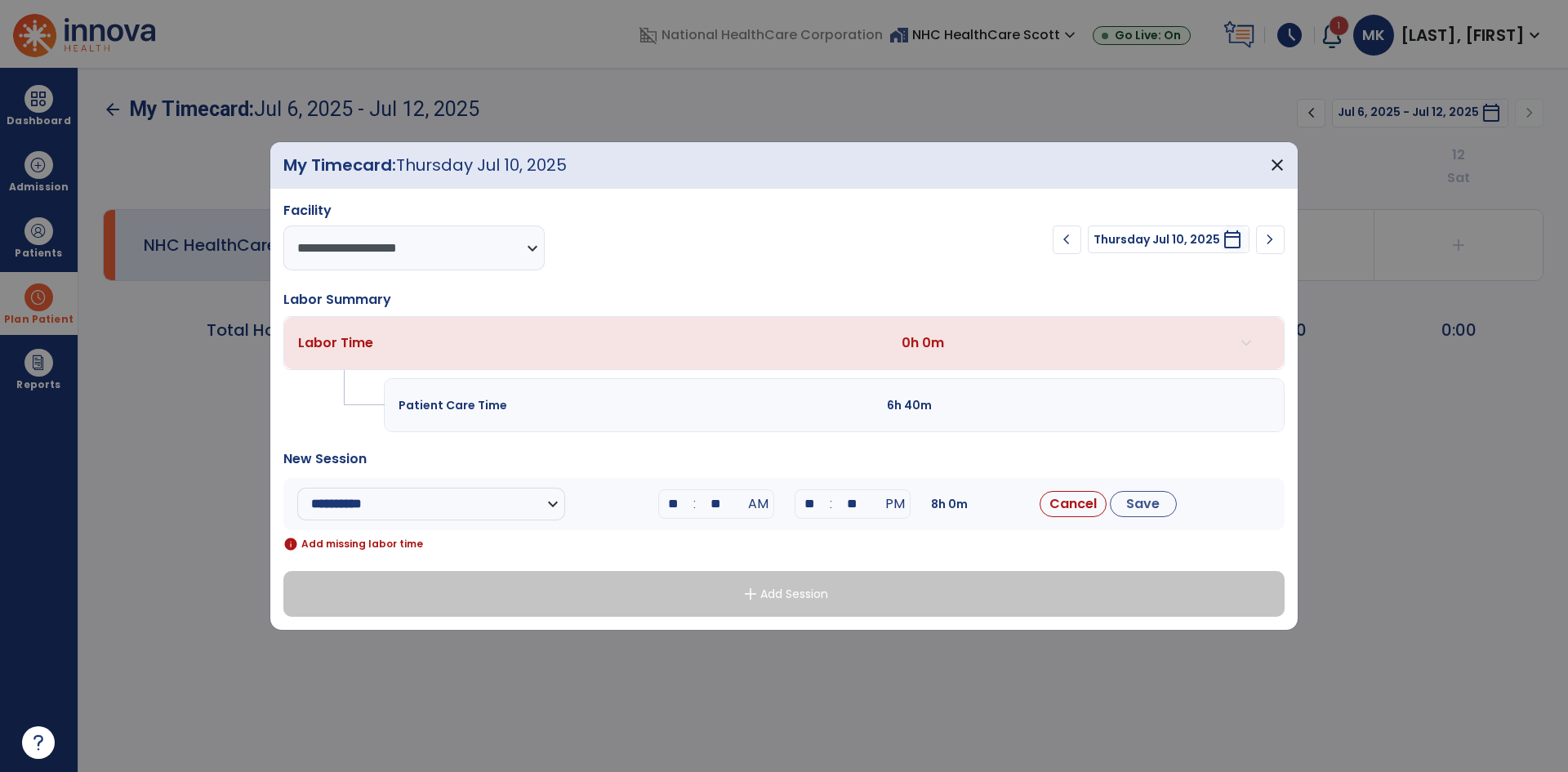 drag, startPoint x: 684, startPoint y: 503, endPoint x: 653, endPoint y: 505, distance: 31.064449 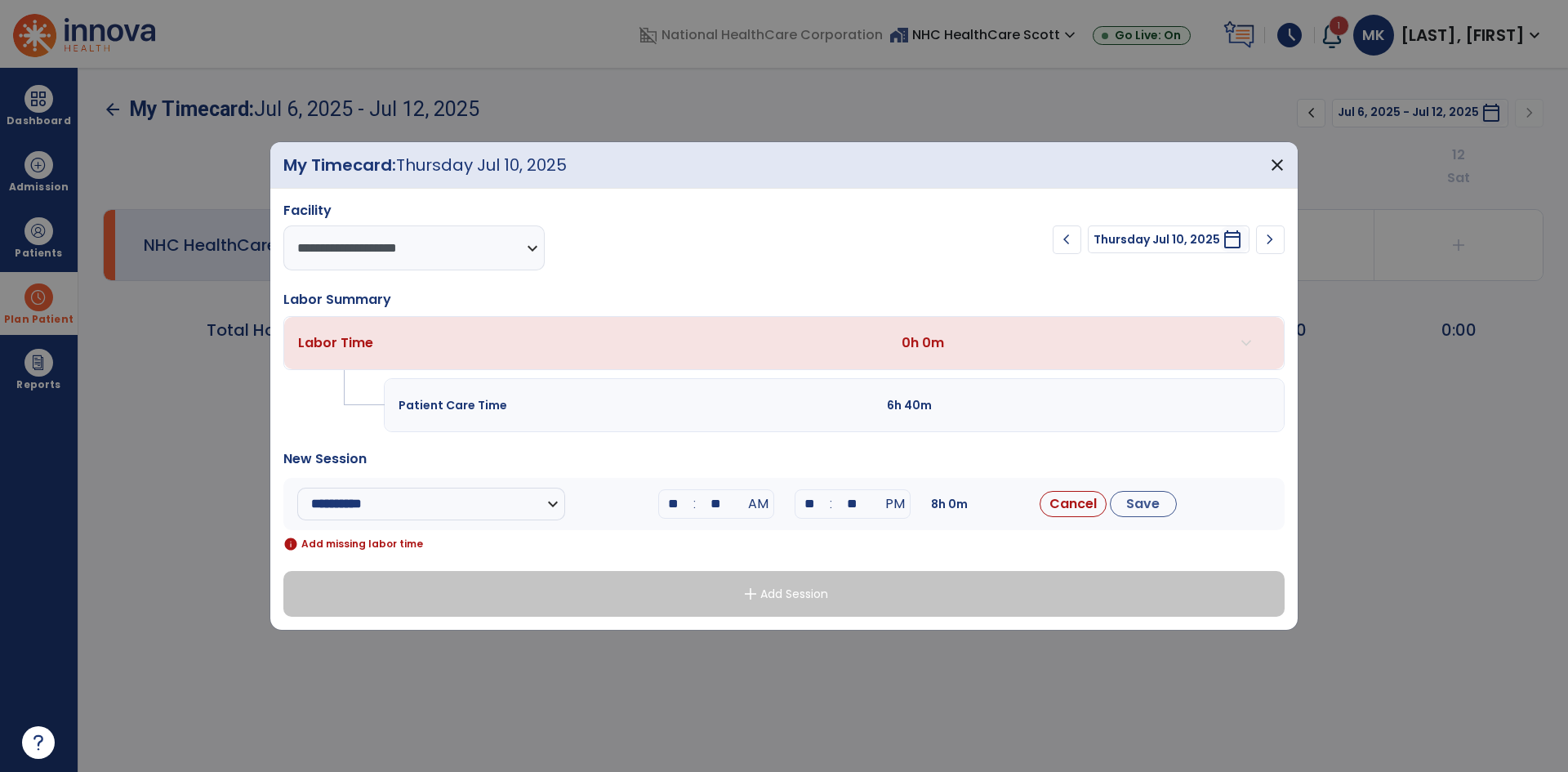 type on "**" 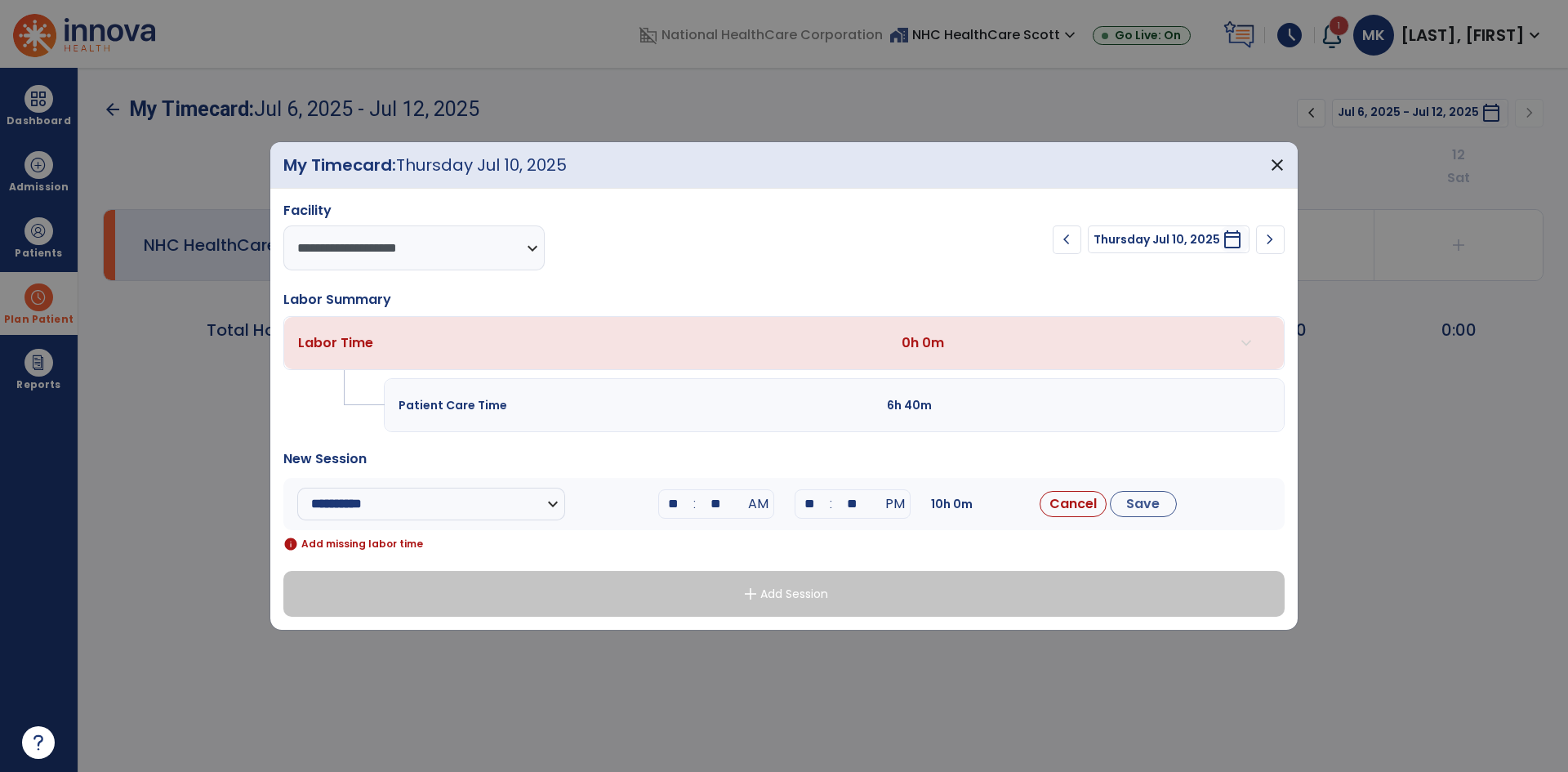 drag, startPoint x: 822, startPoint y: 506, endPoint x: 790, endPoint y: 506, distance: 32 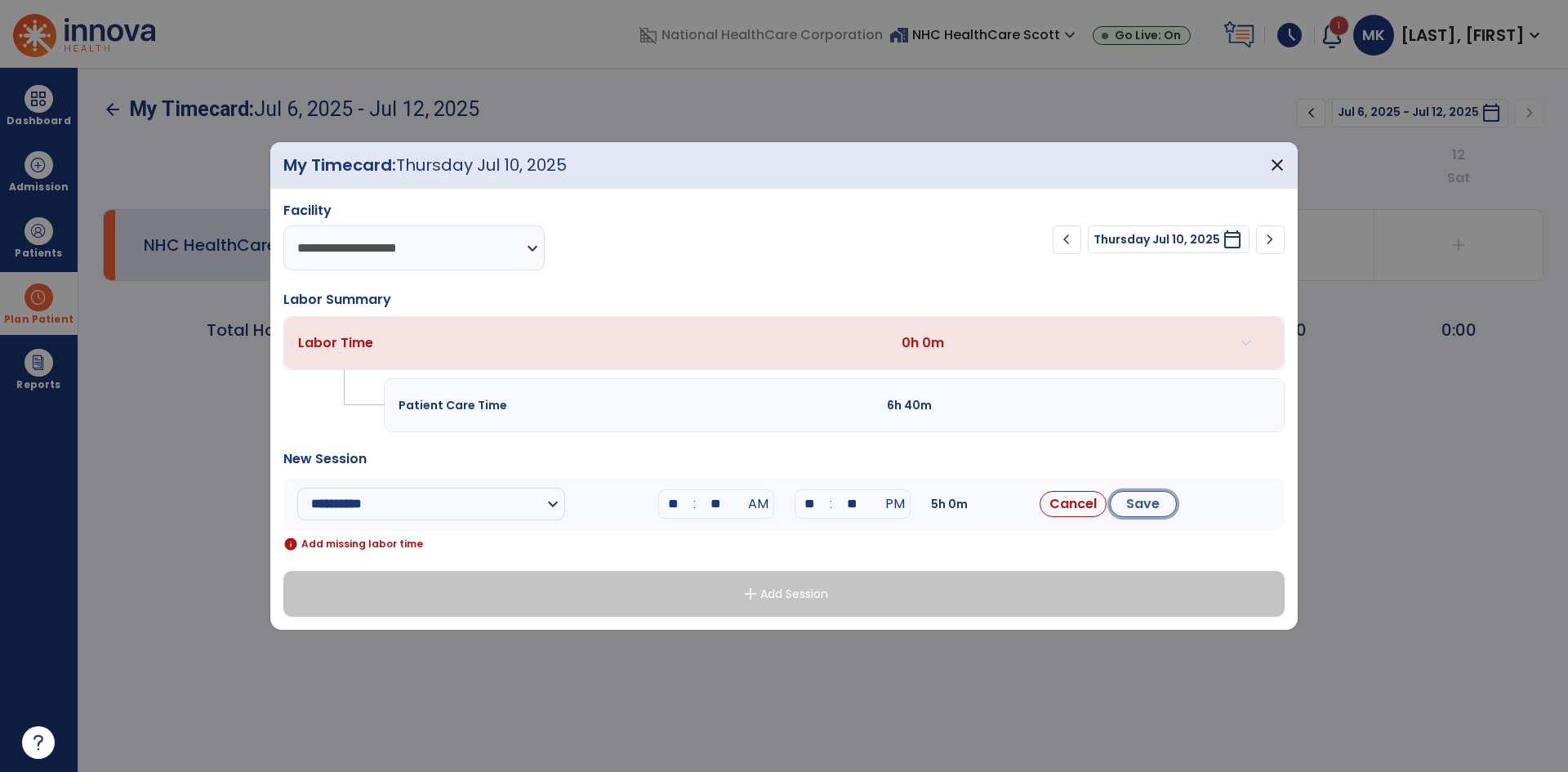 click on "Save" at bounding box center [1143, 504] 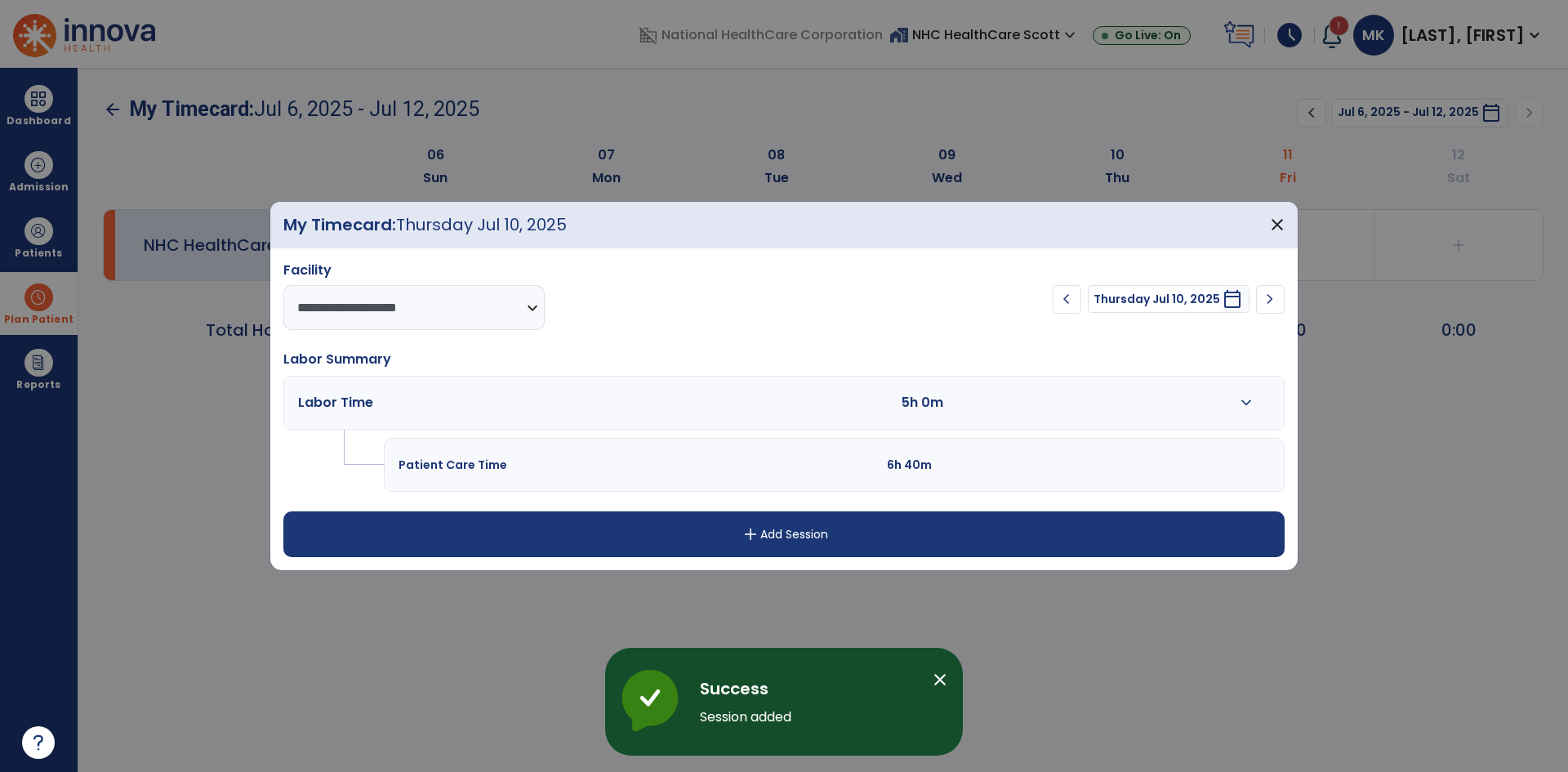 click on "add  Add Session" at bounding box center (784, 534) 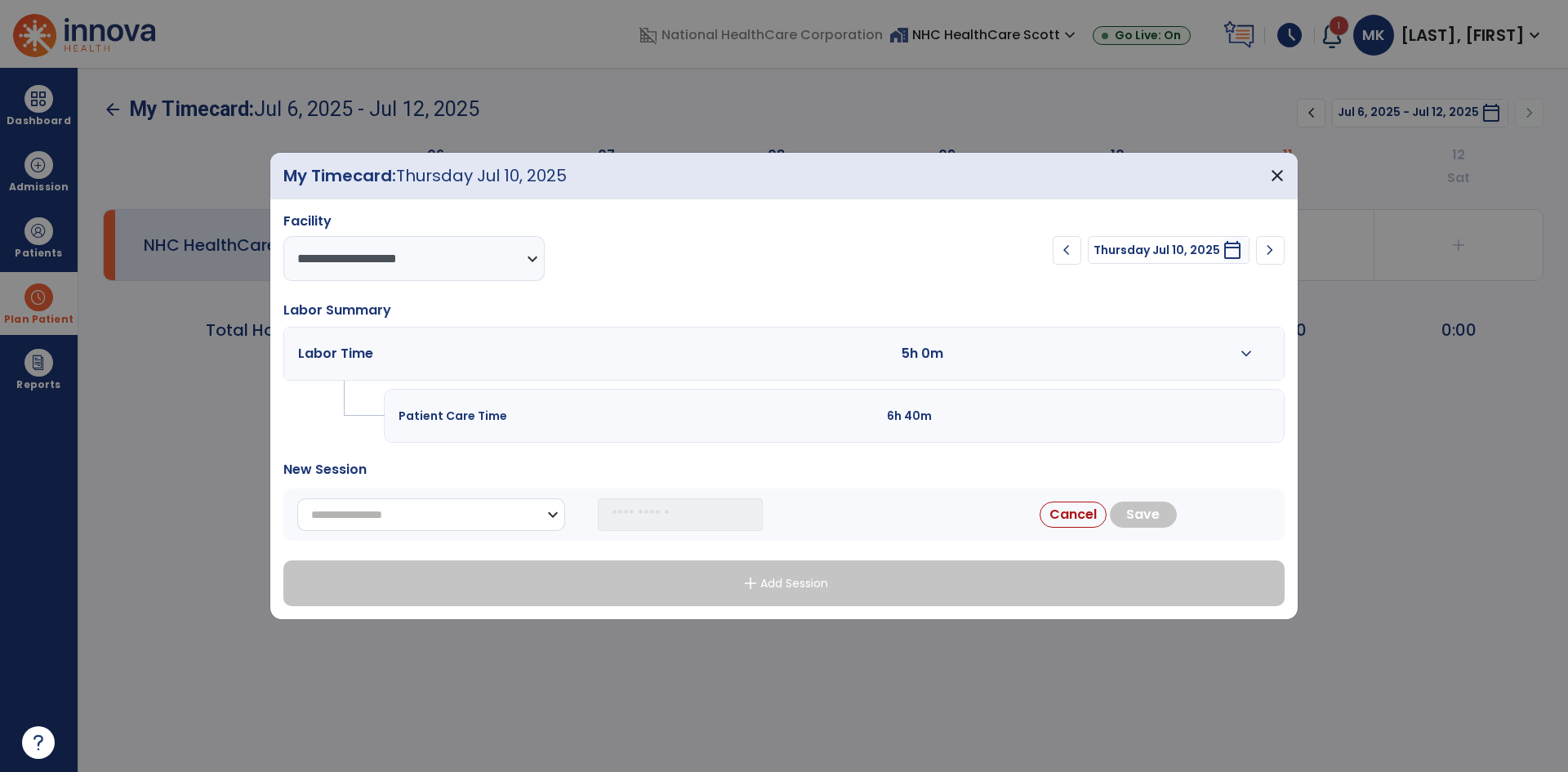 click on "**********" at bounding box center (431, 515) 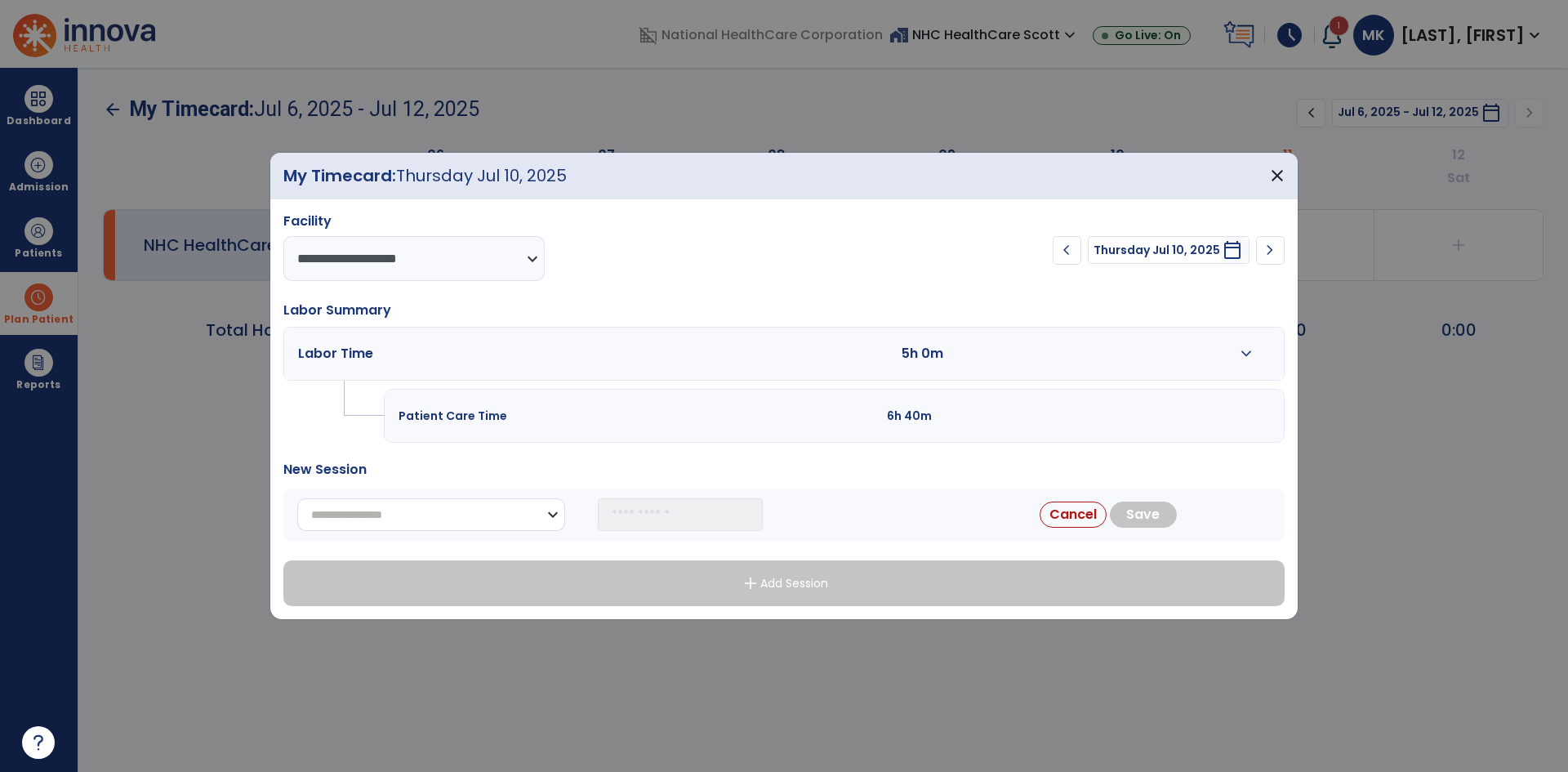 select on "**********" 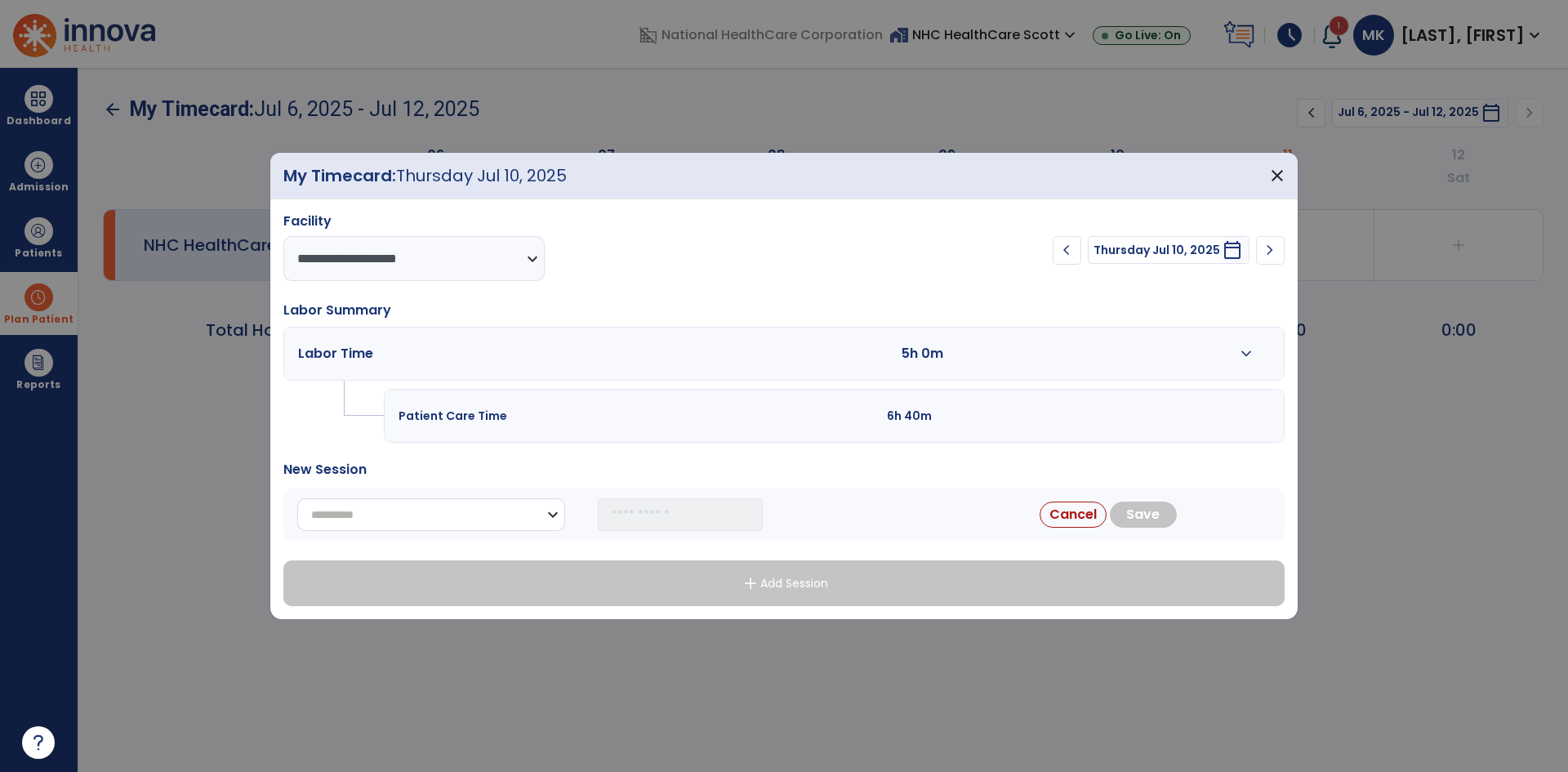 click on "**********" at bounding box center (431, 515) 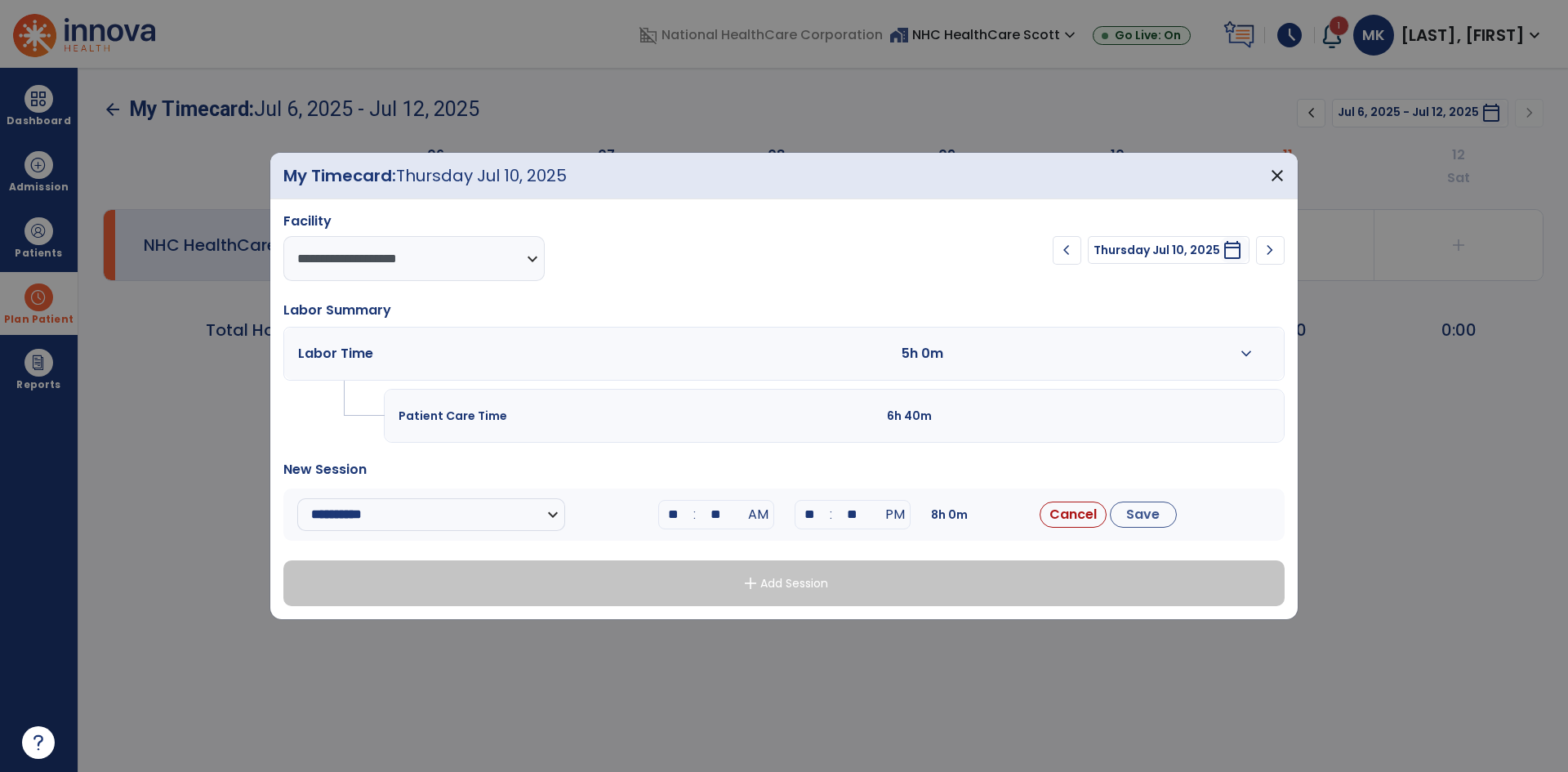 drag, startPoint x: 684, startPoint y: 516, endPoint x: 651, endPoint y: 511, distance: 33.37664 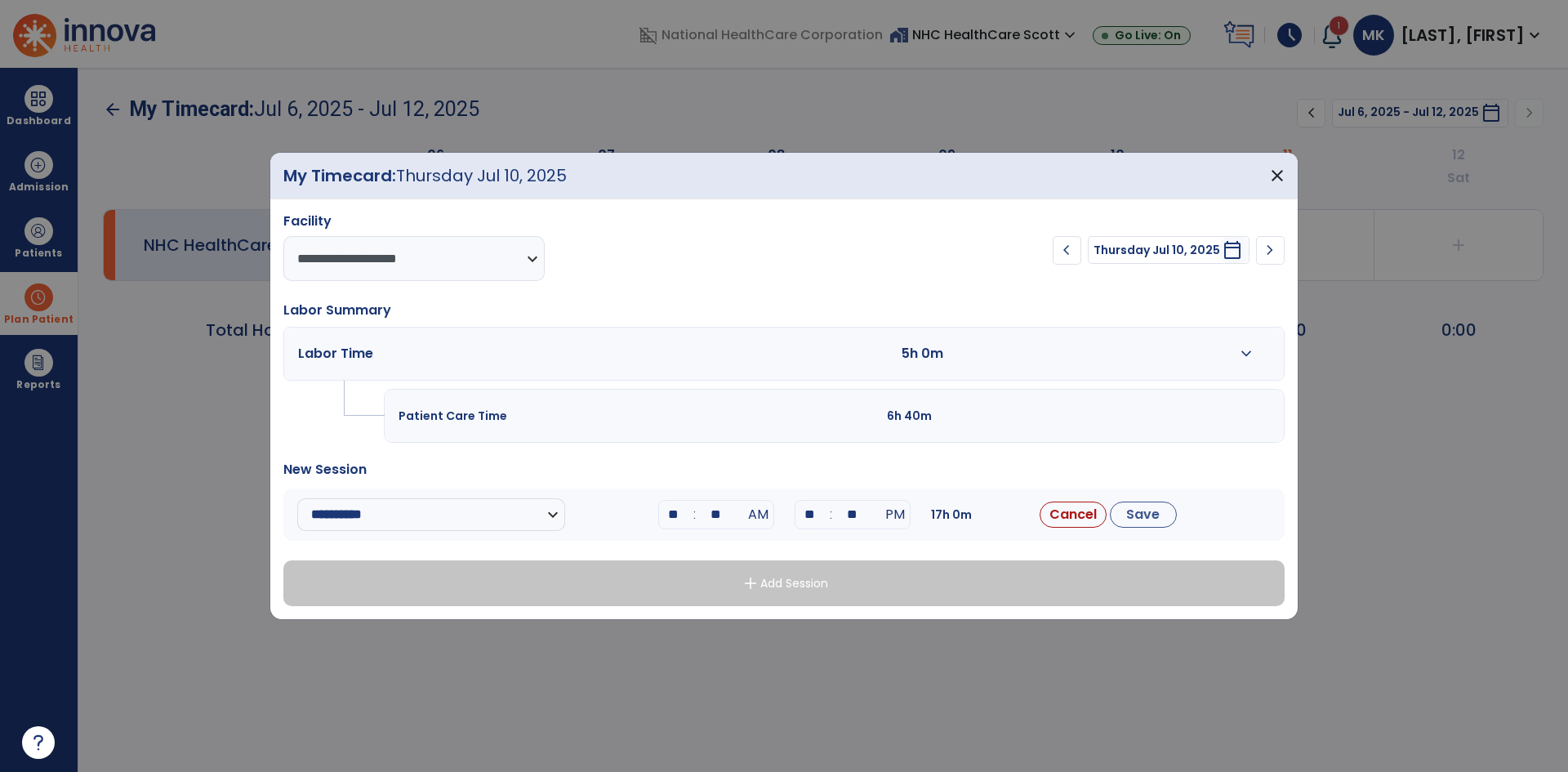 drag, startPoint x: 725, startPoint y: 514, endPoint x: 705, endPoint y: 511, distance: 20.223748 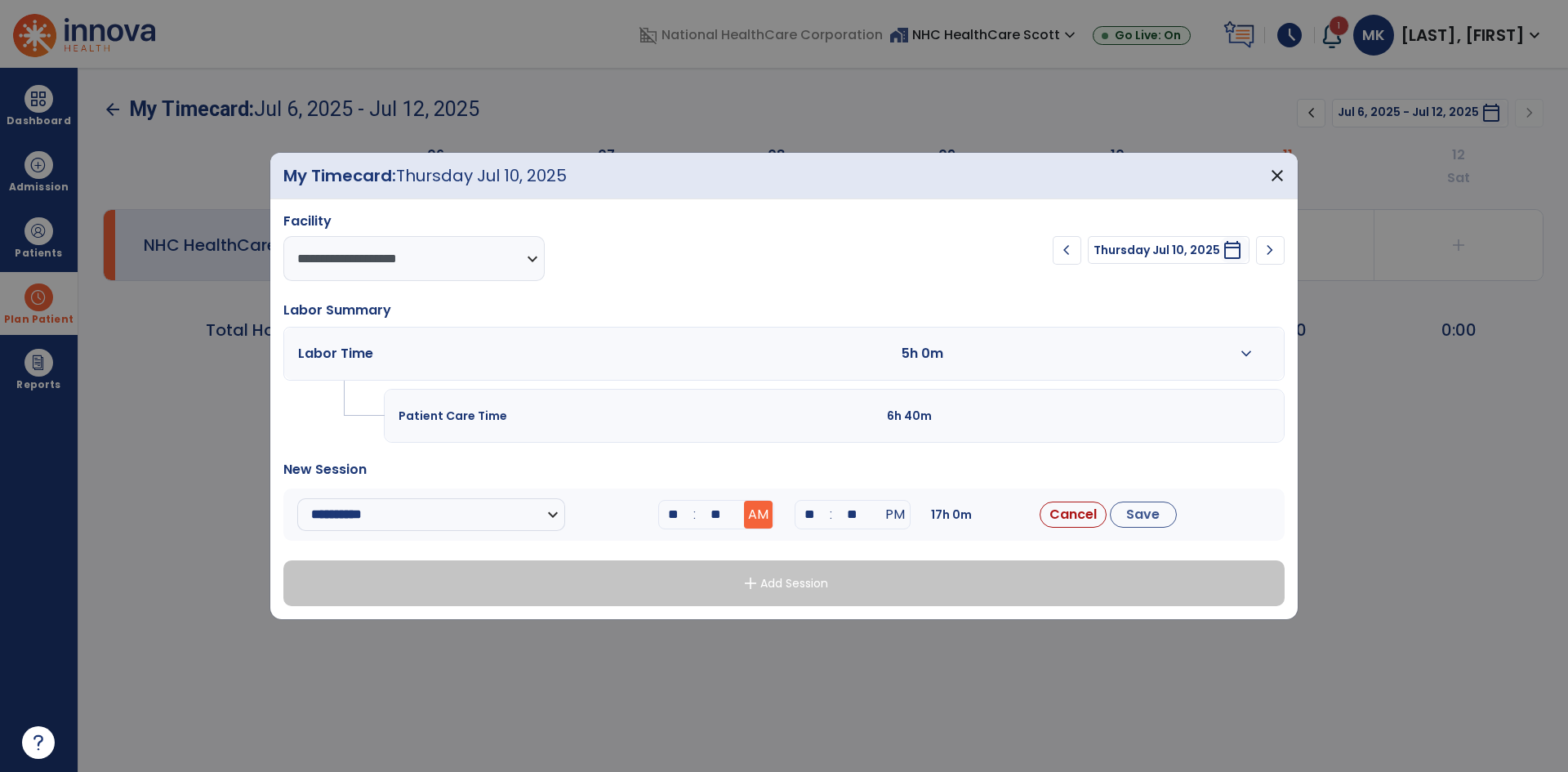 type on "**" 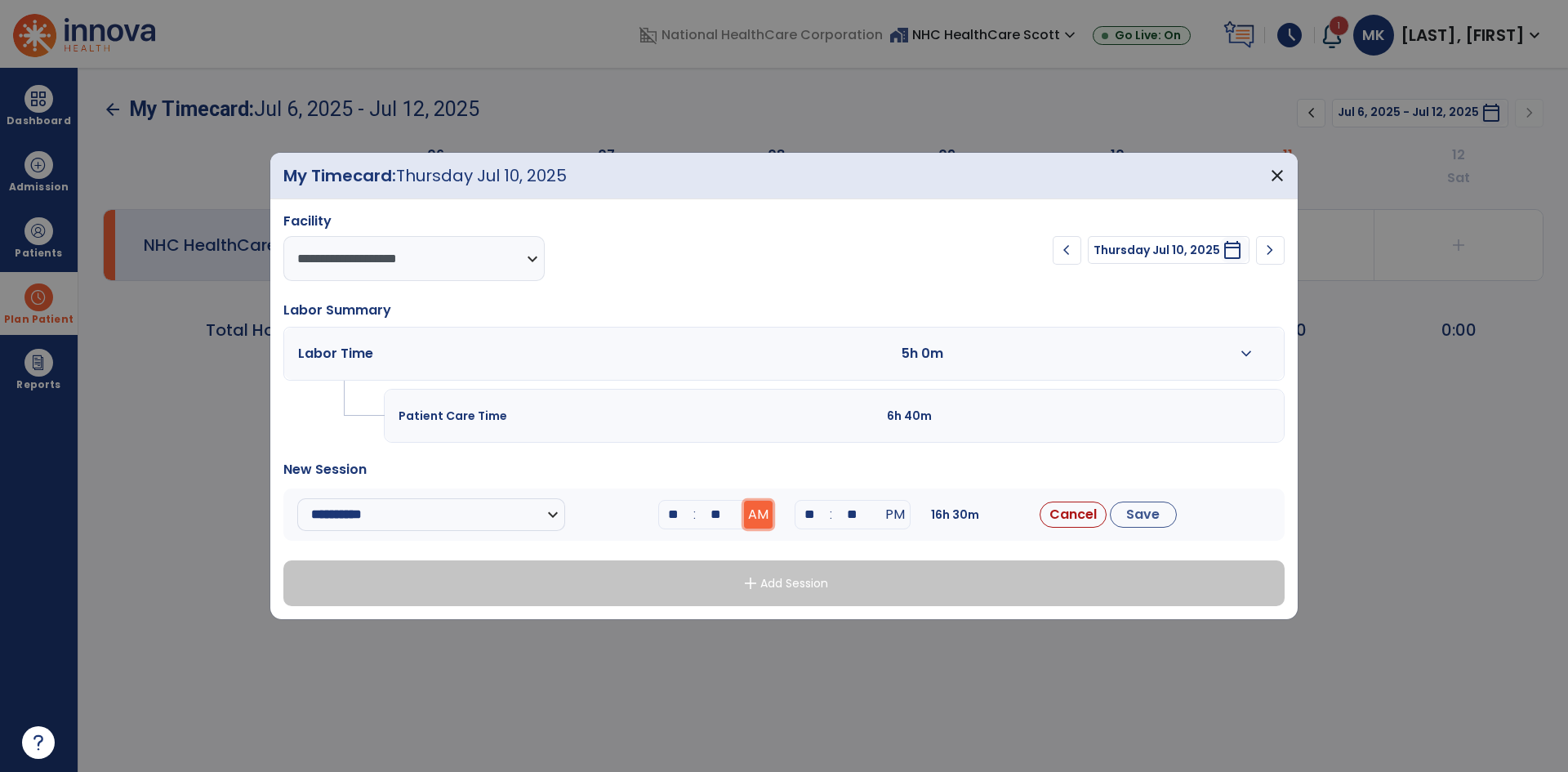 click on "AM" at bounding box center [758, 515] 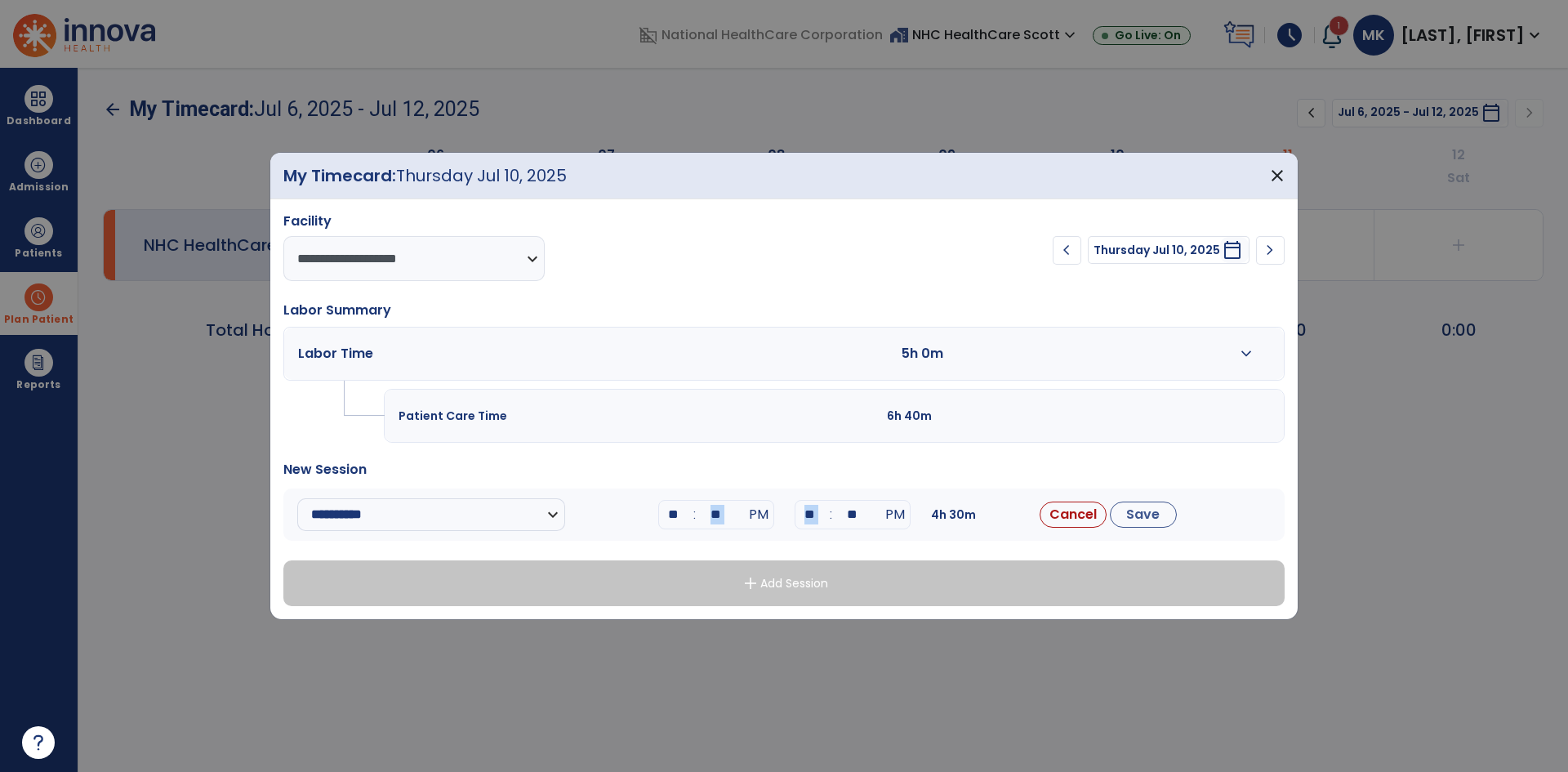 drag, startPoint x: 824, startPoint y: 511, endPoint x: 781, endPoint y: 513, distance: 43.04649 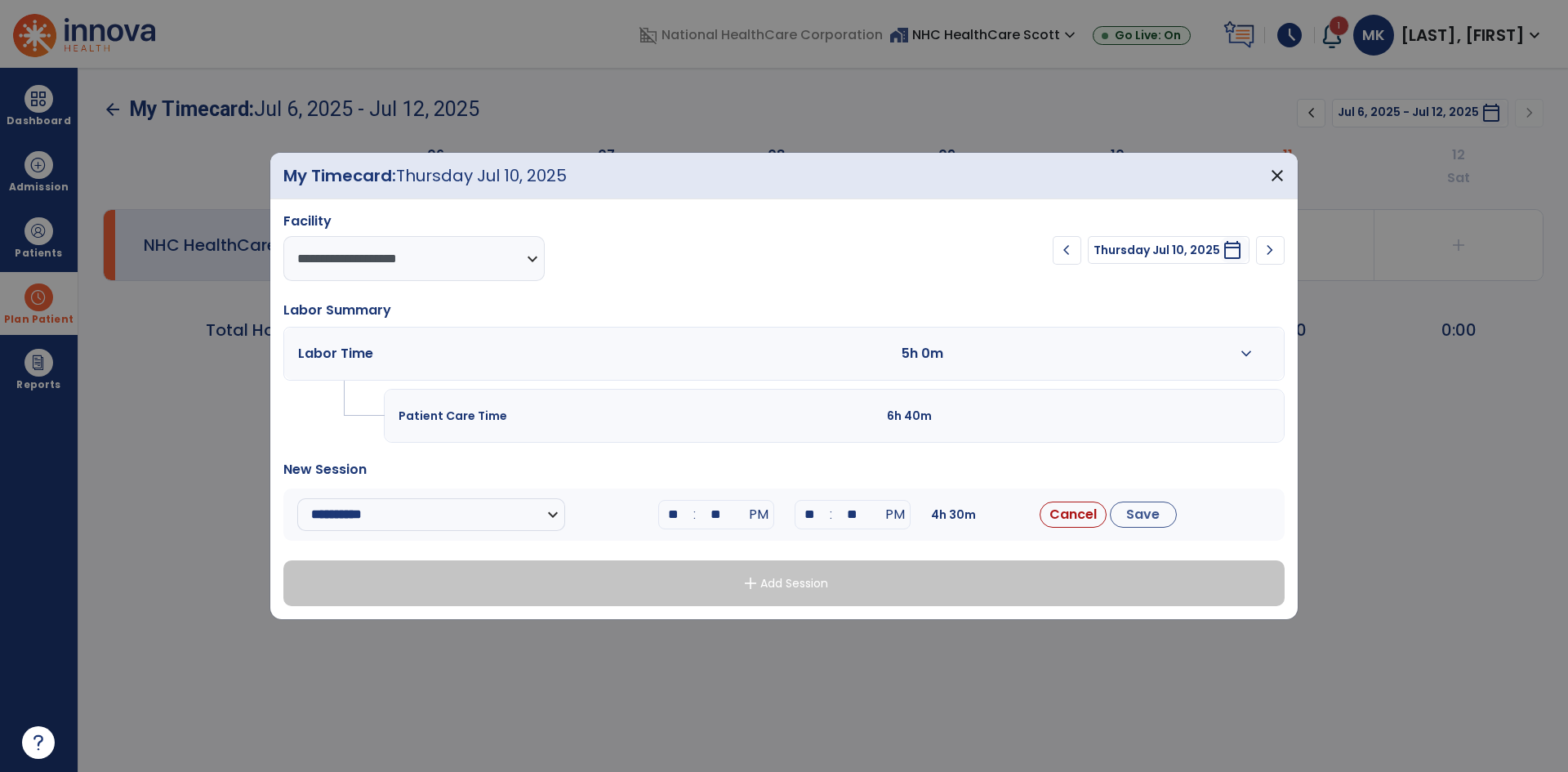 click on "**" at bounding box center (853, 515) 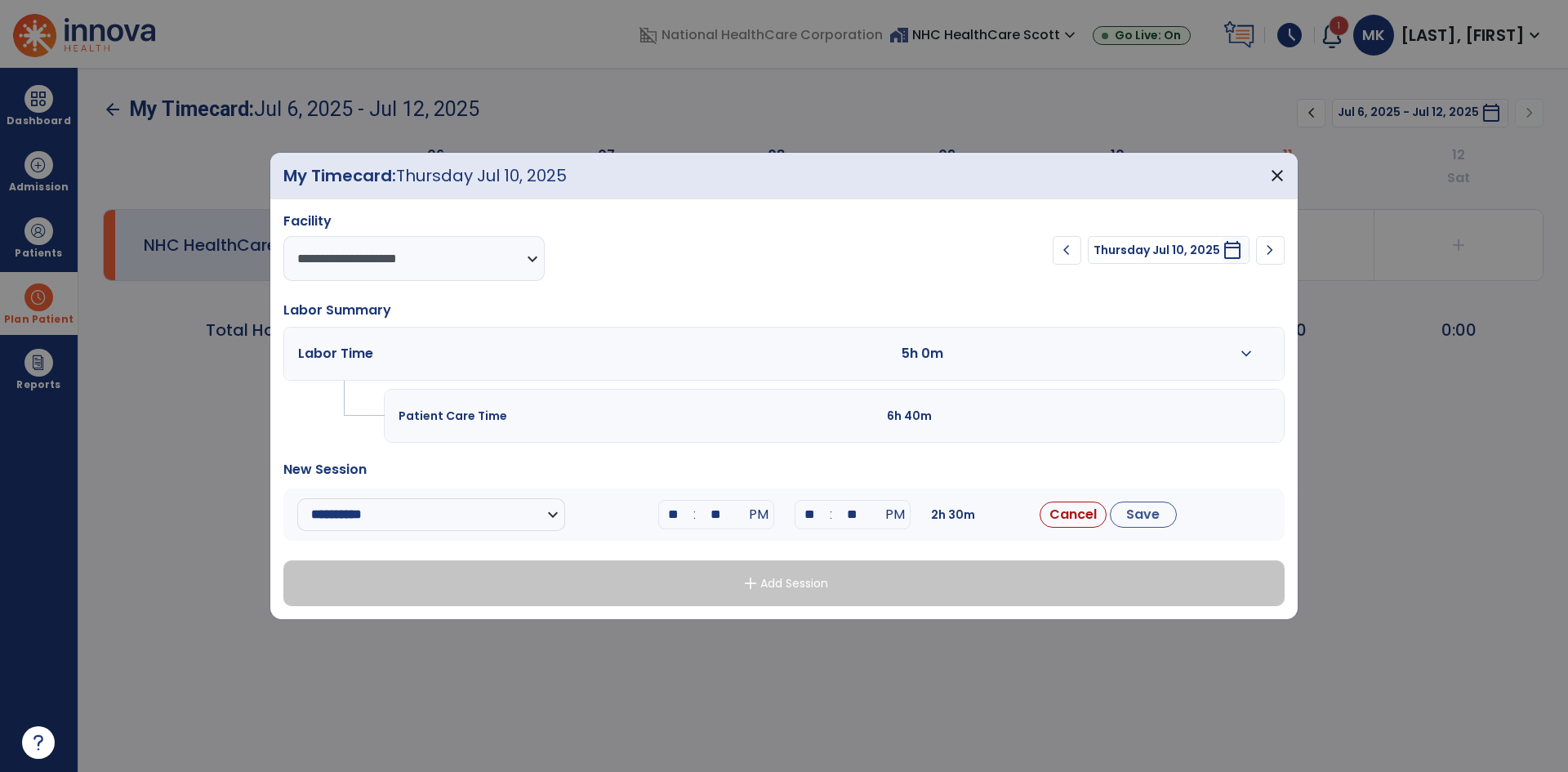 drag, startPoint x: 860, startPoint y: 511, endPoint x: 837, endPoint y: 516, distance: 23.537205 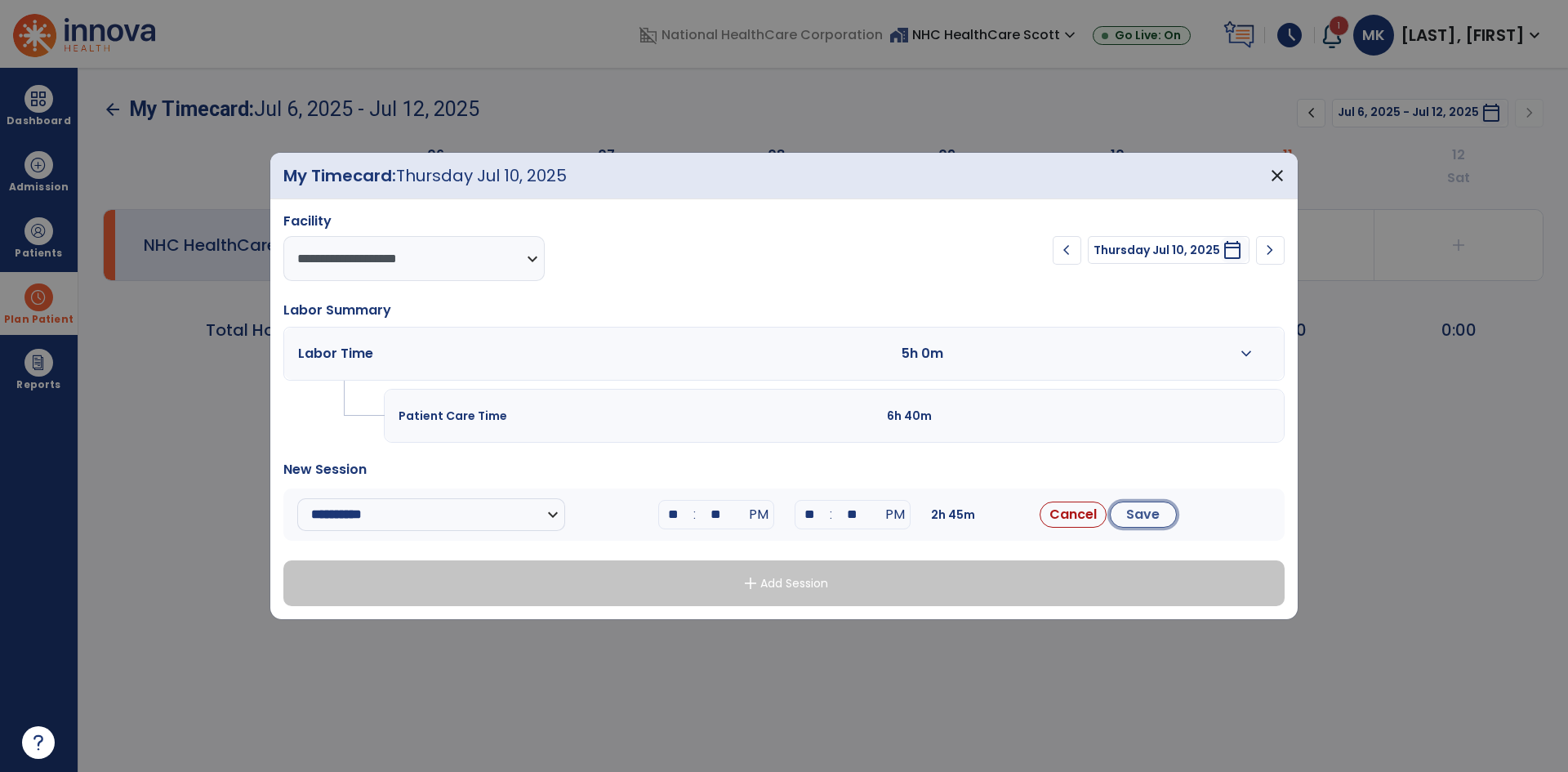 click on "Save" at bounding box center [1143, 515] 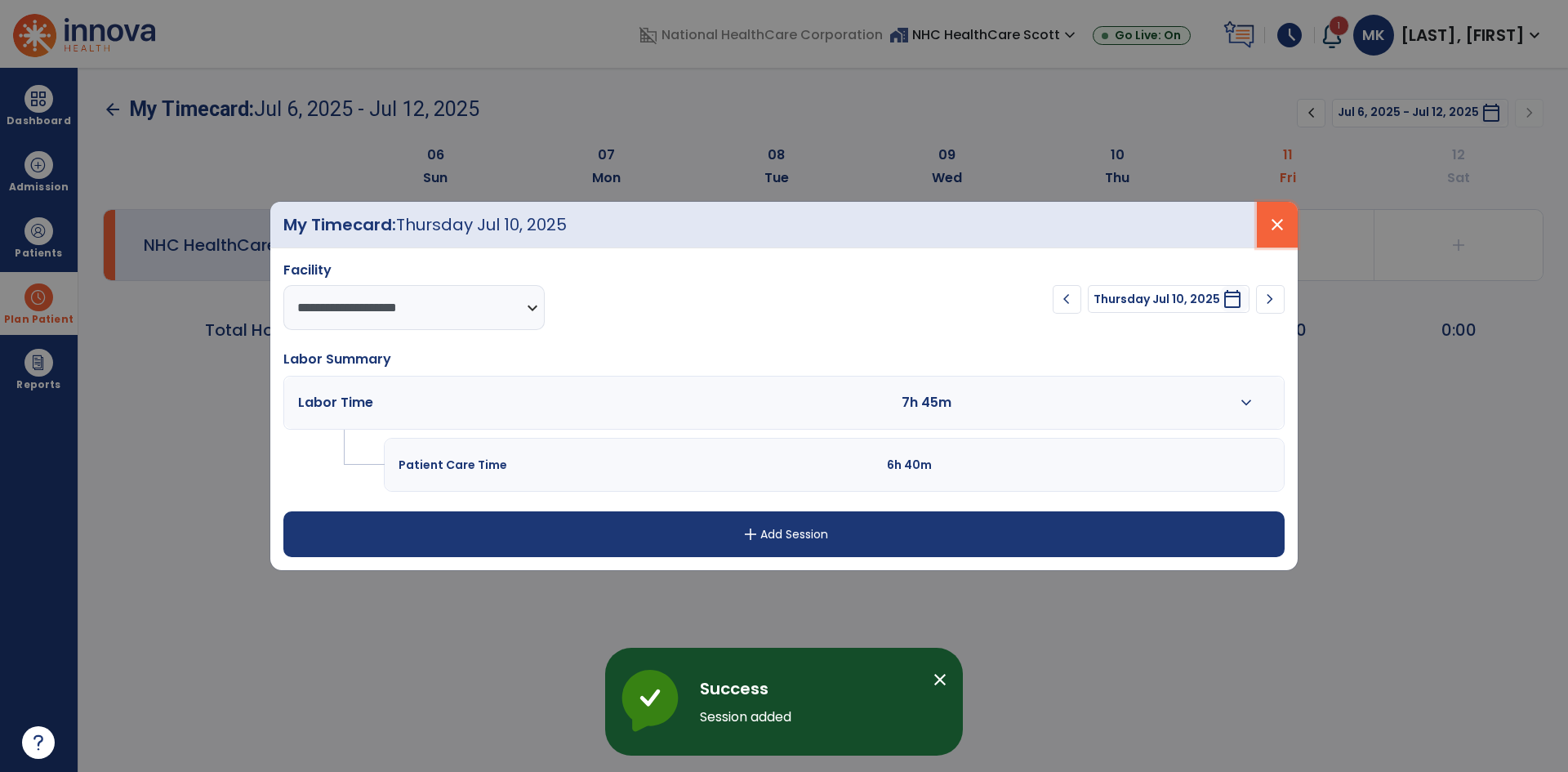 click on "close" at bounding box center (1277, 225) 